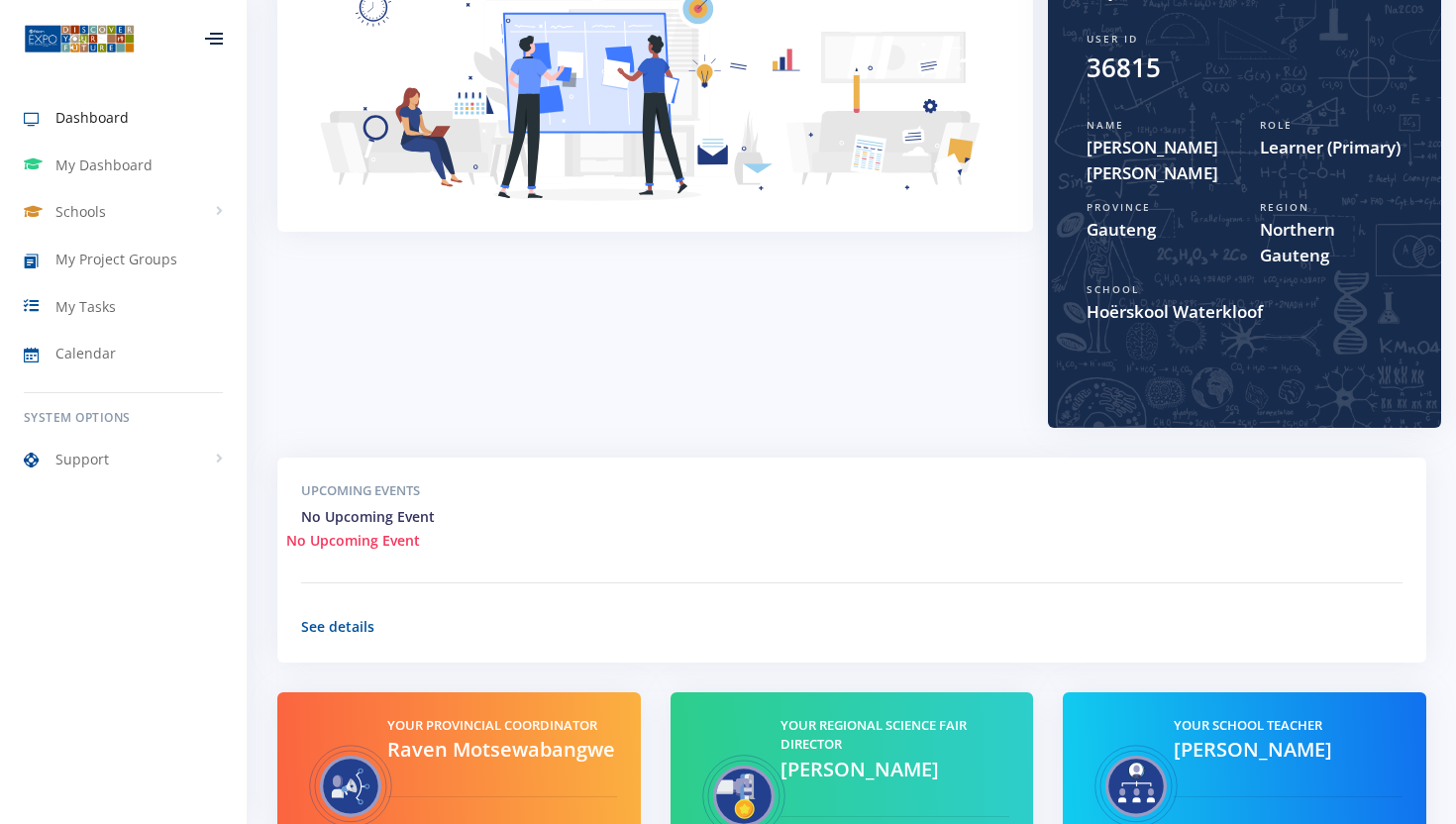scroll, scrollTop: 286, scrollLeft: 0, axis: vertical 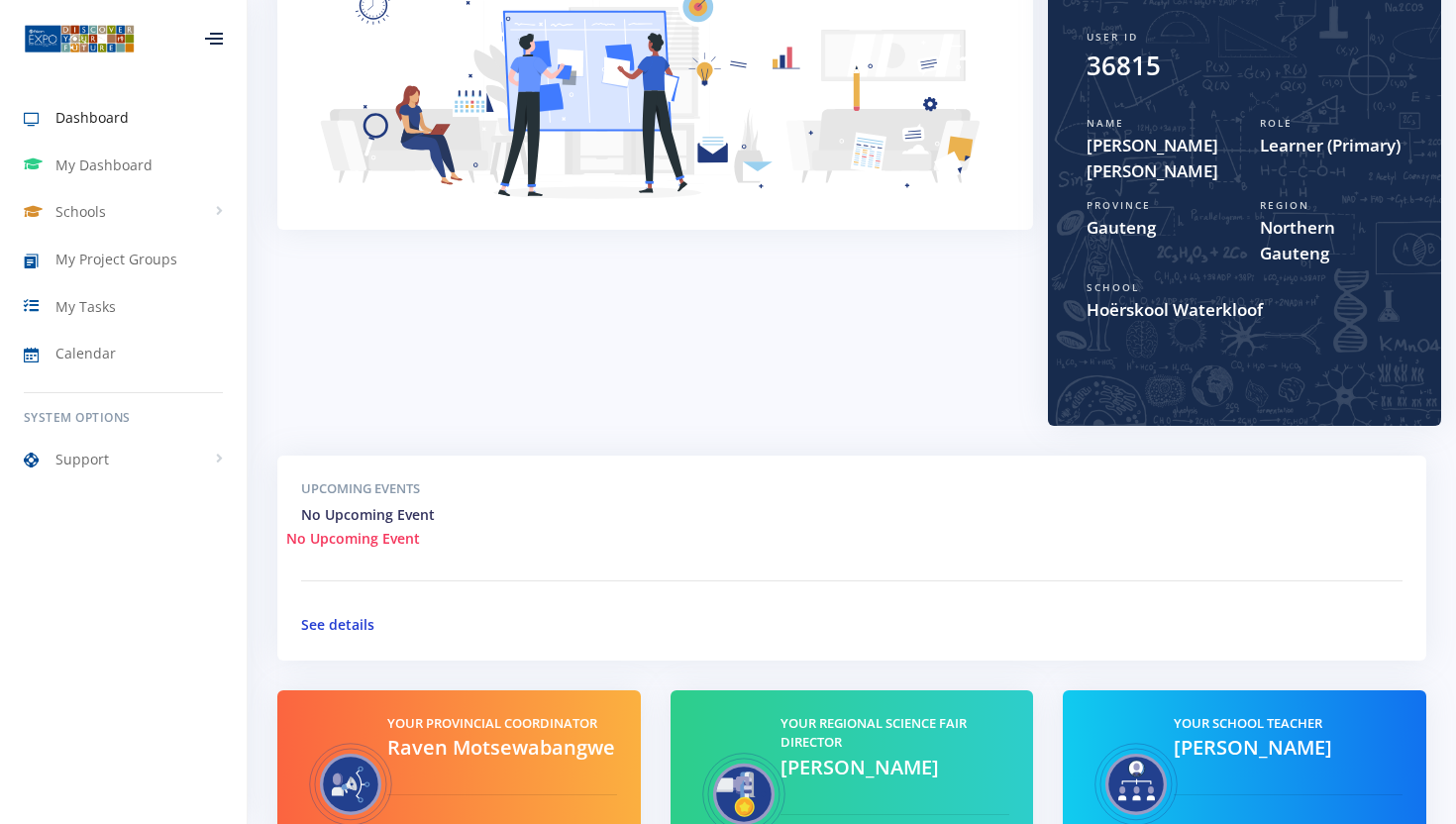 click on "See details" at bounding box center [338, 624] 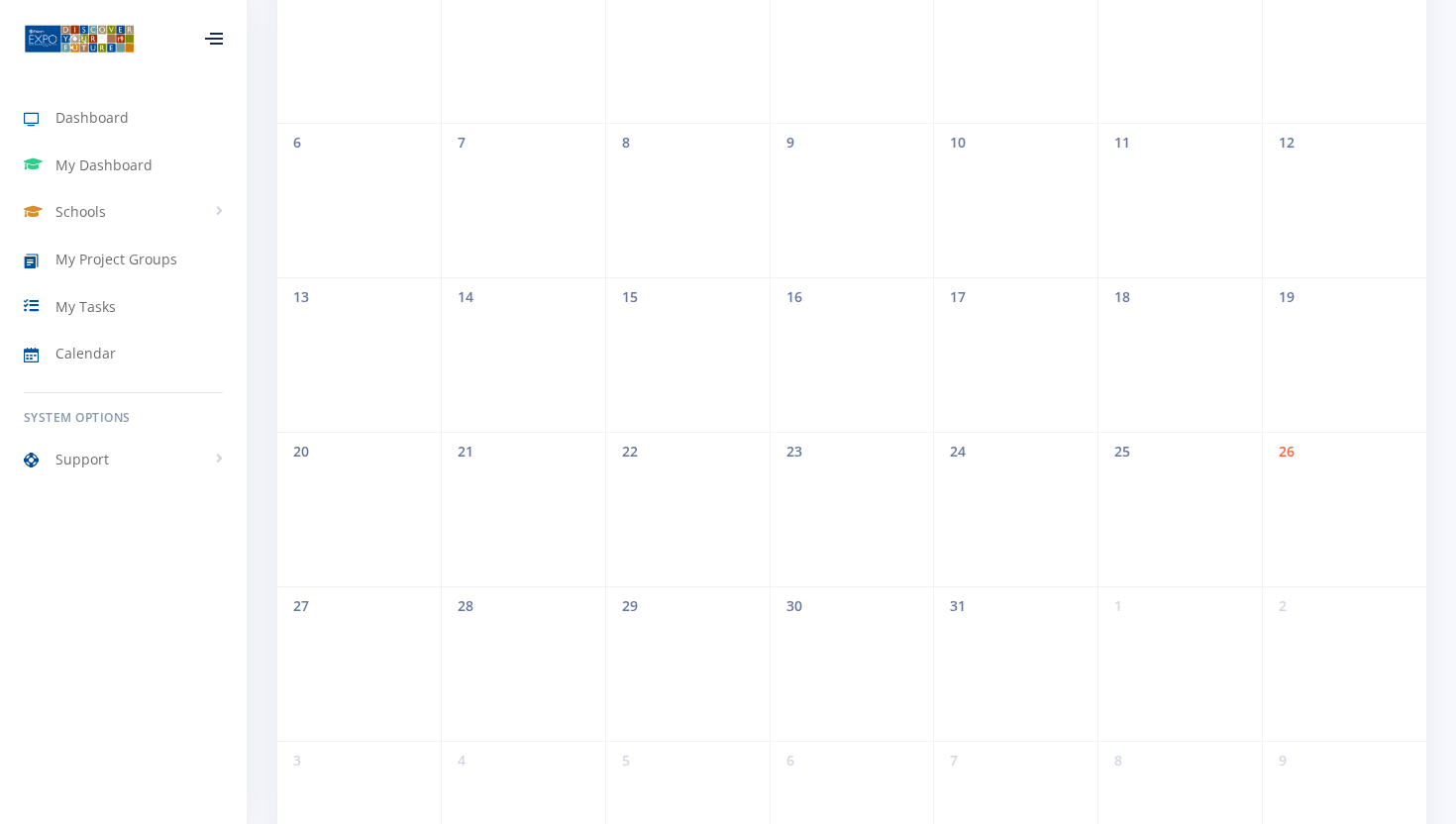 scroll, scrollTop: 0, scrollLeft: 0, axis: both 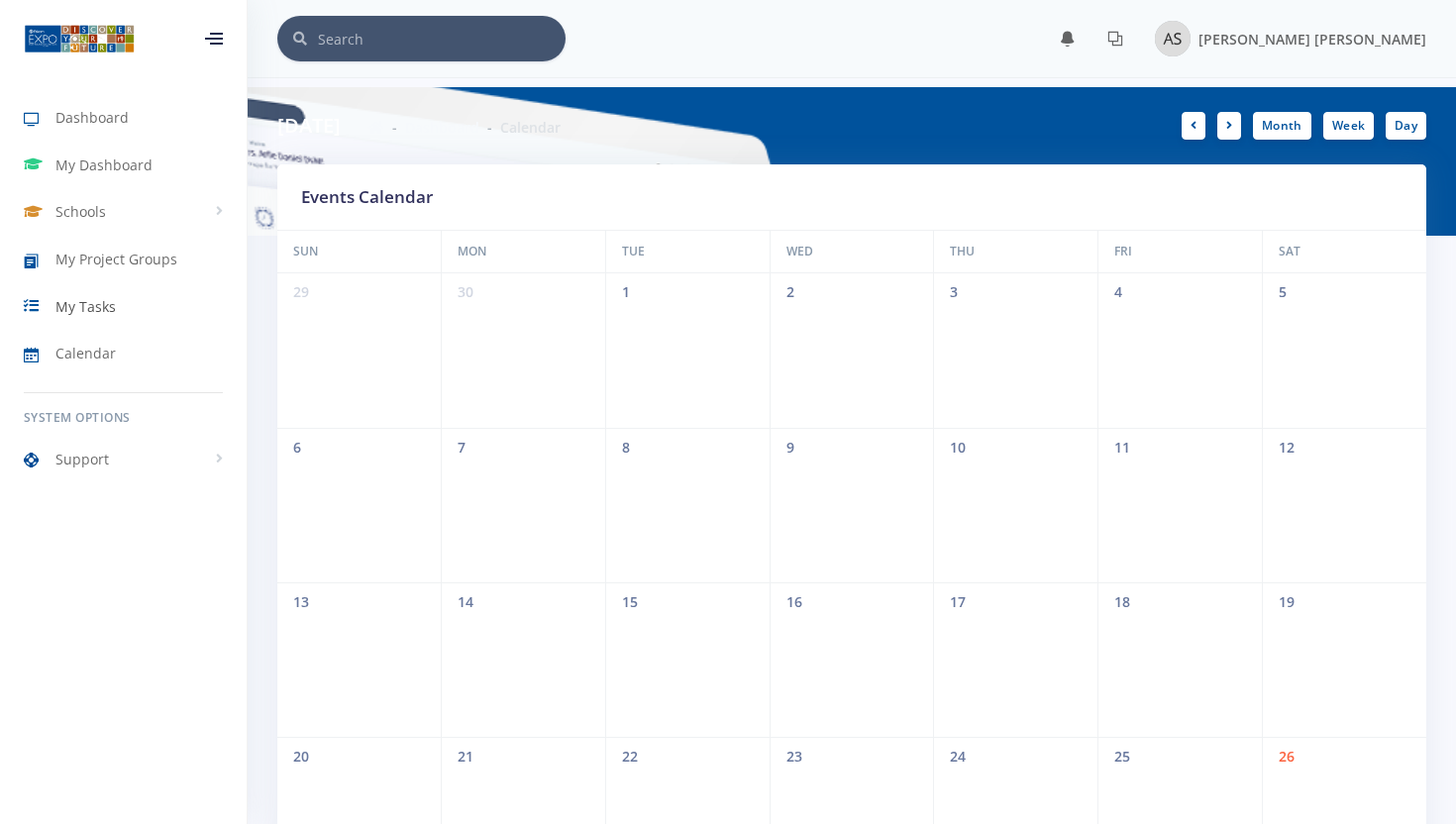 click on "My Tasks" at bounding box center (85, 306) 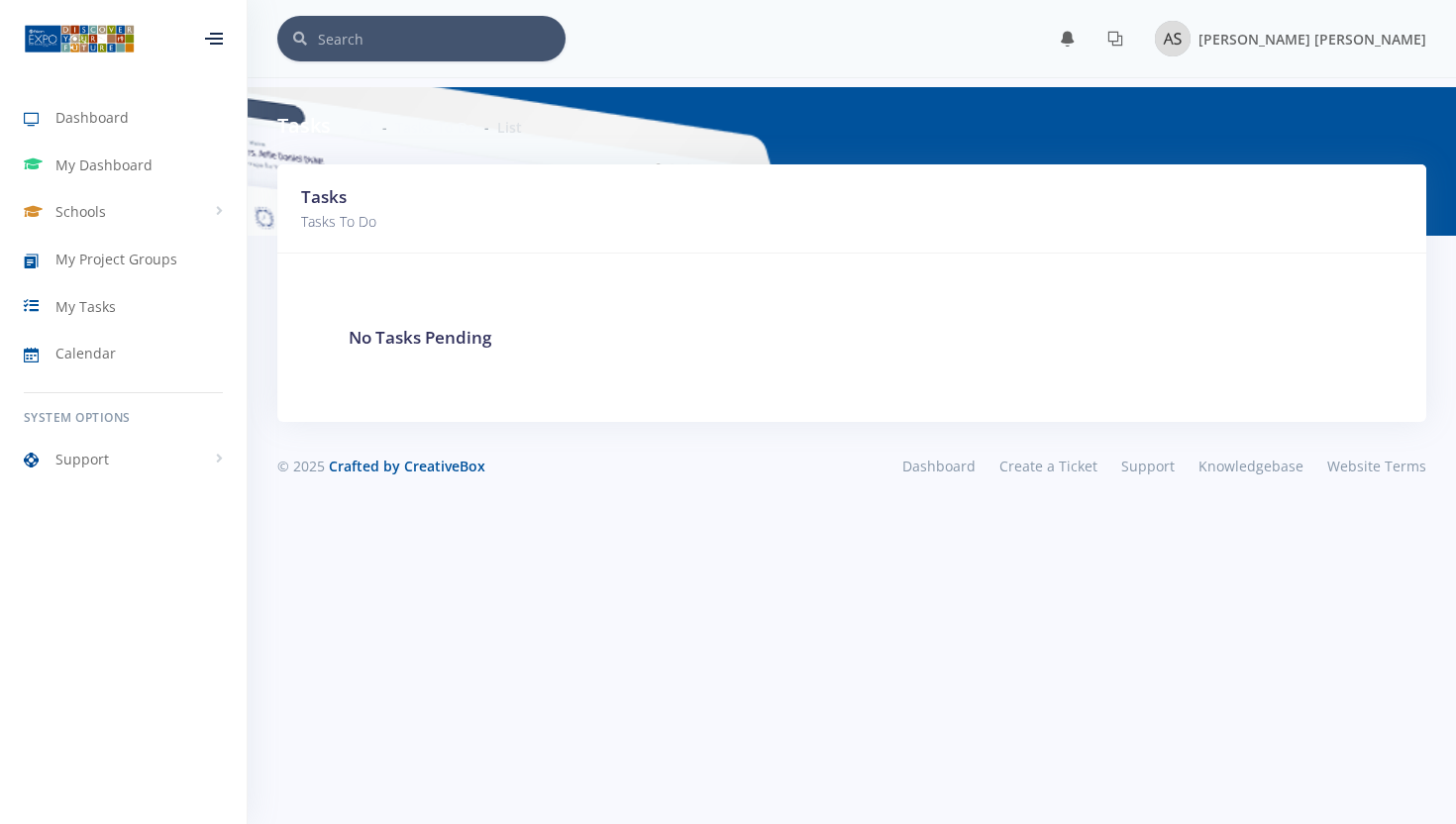 scroll, scrollTop: 0, scrollLeft: 0, axis: both 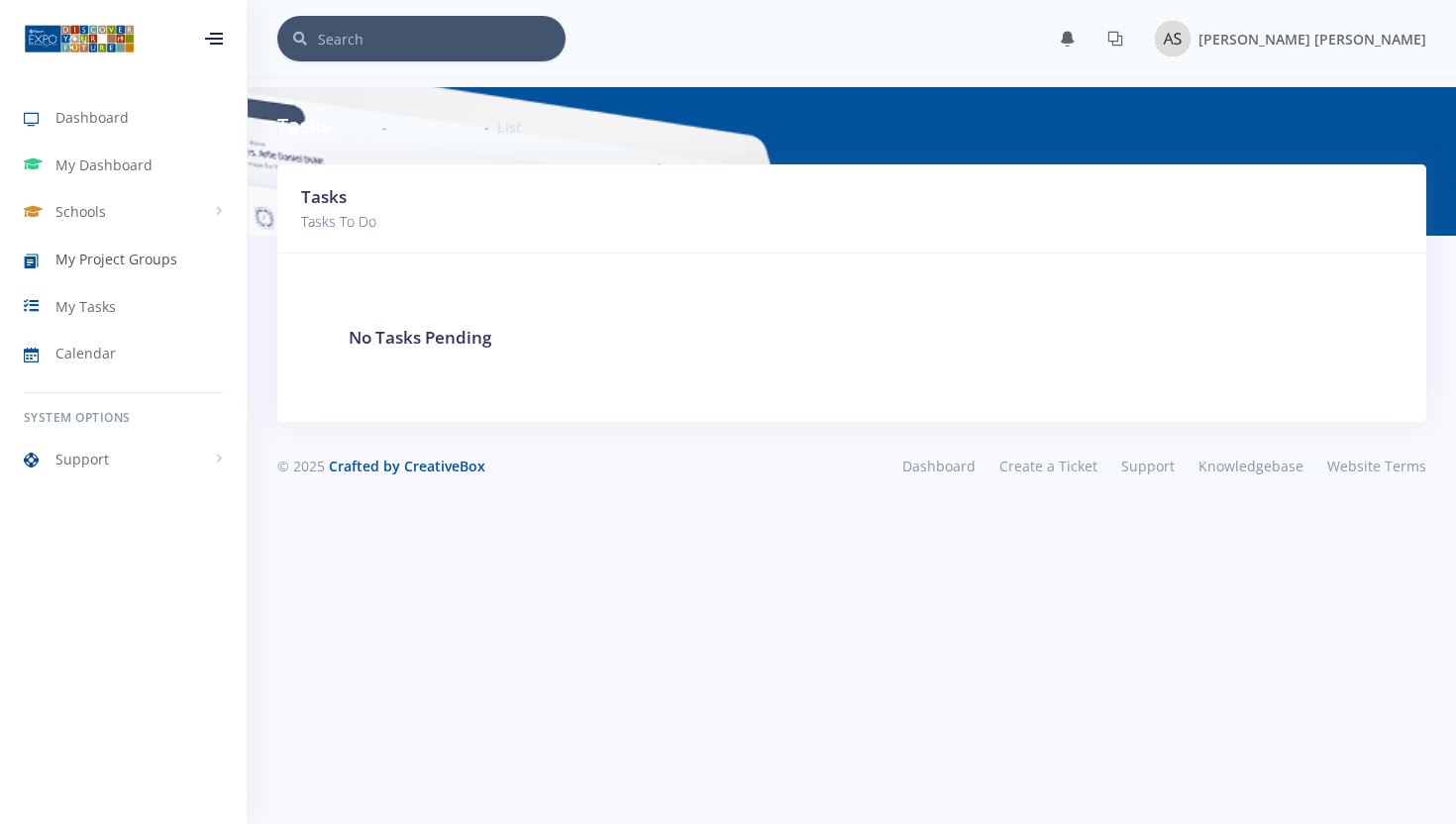 click on "My Project Groups" at bounding box center (116, 258) 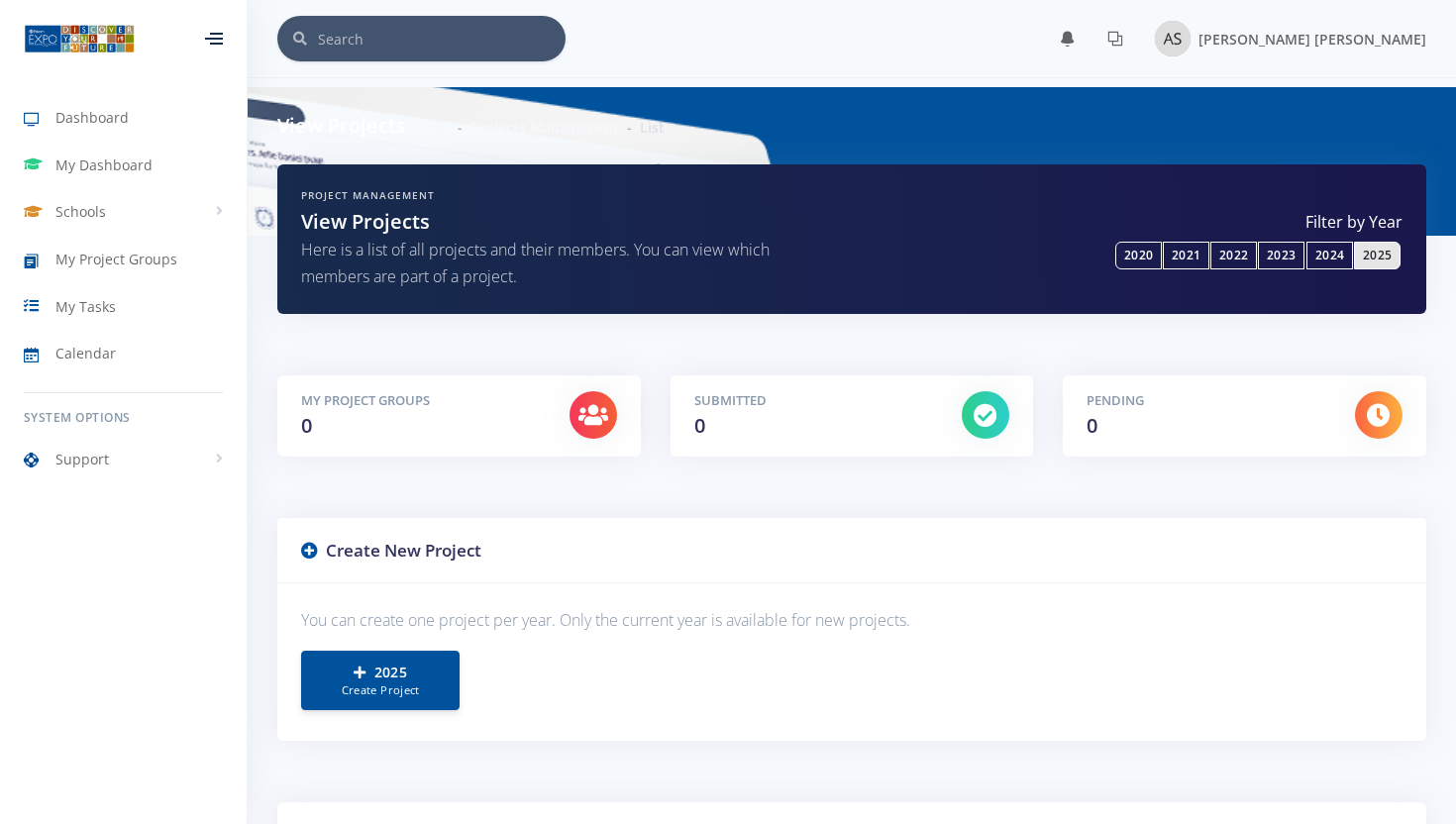 scroll, scrollTop: 0, scrollLeft: 0, axis: both 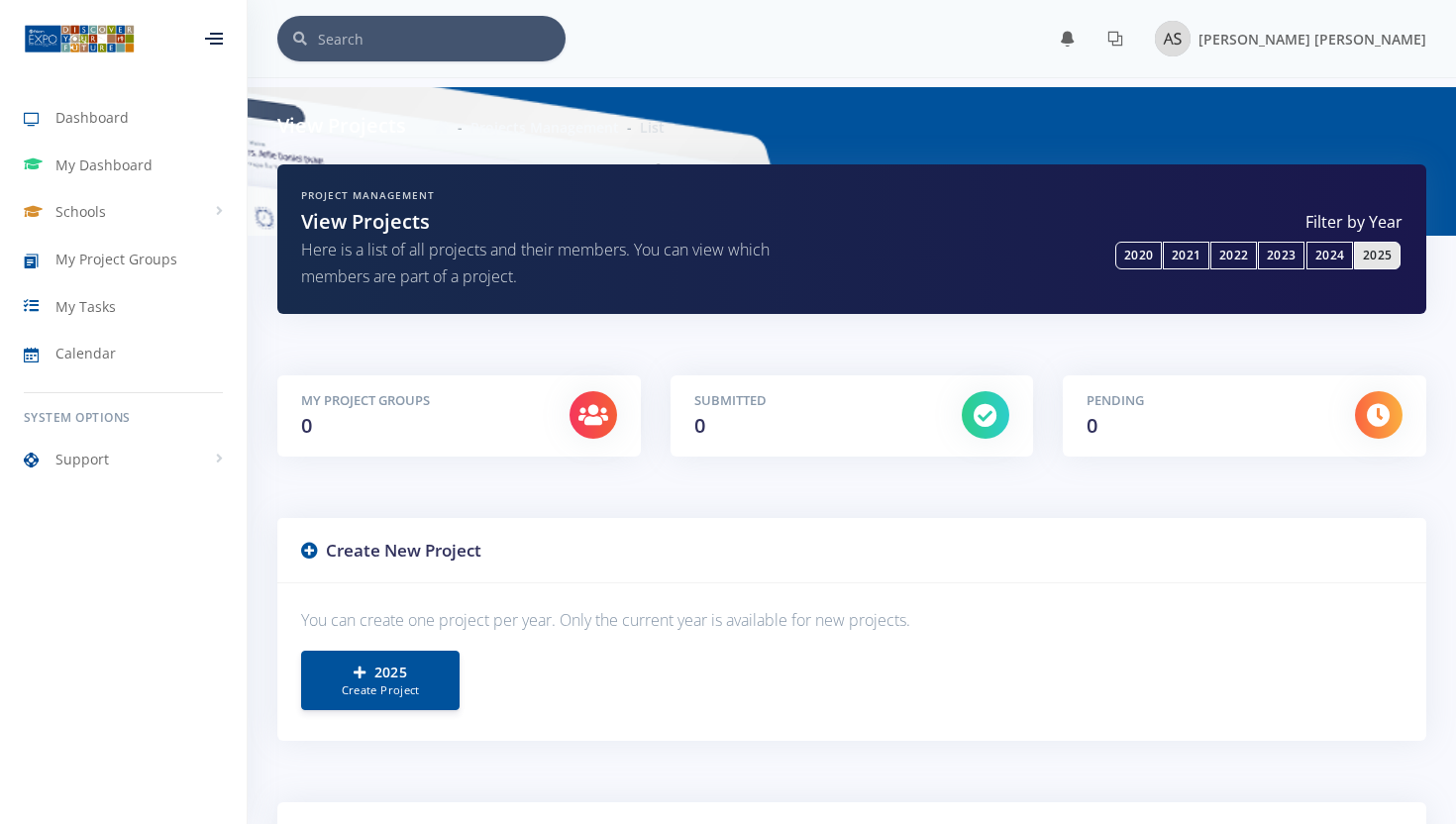 click on "2025" at bounding box center (1377, 256) 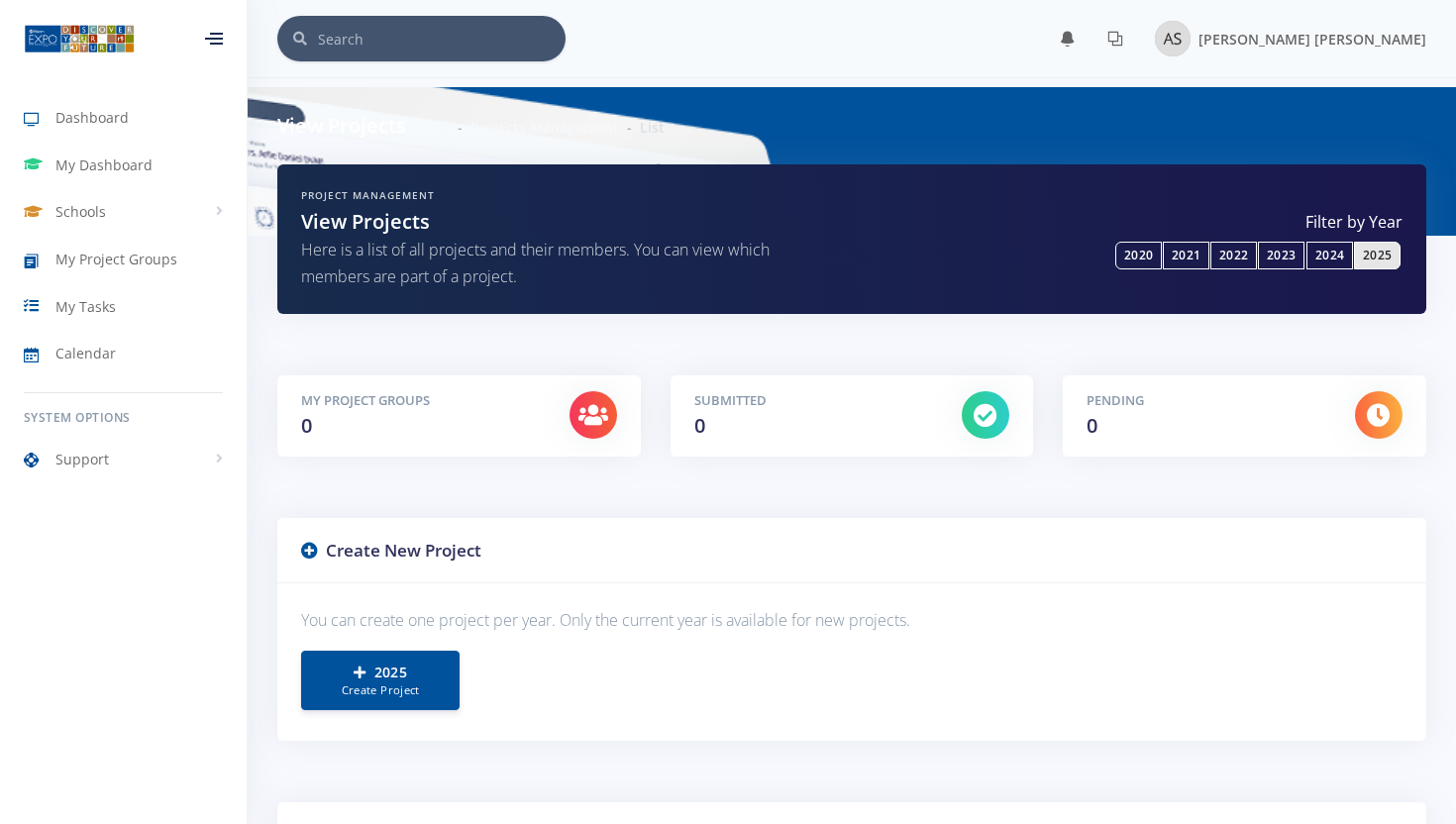 scroll, scrollTop: 0, scrollLeft: 0, axis: both 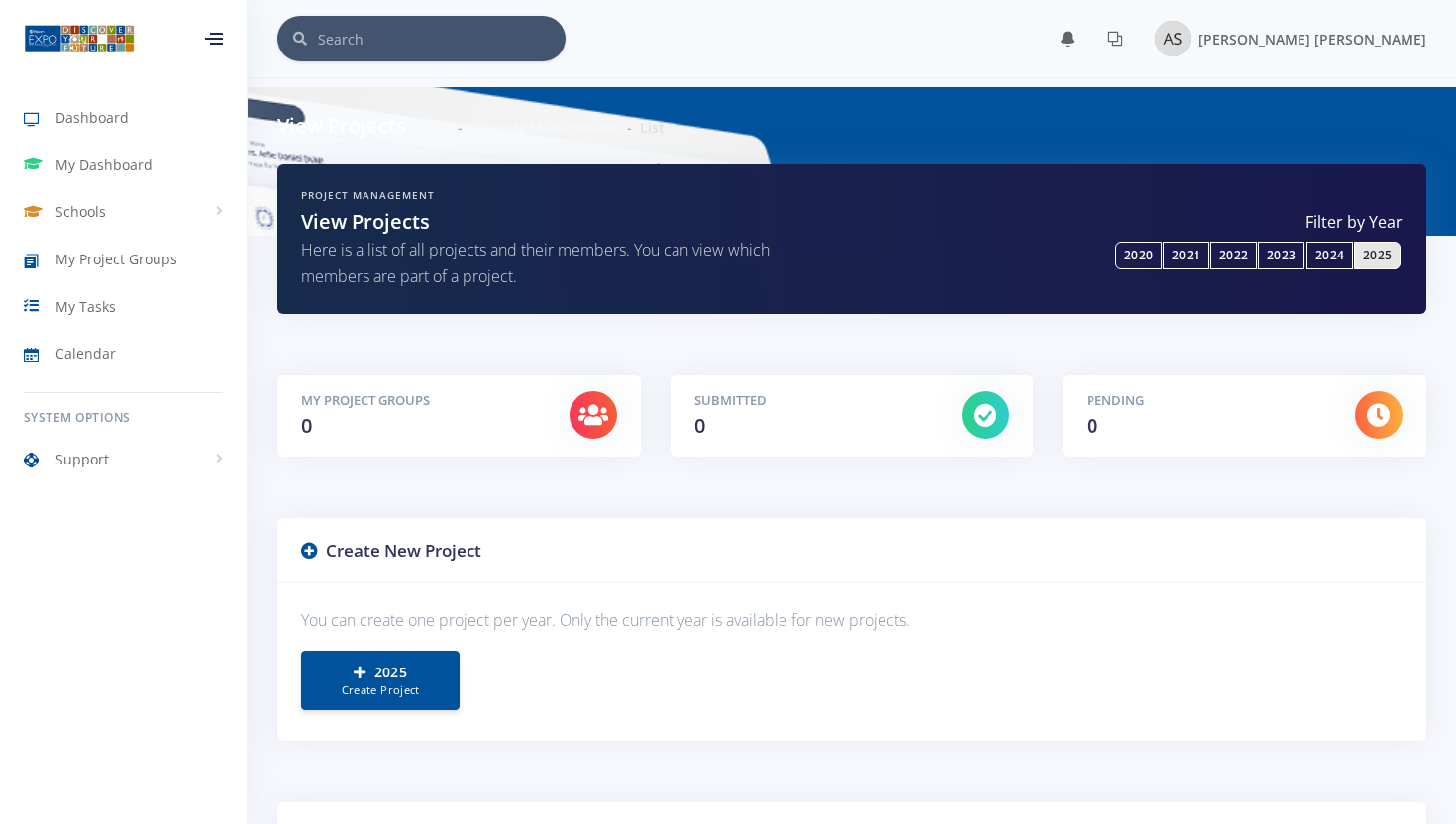 click on "Submitted
0" at bounding box center [813, 416] 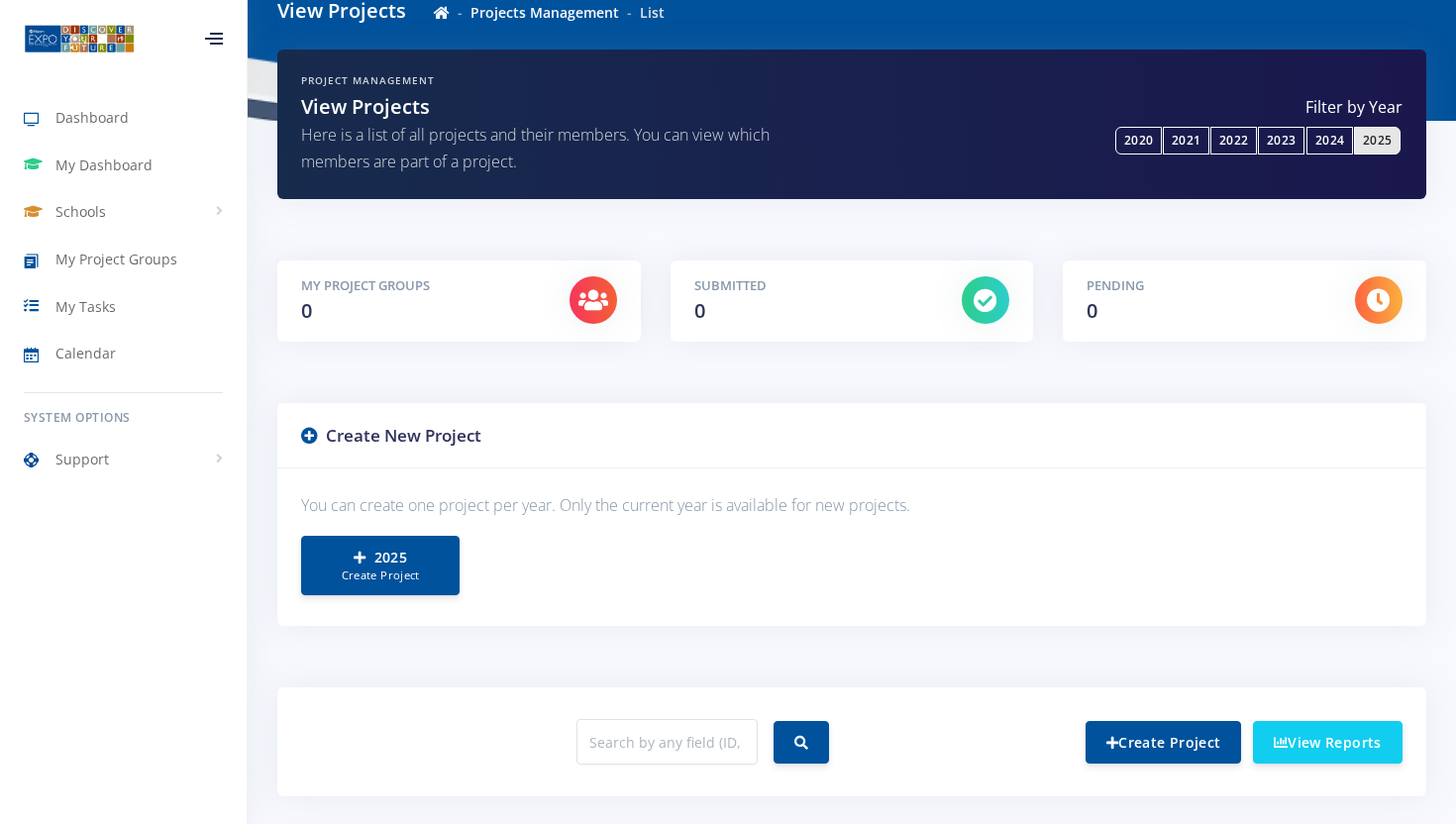 scroll, scrollTop: 114, scrollLeft: 0, axis: vertical 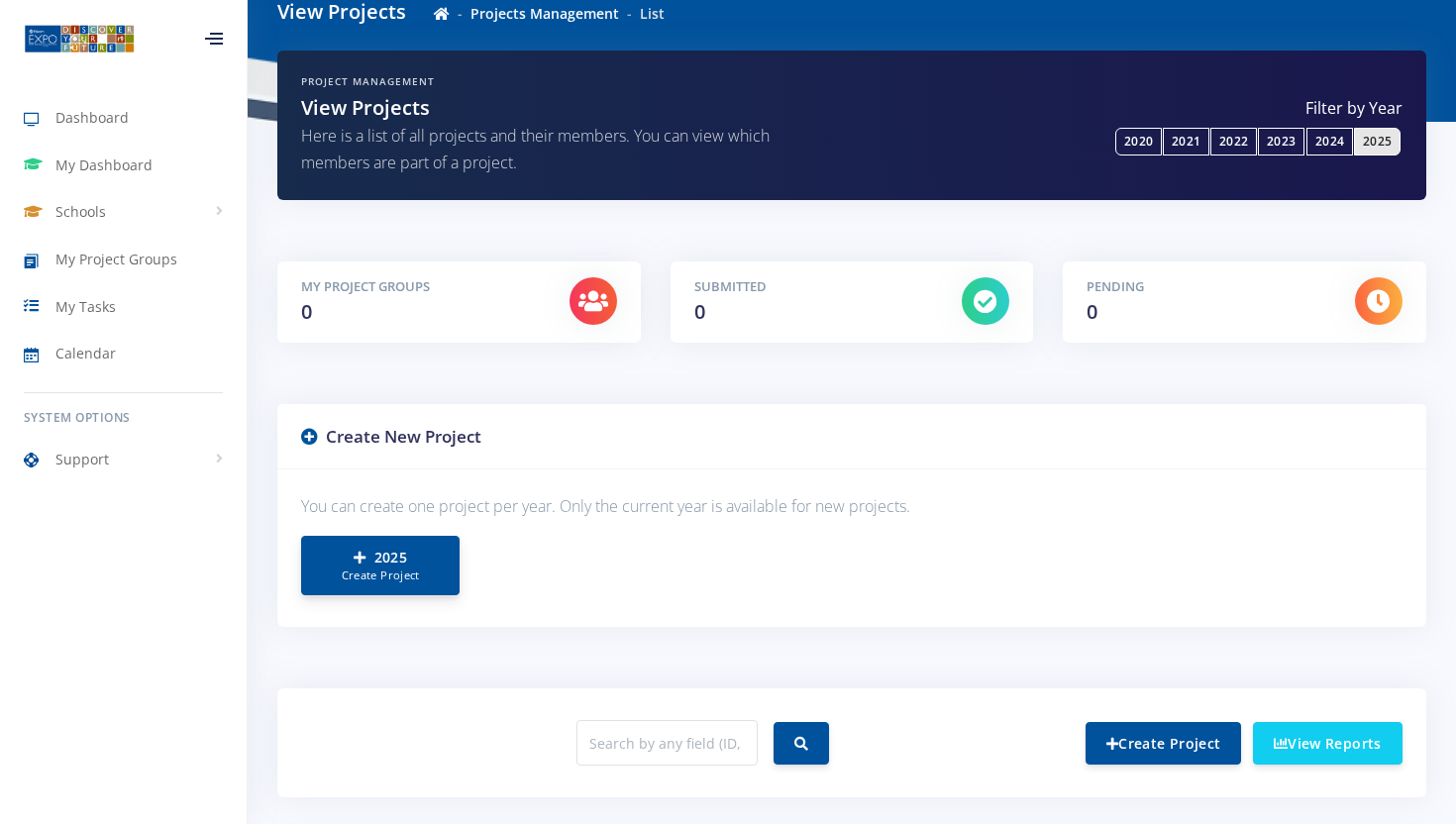 click on "Create Project" at bounding box center (380, 575) 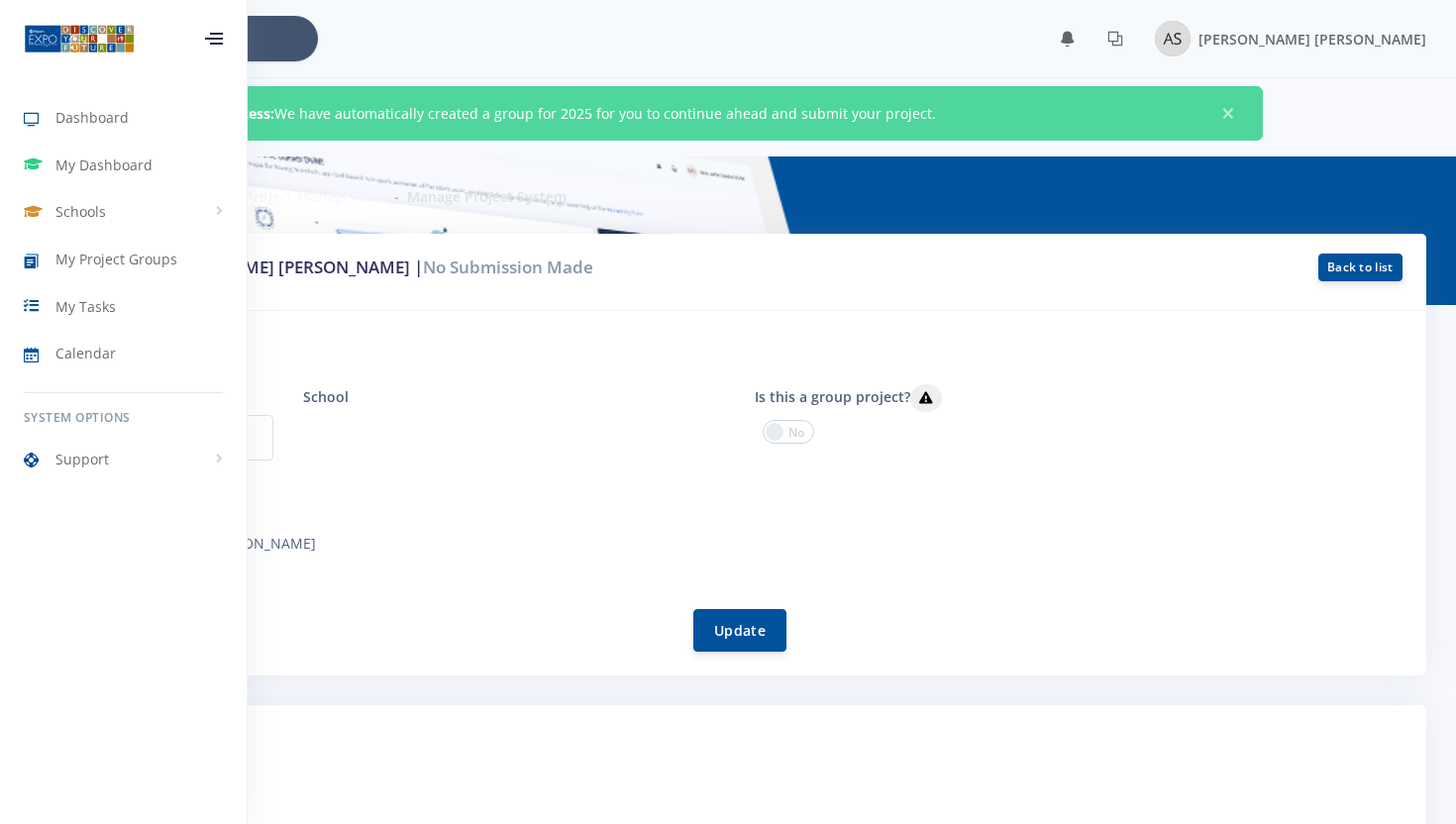 scroll, scrollTop: 0, scrollLeft: 0, axis: both 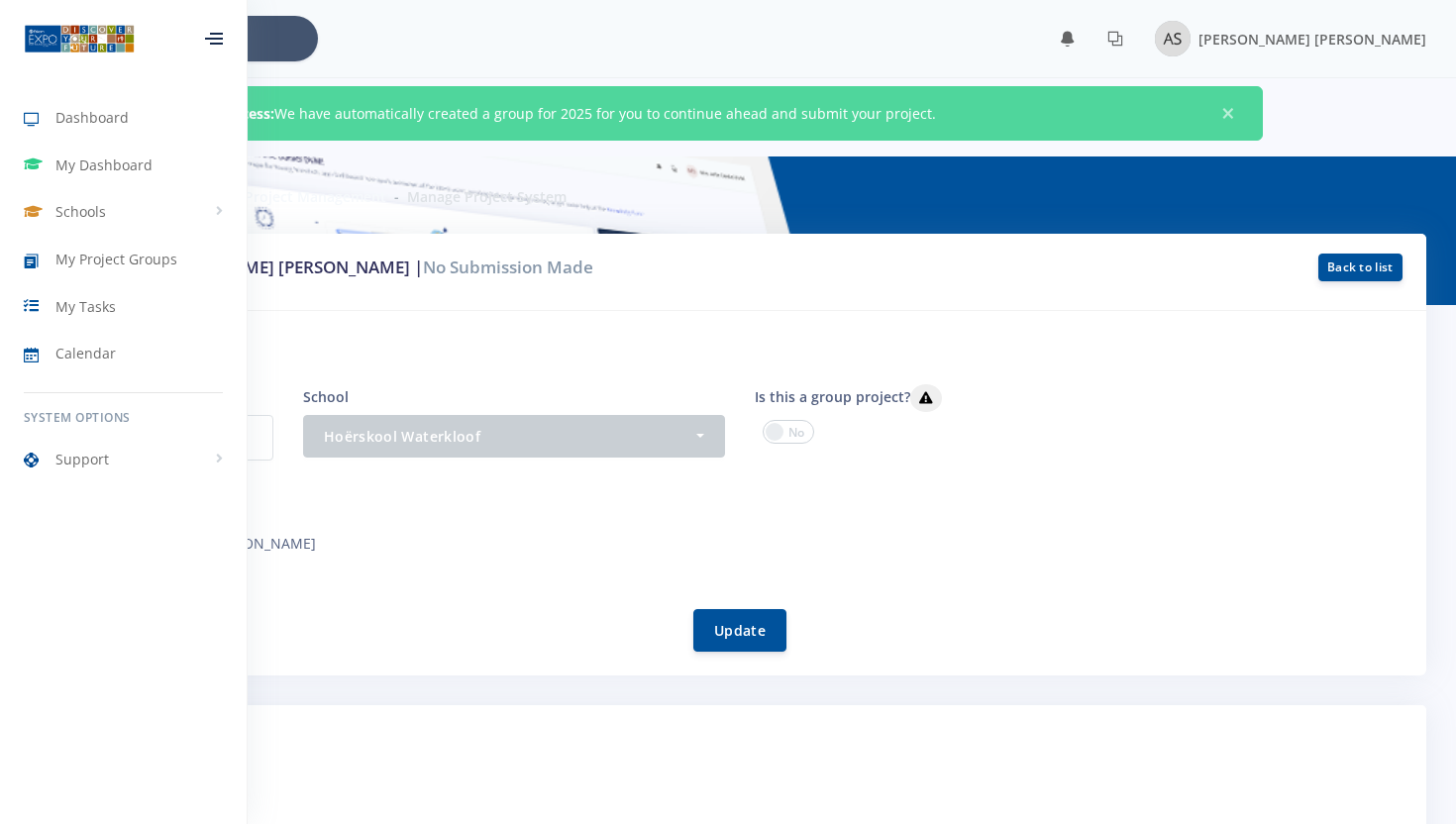click at bounding box center [788, 432] 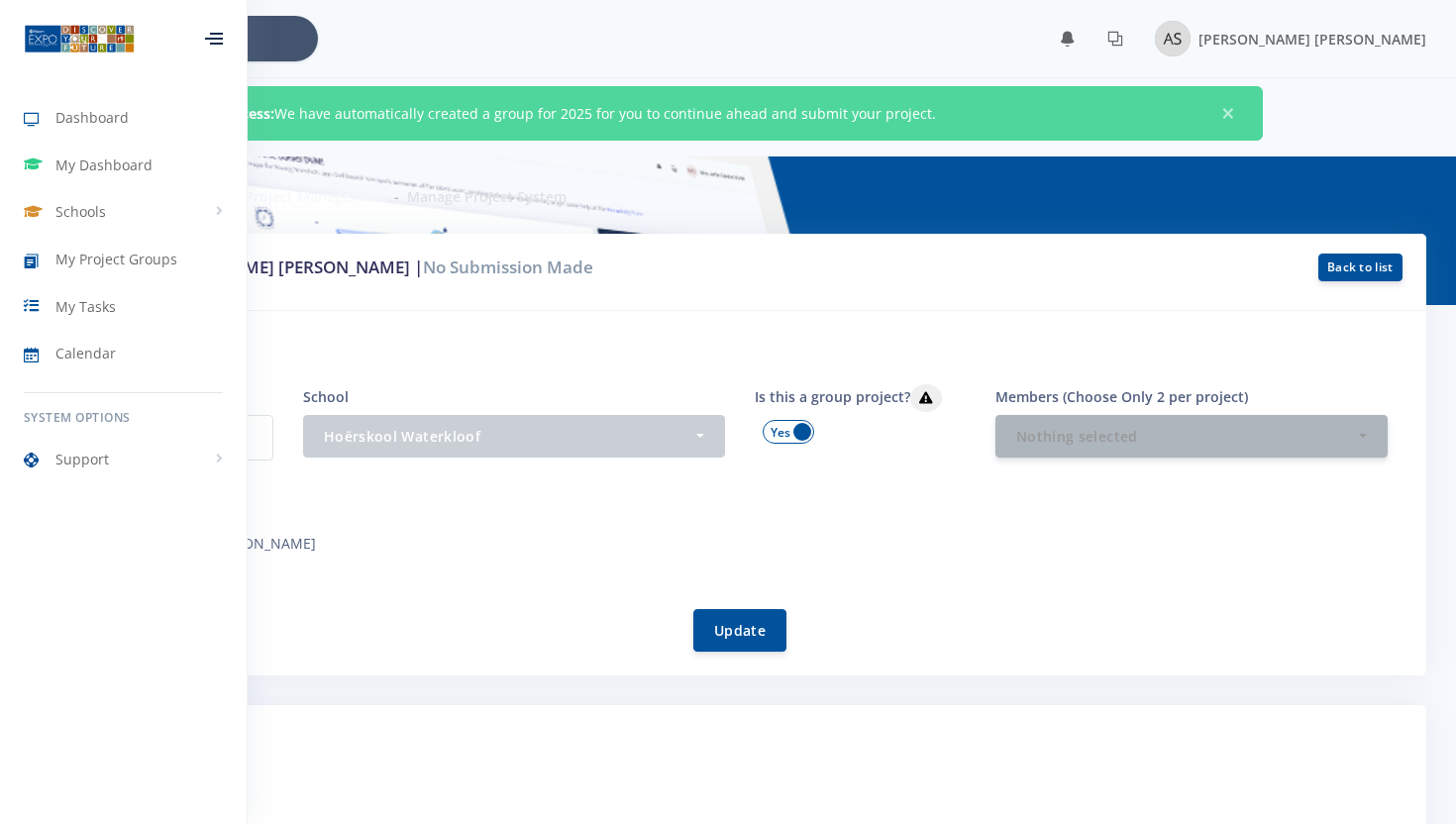 click at bounding box center [788, 432] 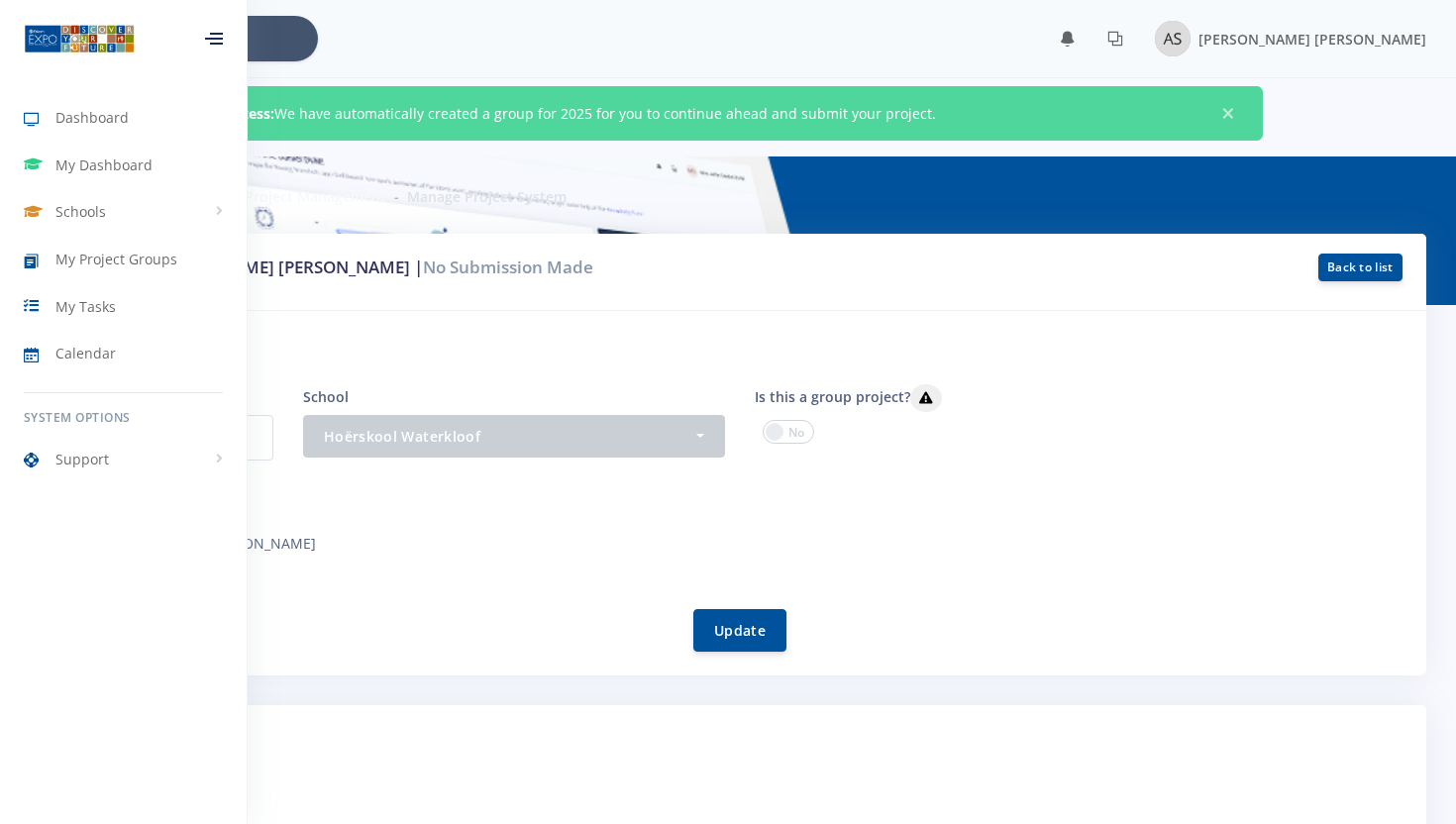 click on "×
You have  0
notifications." at bounding box center (728, 39) 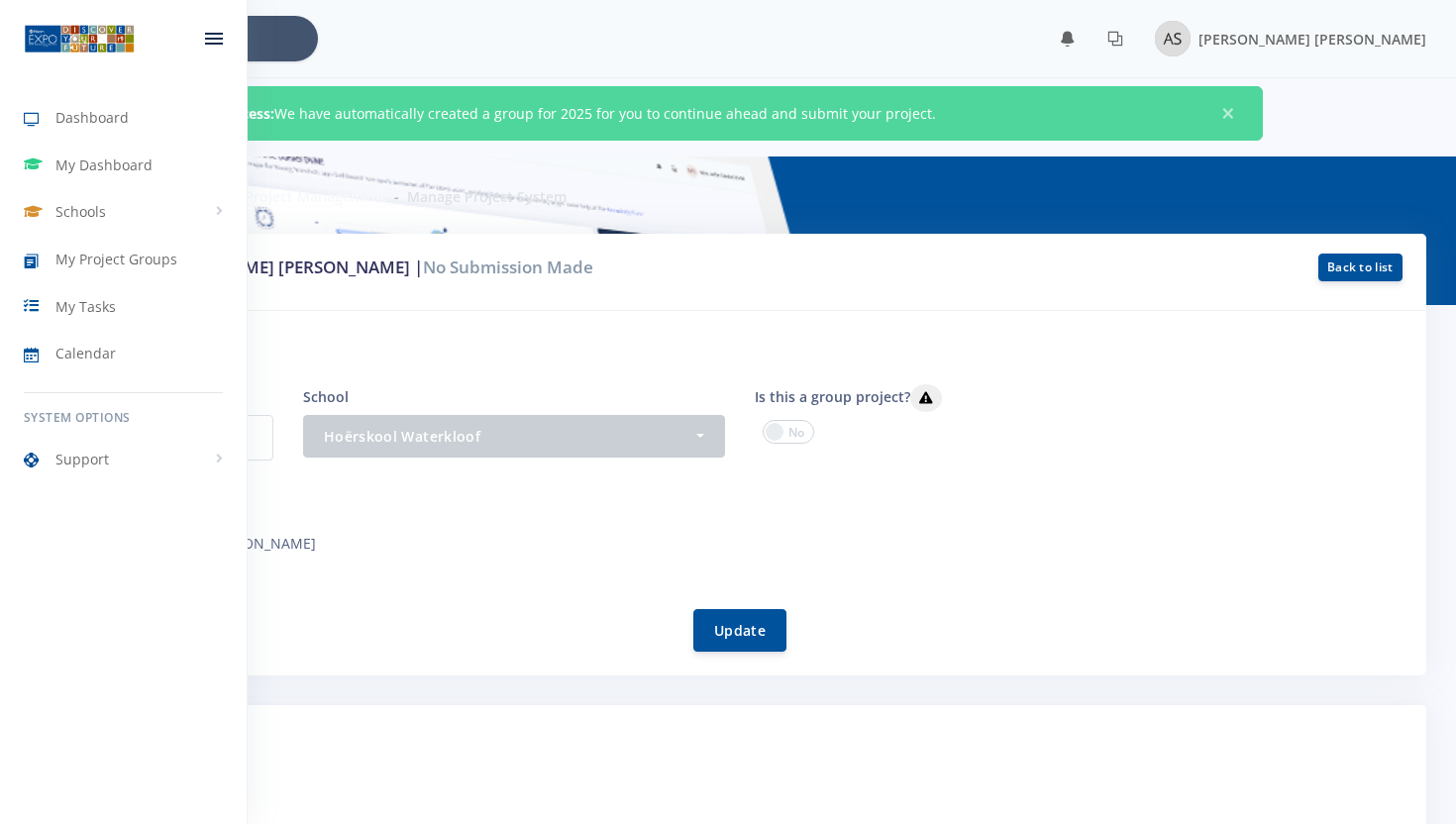 click at bounding box center (214, 34) 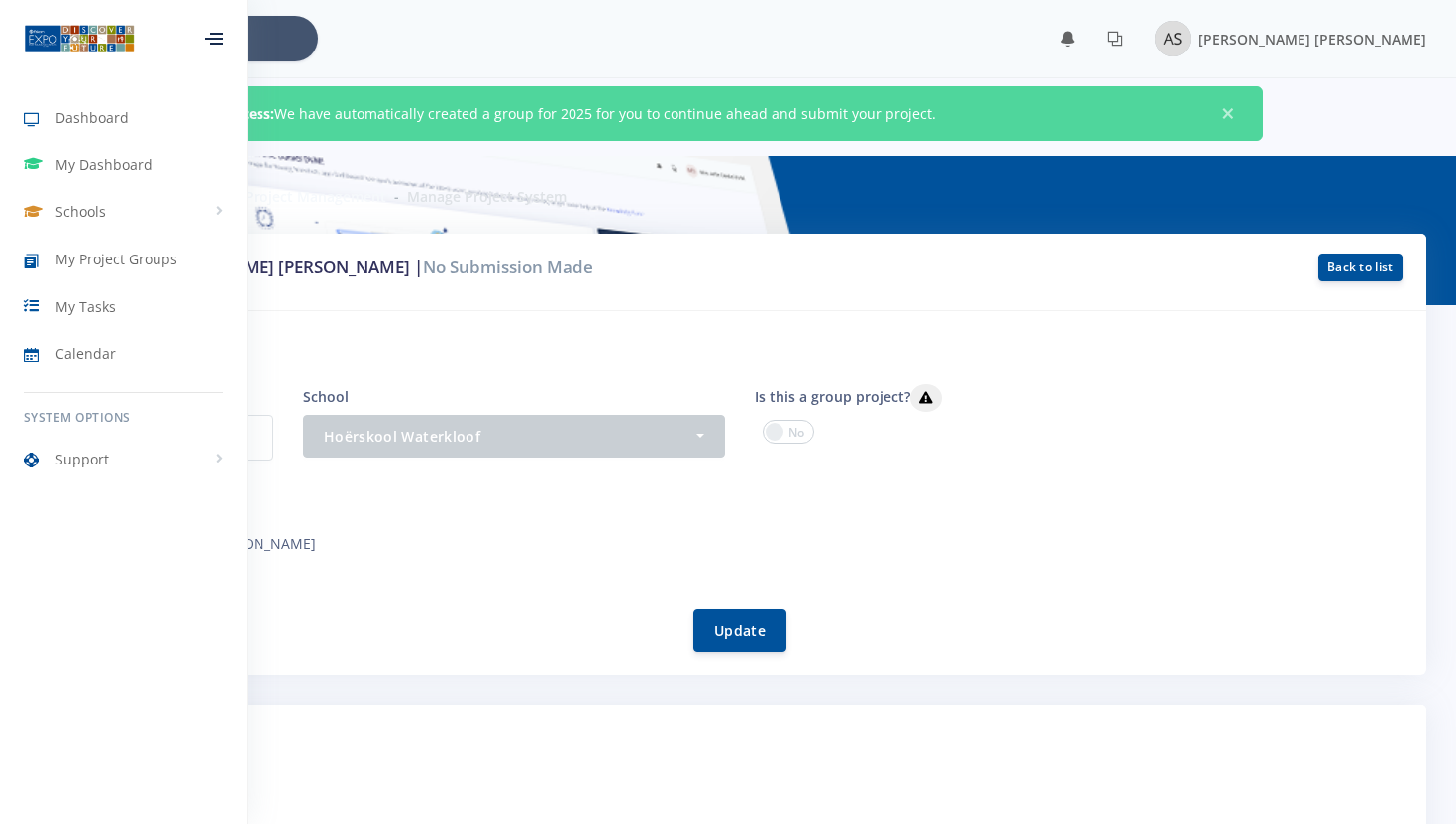 click on "[PERSON_NAME] [PERSON_NAME]" at bounding box center (232, 546) 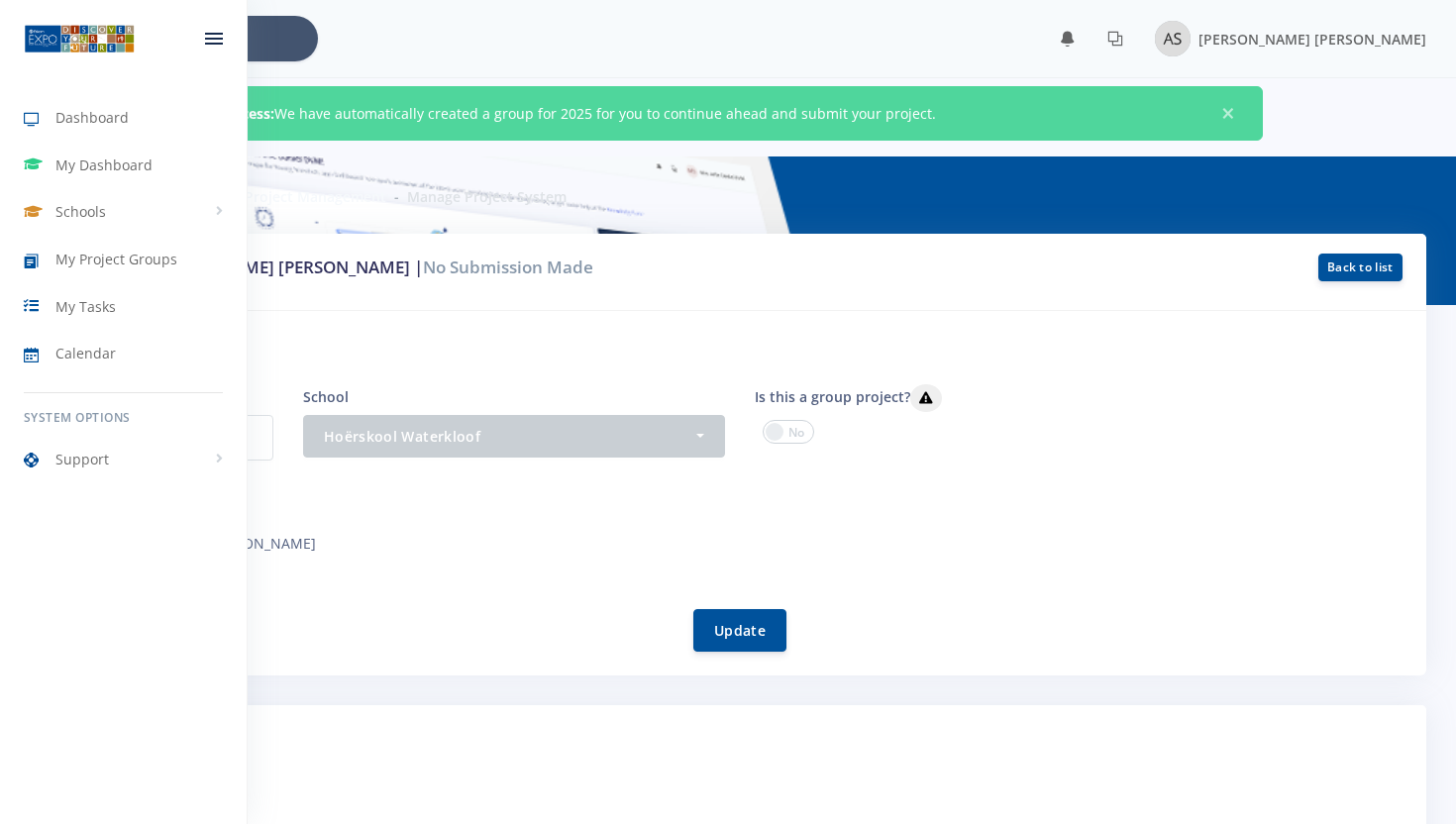 click at bounding box center (214, 39) 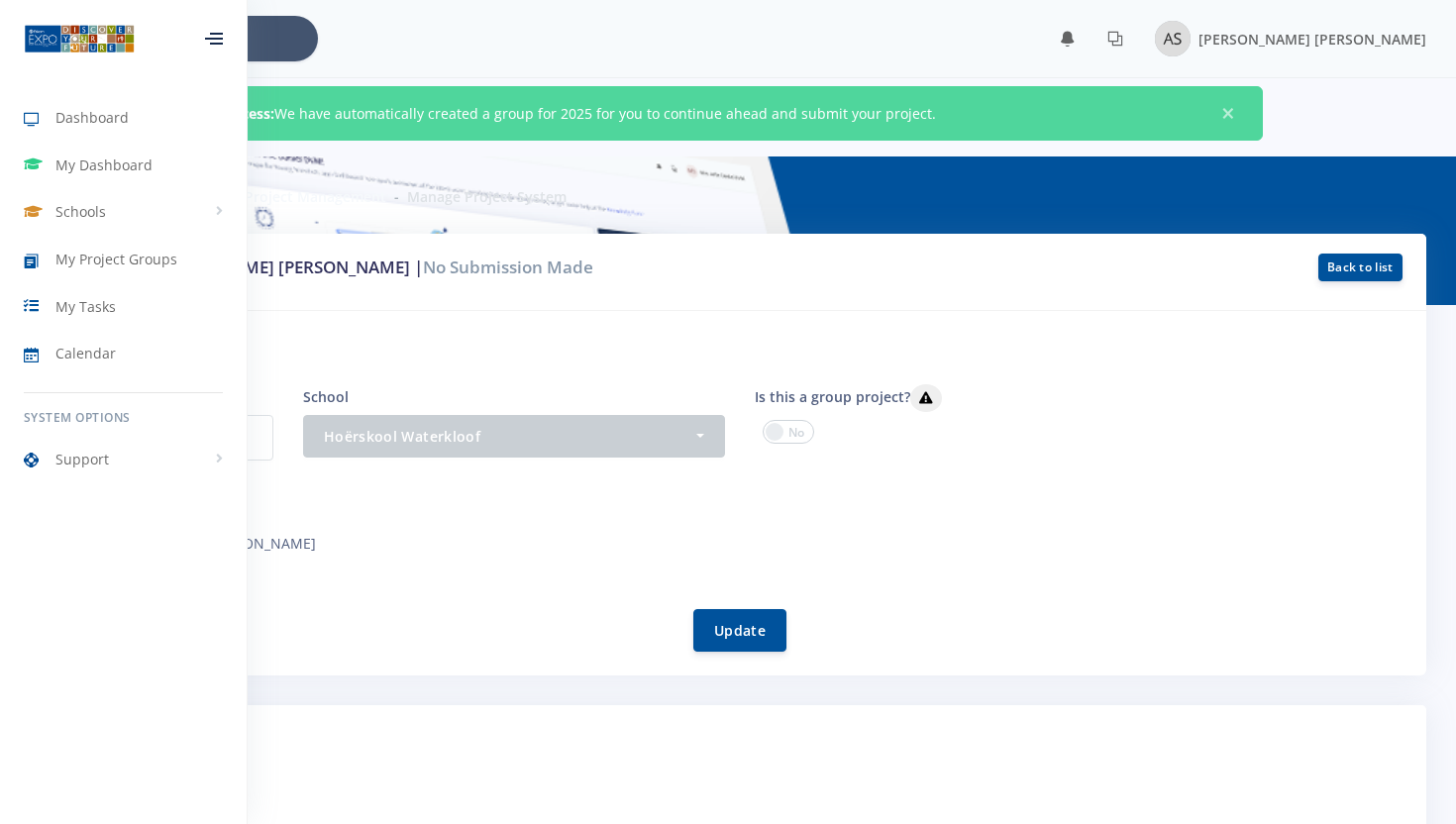 click at bounding box center [214, 39] 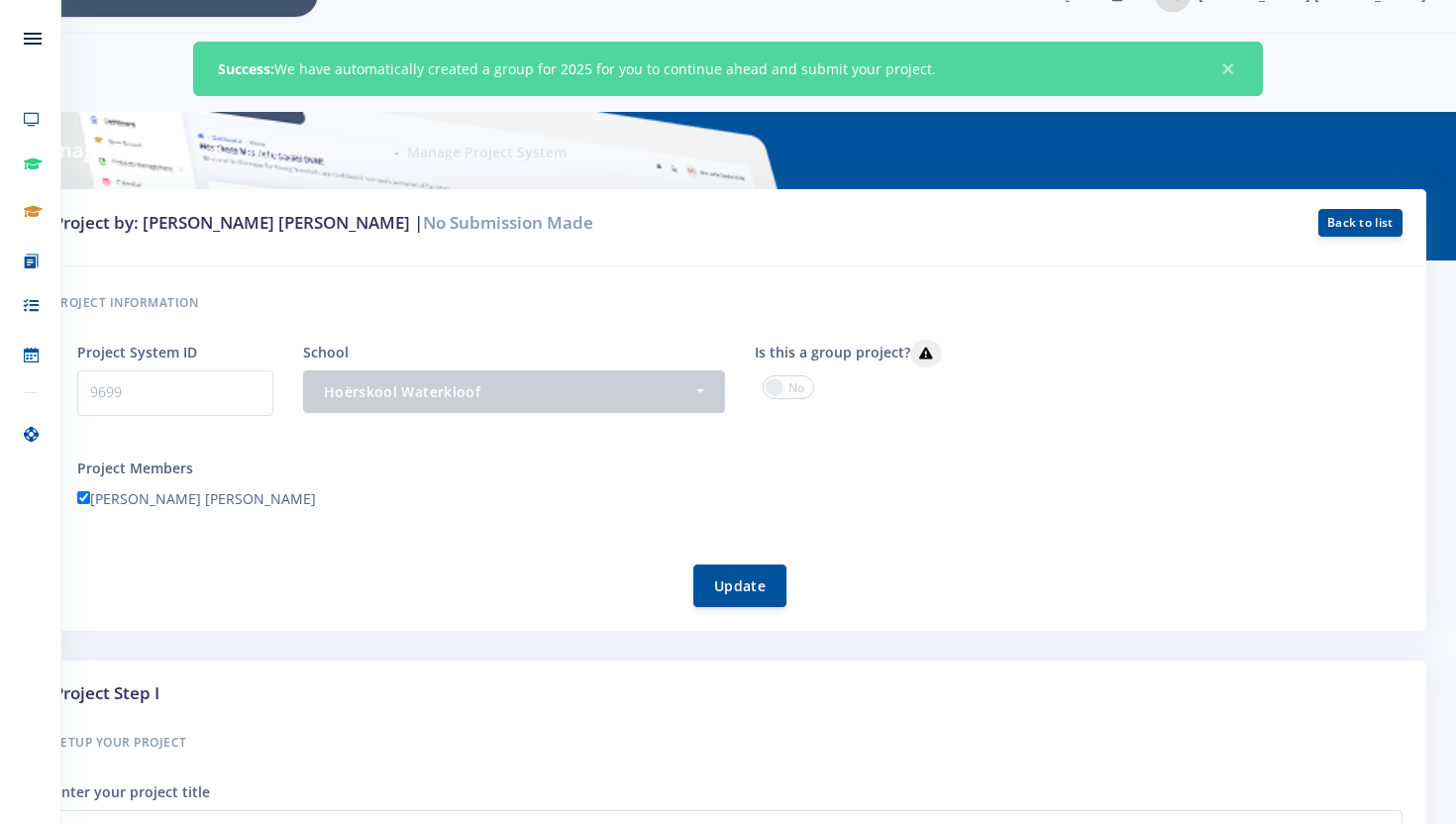 scroll, scrollTop: 46, scrollLeft: 0, axis: vertical 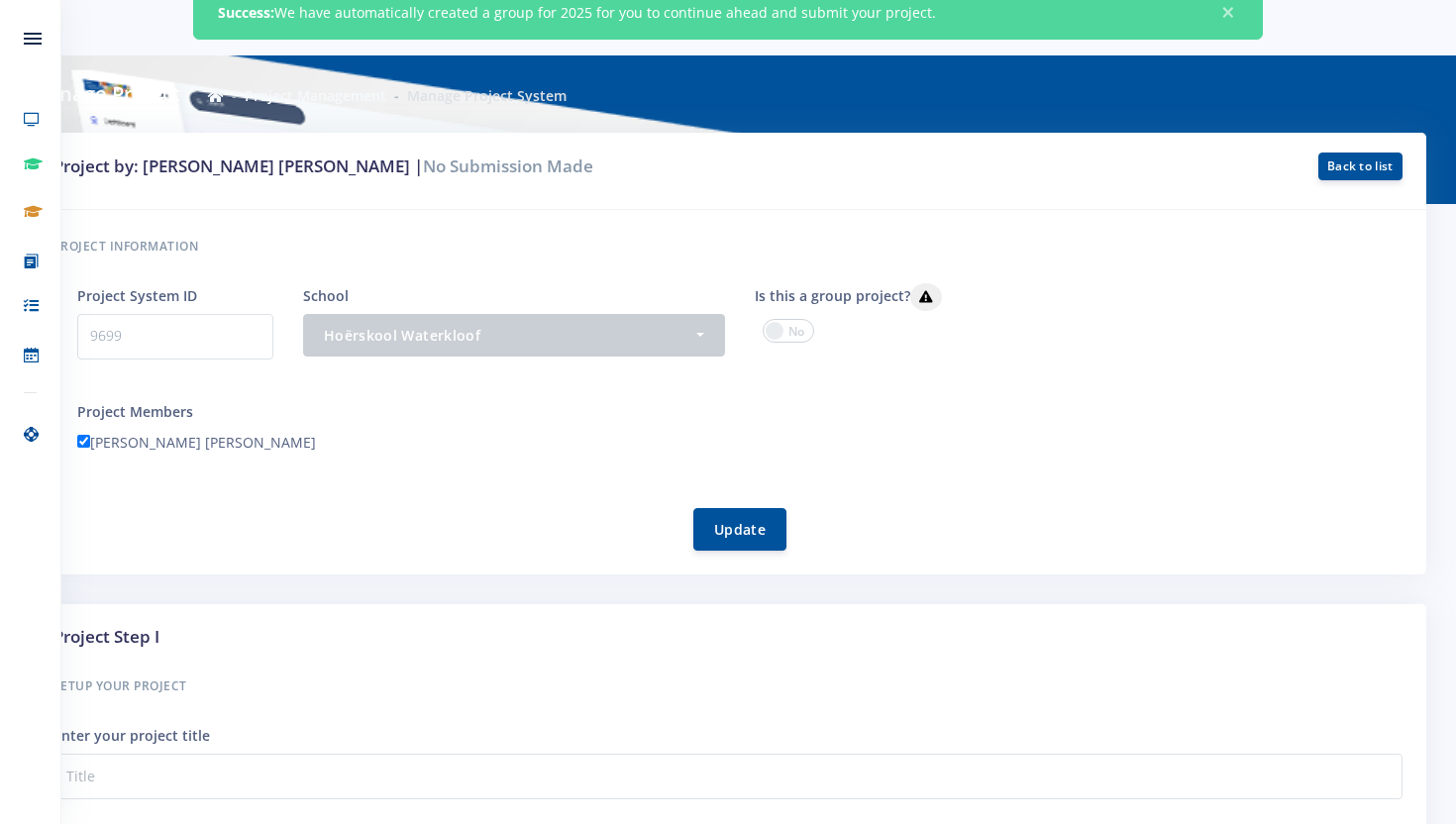 click on "Project by:
Amerie Swart
|
No Submission Made
Back to list
Project information
Project System ID  9699 School" at bounding box center [728, 1224] 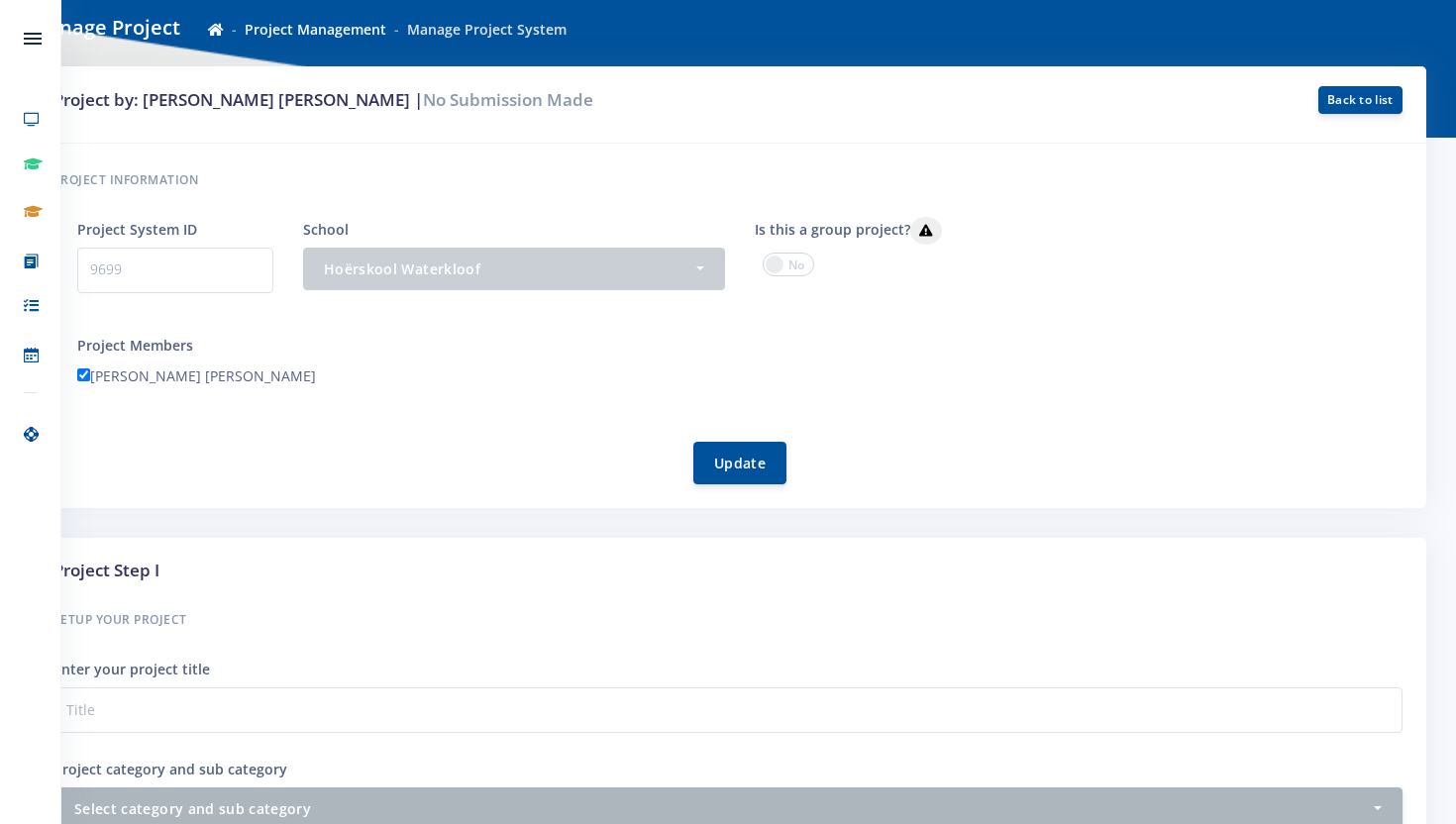 scroll, scrollTop: 177, scrollLeft: 0, axis: vertical 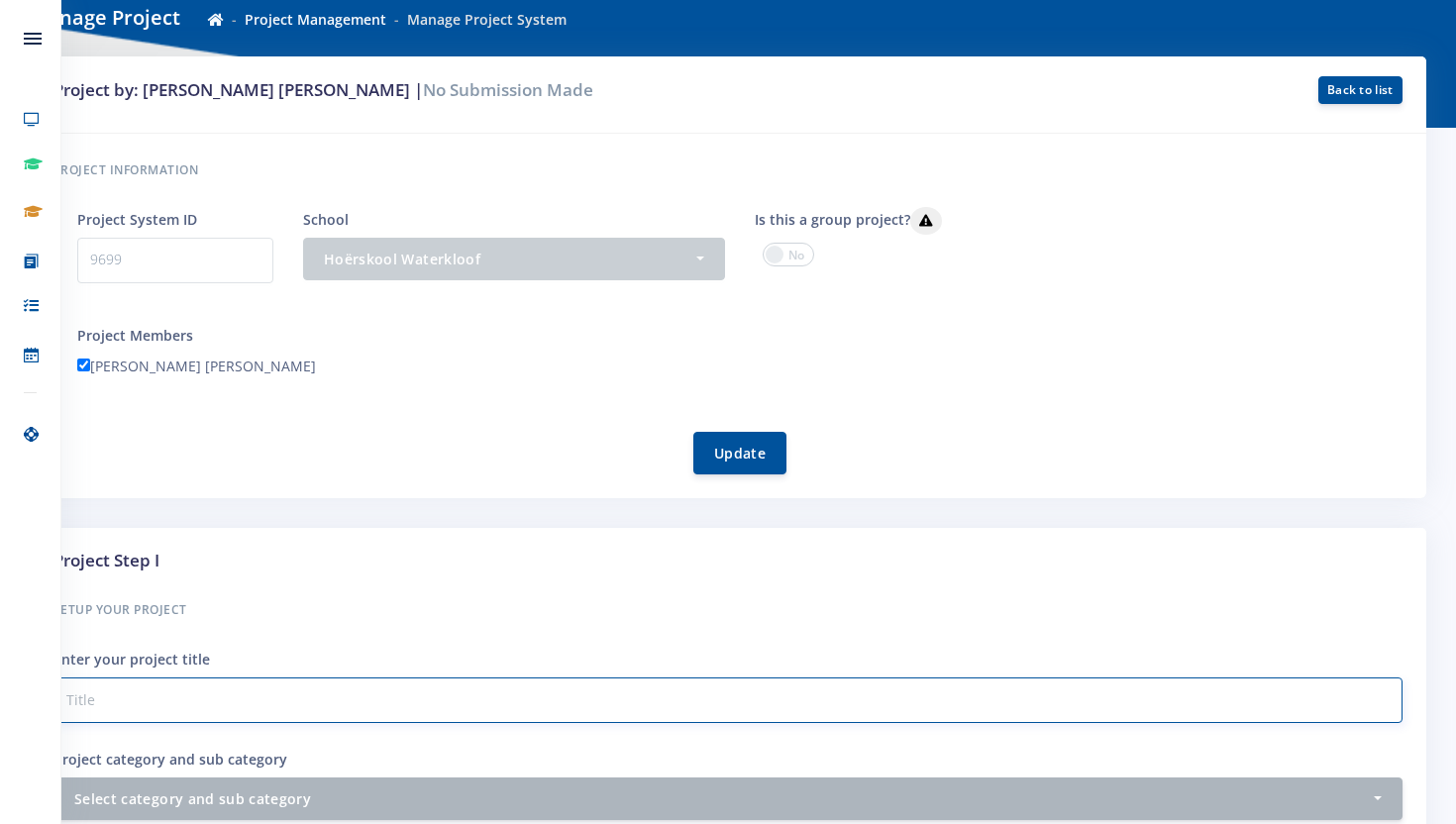 click on "Project category and sub category" at bounding box center [728, 700] 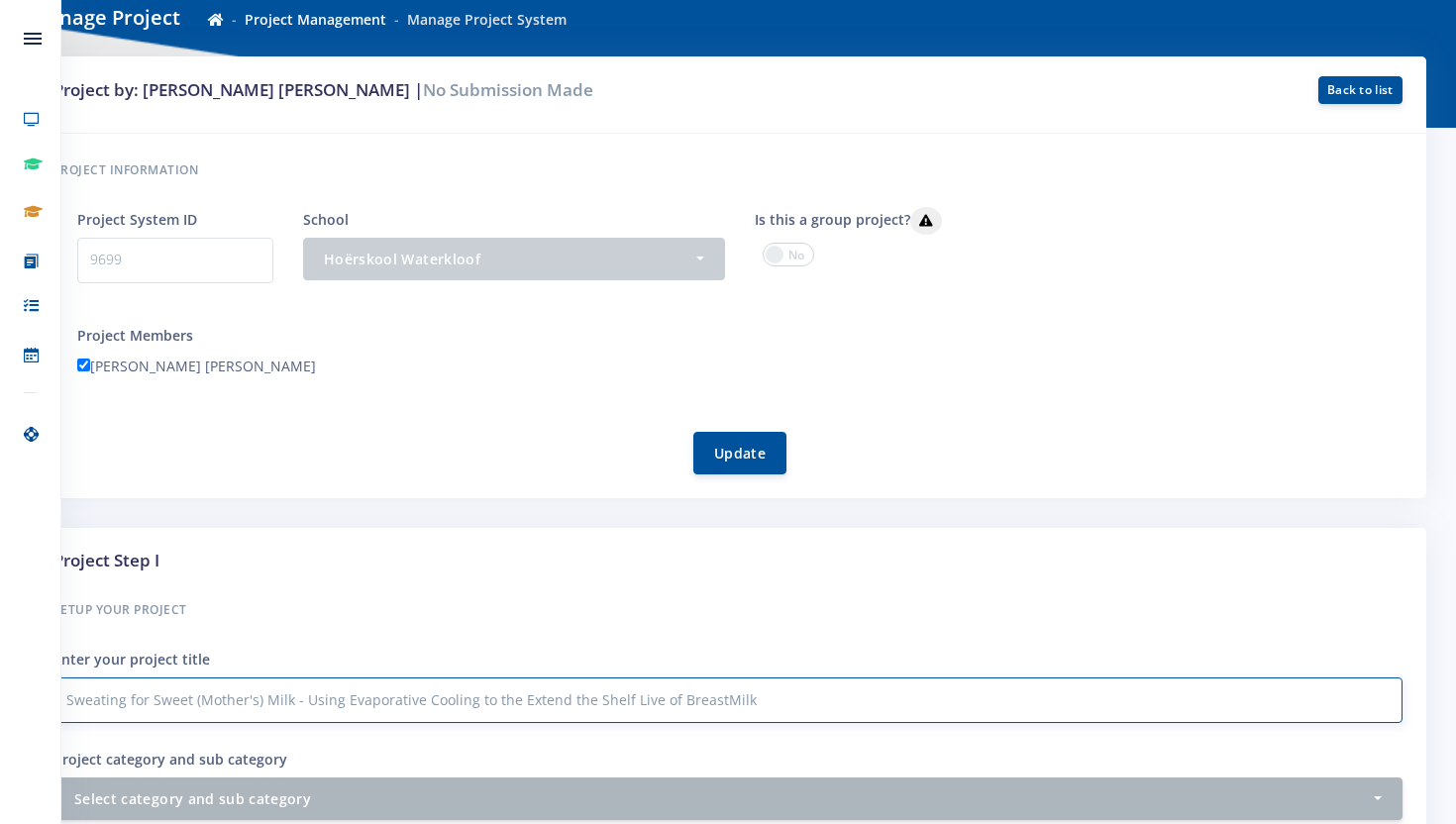 type on "Sweating for Sweet (Mother's) Milk - Using Evaporative Cooling to the Extend the Shelf Live of BreastMilk" 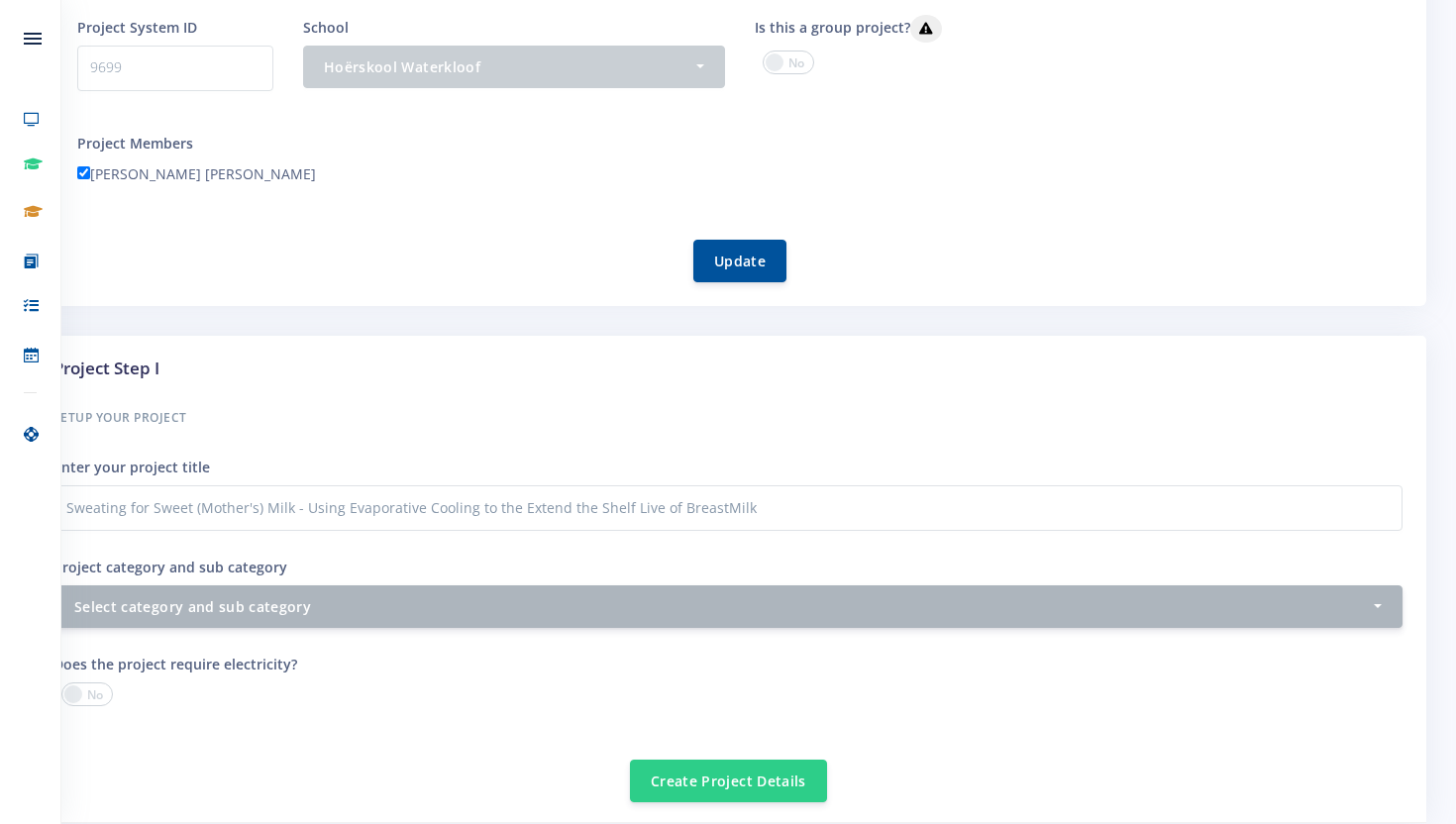 scroll, scrollTop: 372, scrollLeft: 0, axis: vertical 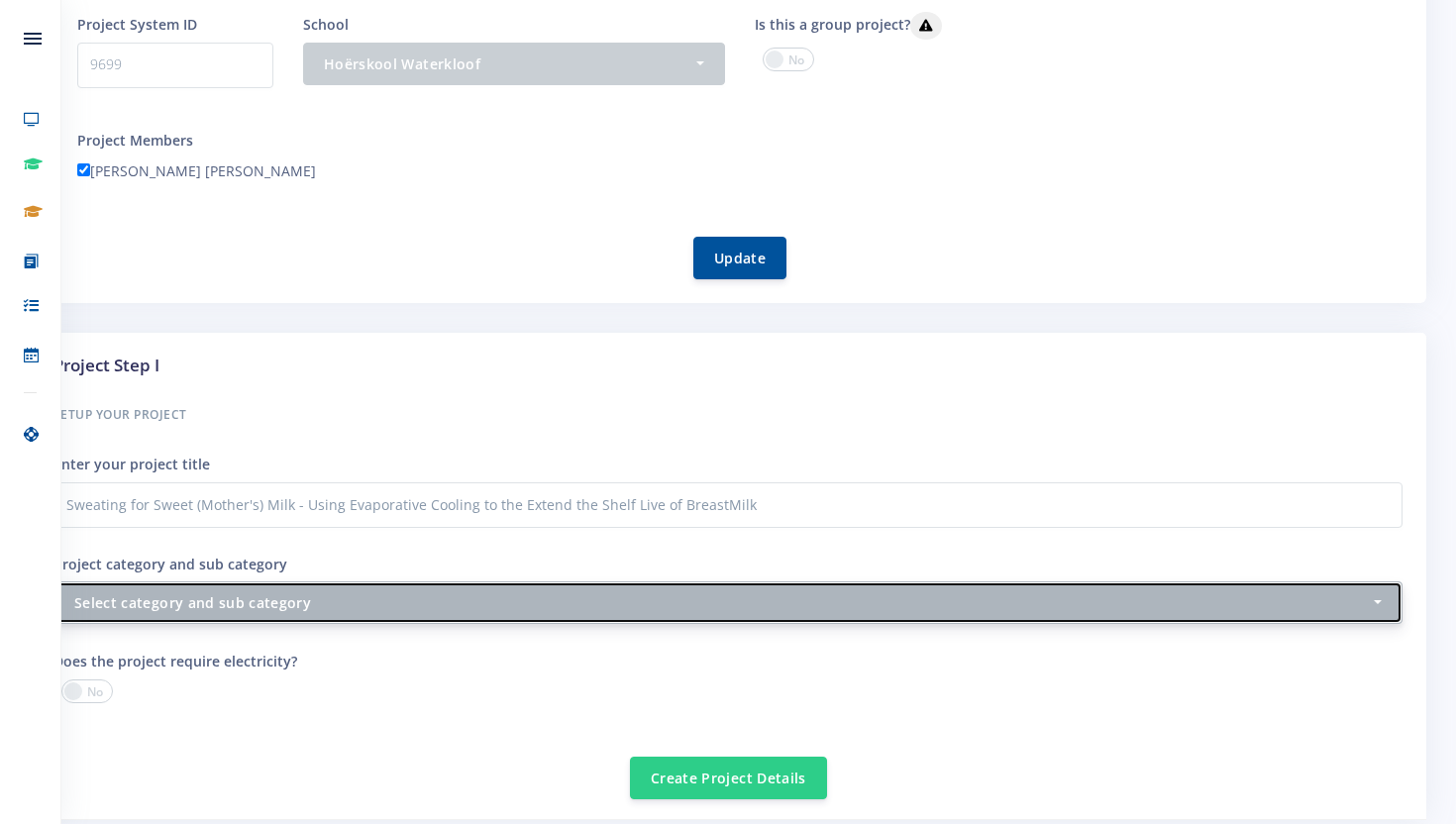click on "Select category and sub category" at bounding box center [722, 602] 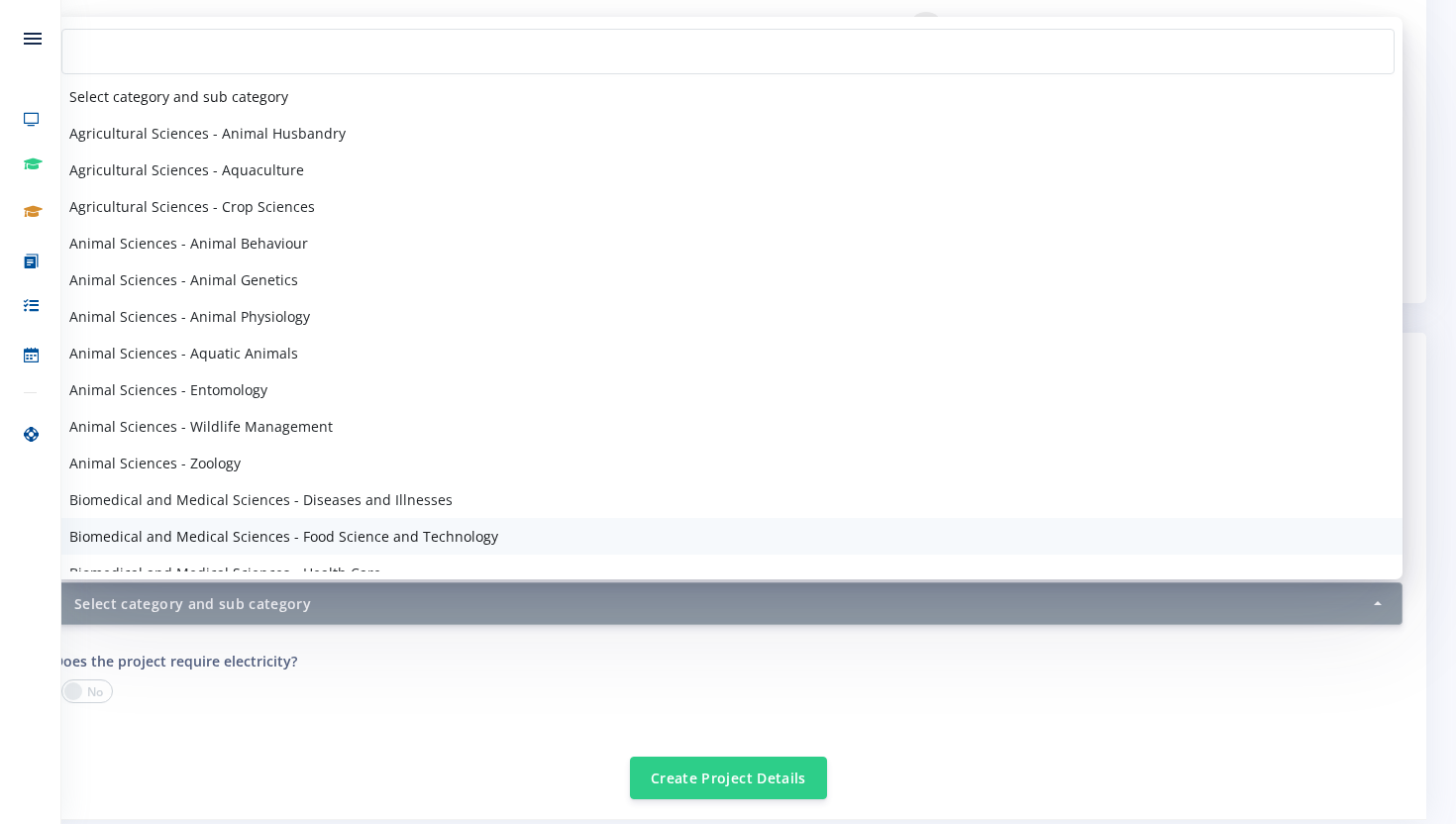 click on "Biomedical and Medical Sciences - Food Science and Technology" at bounding box center [283, 536] 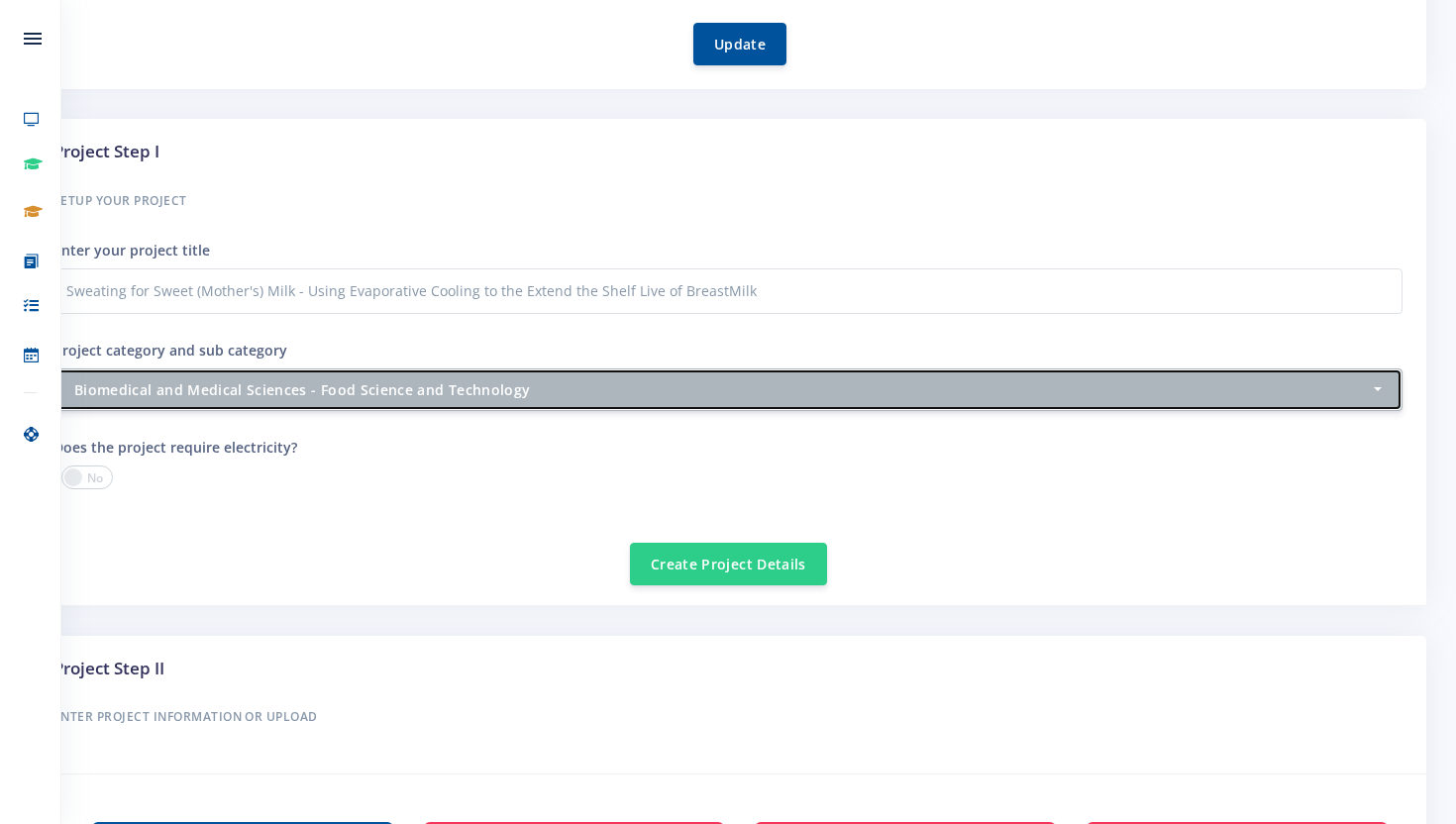 scroll, scrollTop: 665, scrollLeft: 0, axis: vertical 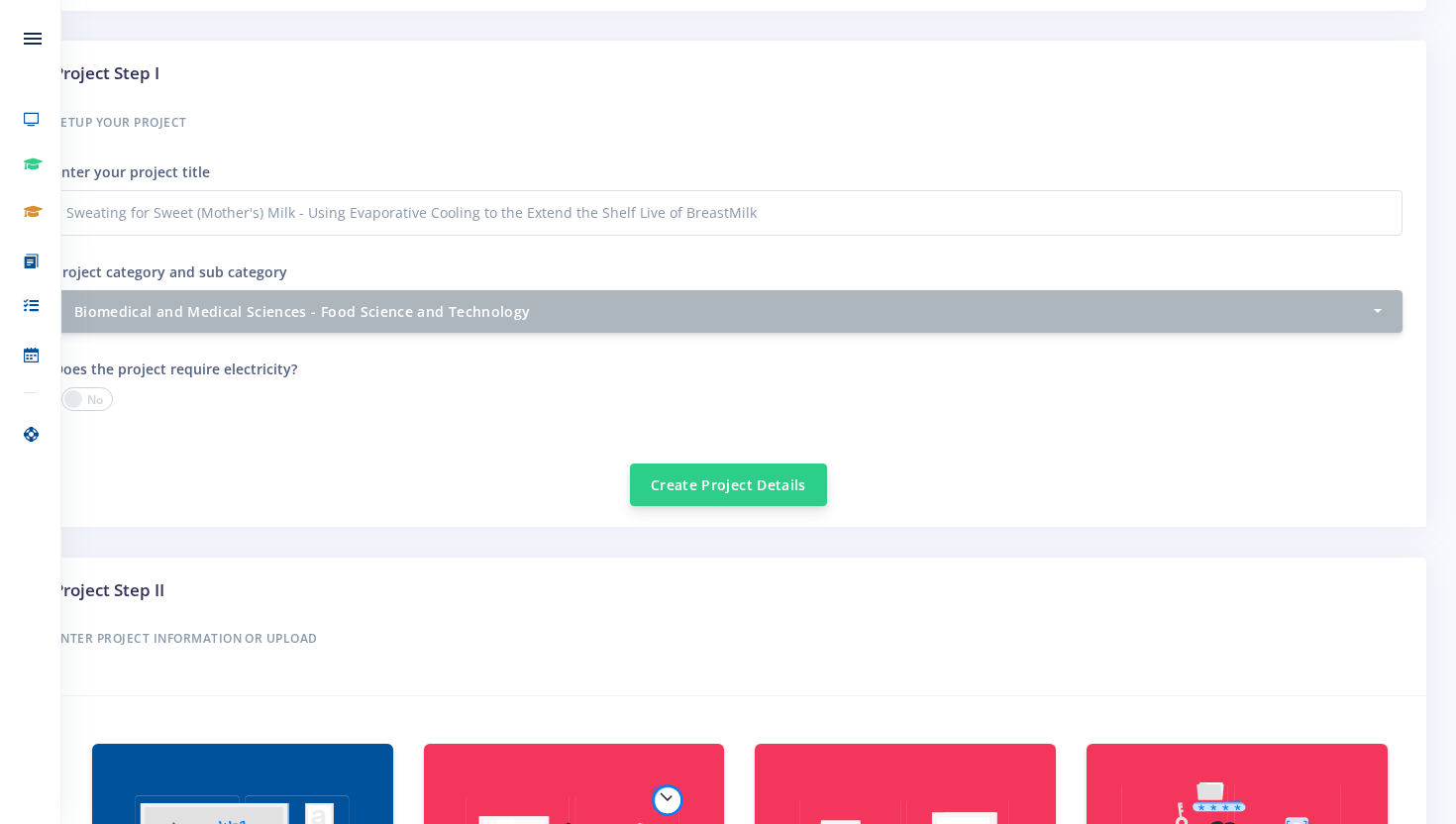 click on "Create Project Details" at bounding box center [728, 484] 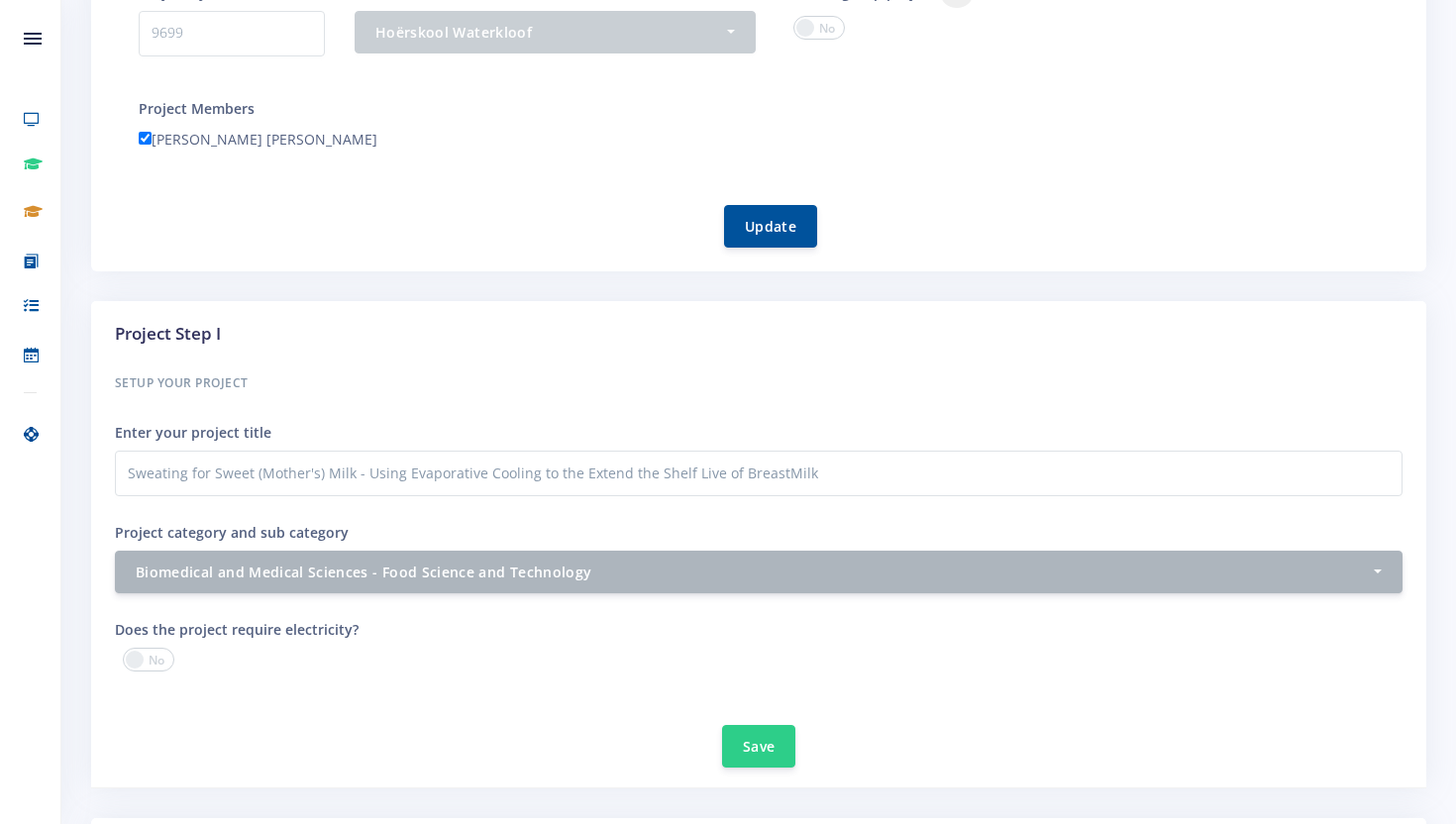 scroll, scrollTop: 469, scrollLeft: 0, axis: vertical 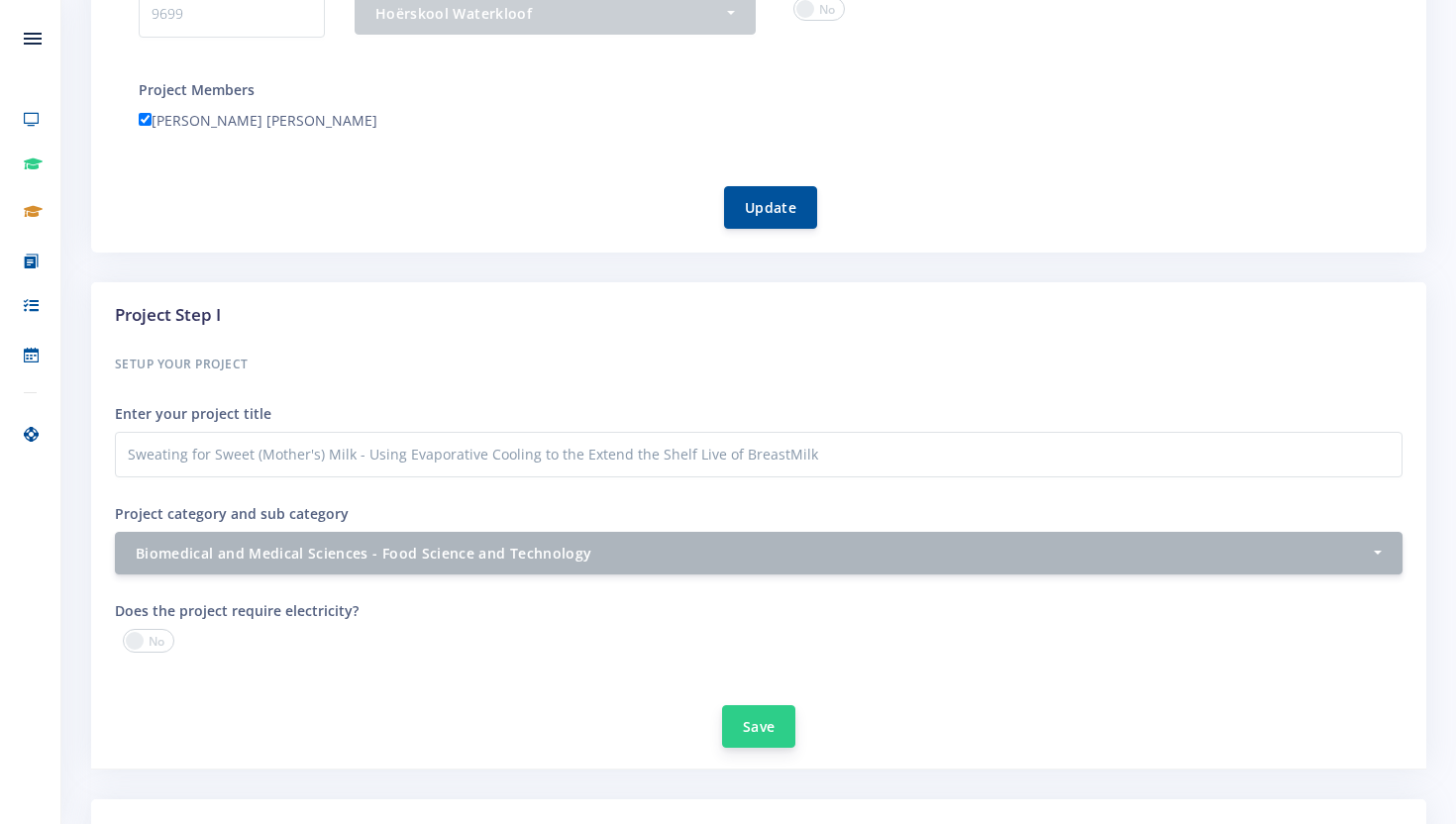 click on "Save" at bounding box center (759, 726) 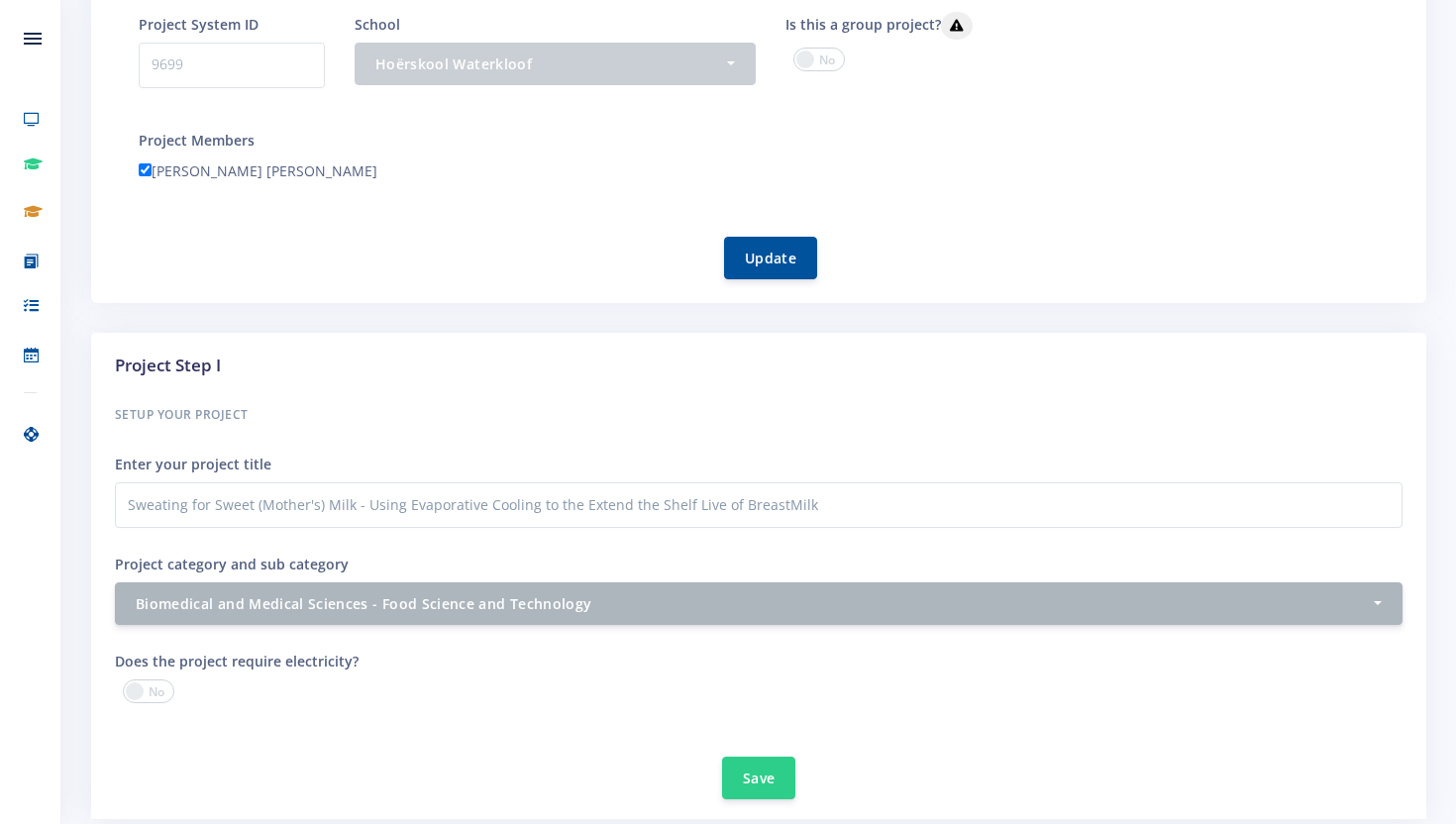 scroll, scrollTop: 553, scrollLeft: 0, axis: vertical 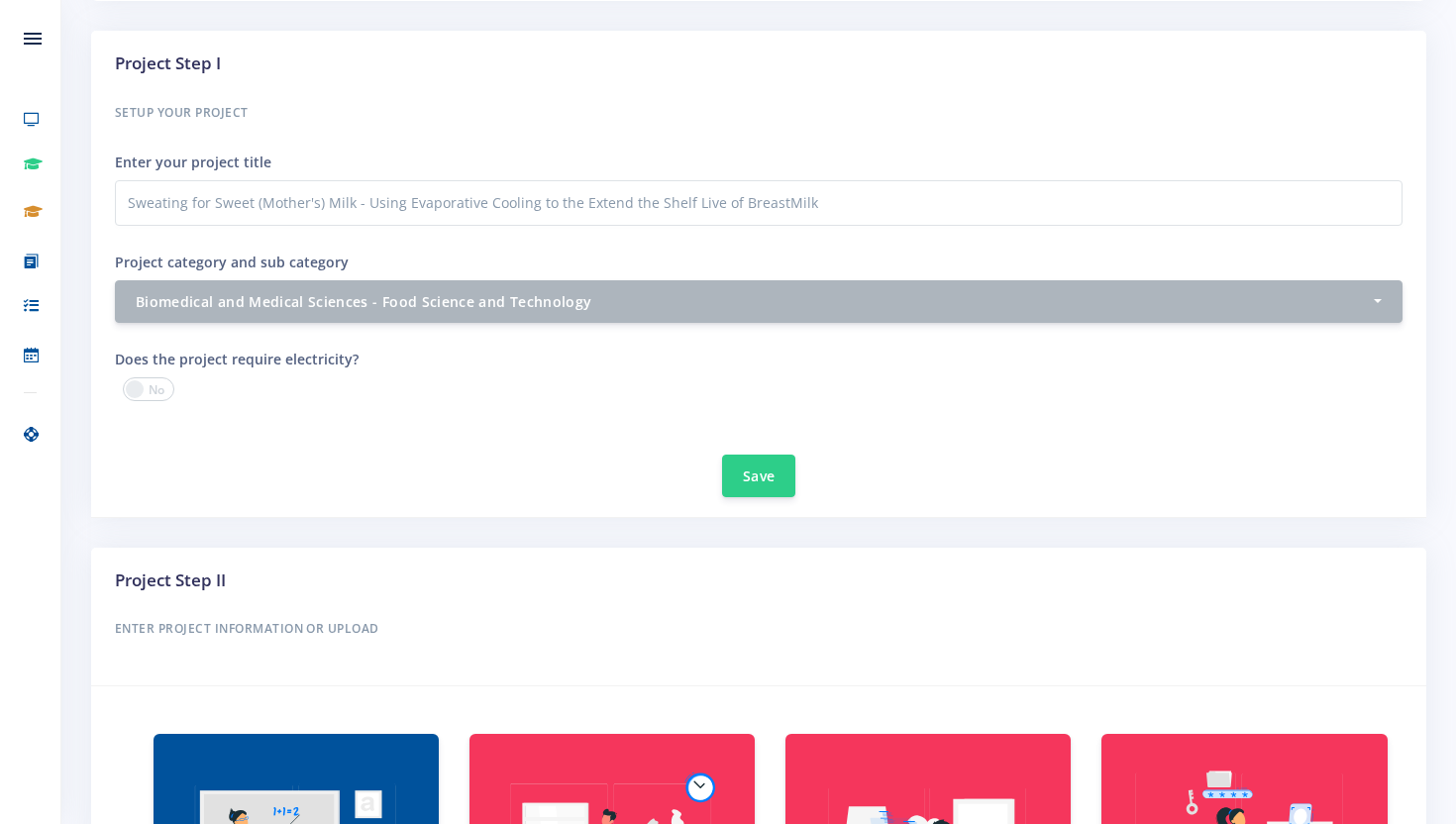 click on "Project Step II
Enter Project Information or Upload" at bounding box center [759, 617] 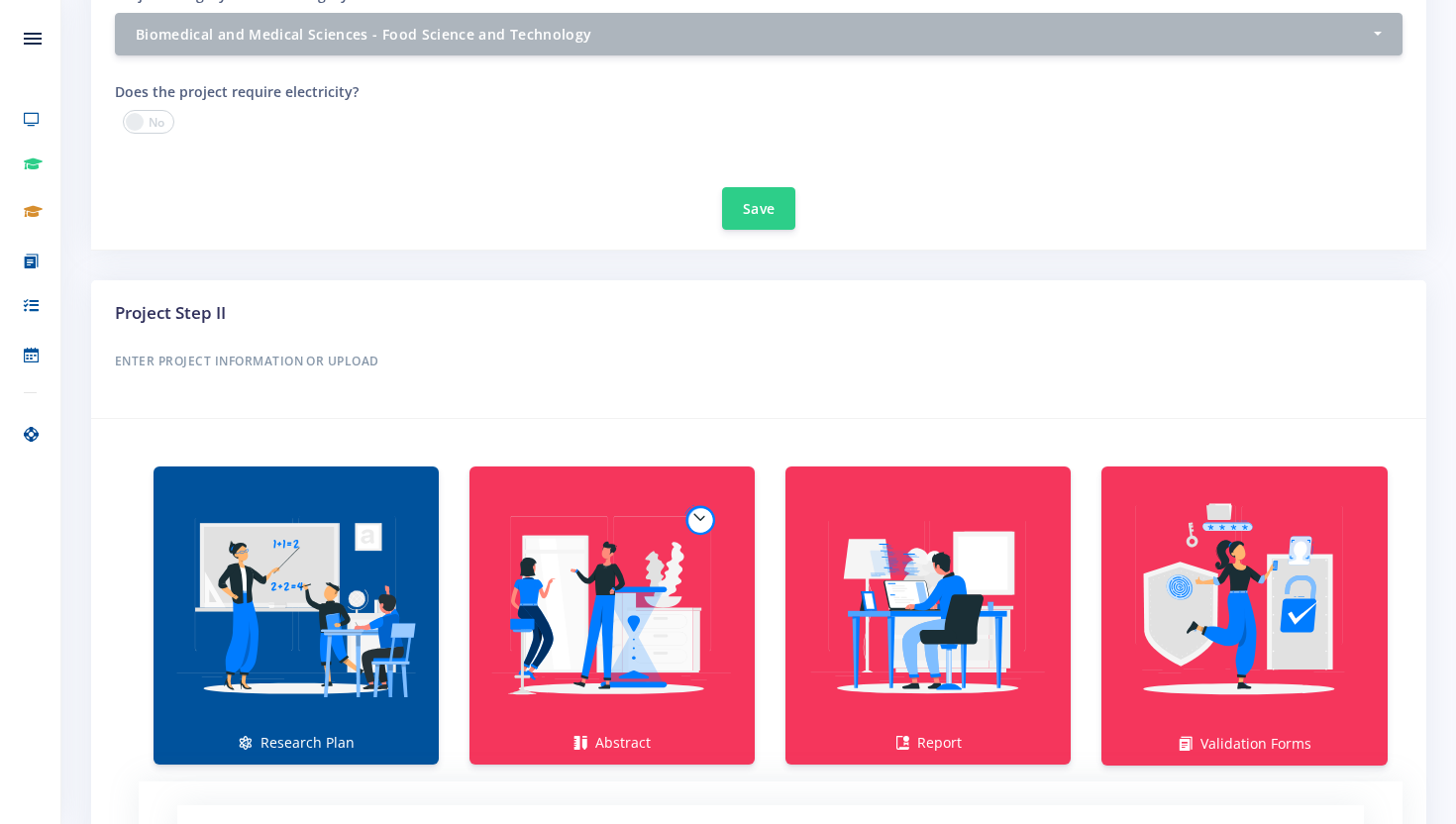 scroll, scrollTop: 1032, scrollLeft: 0, axis: vertical 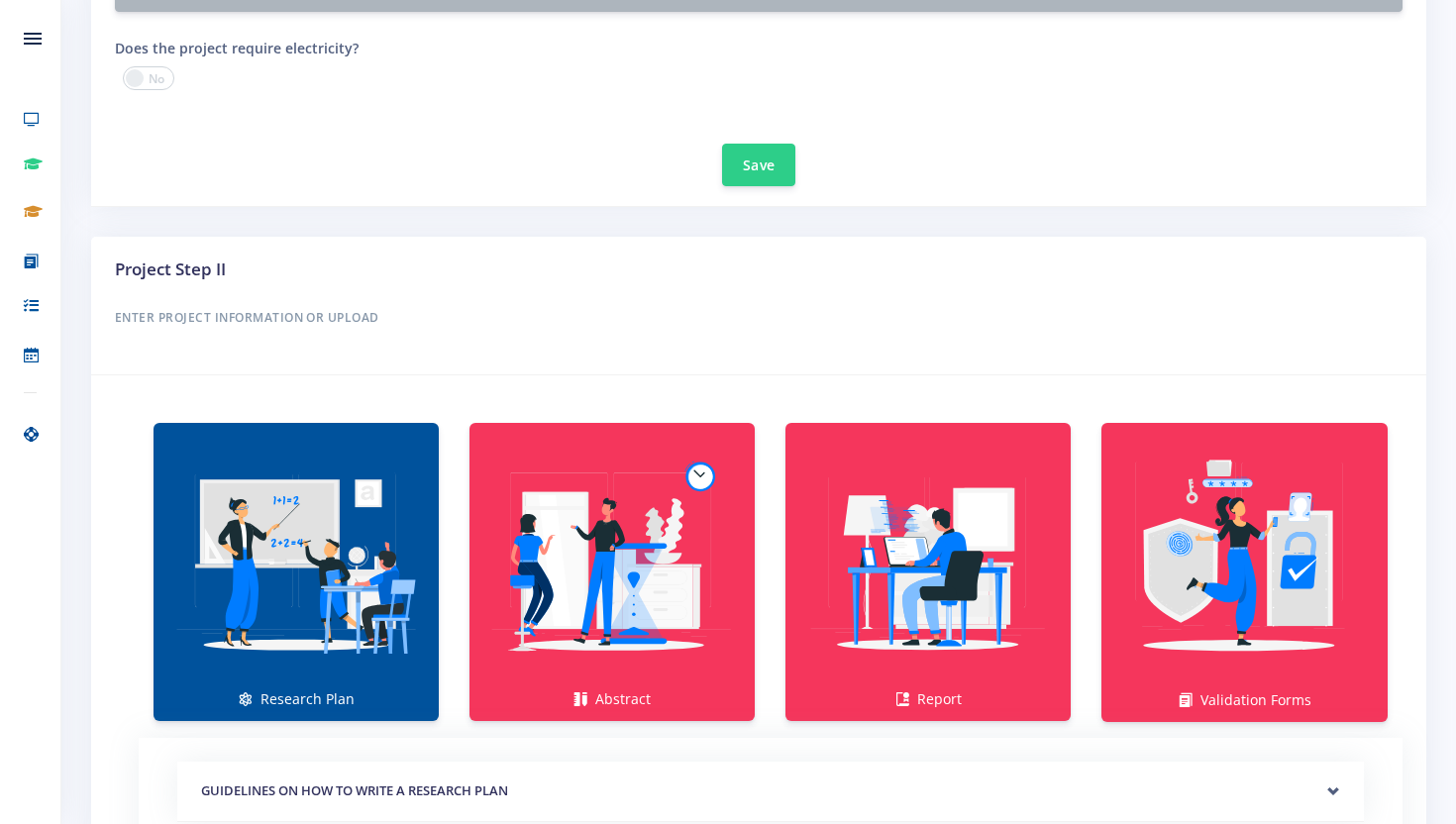 click on "Research Plan" at bounding box center [296, 571] 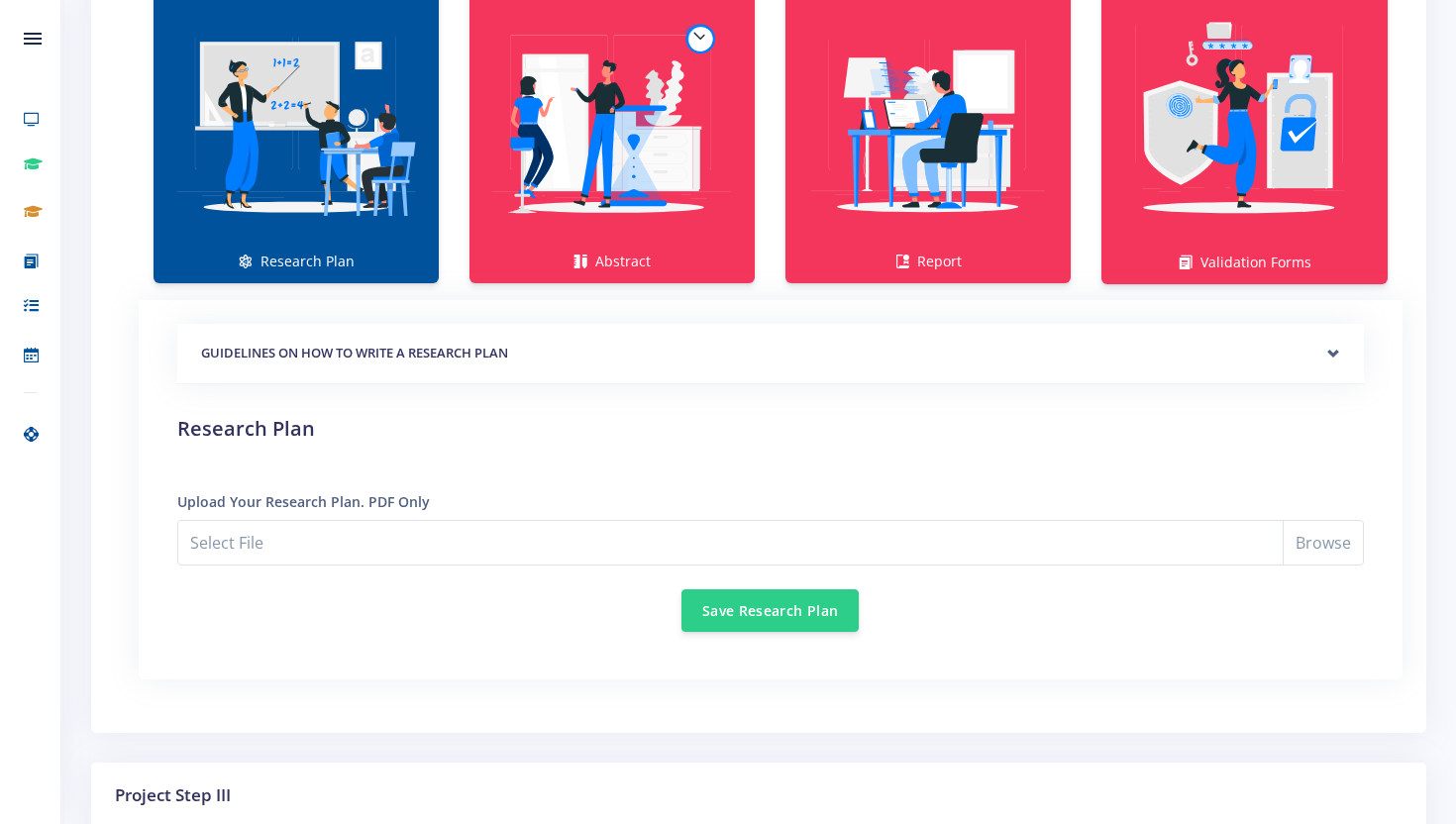 scroll, scrollTop: 1471, scrollLeft: 0, axis: vertical 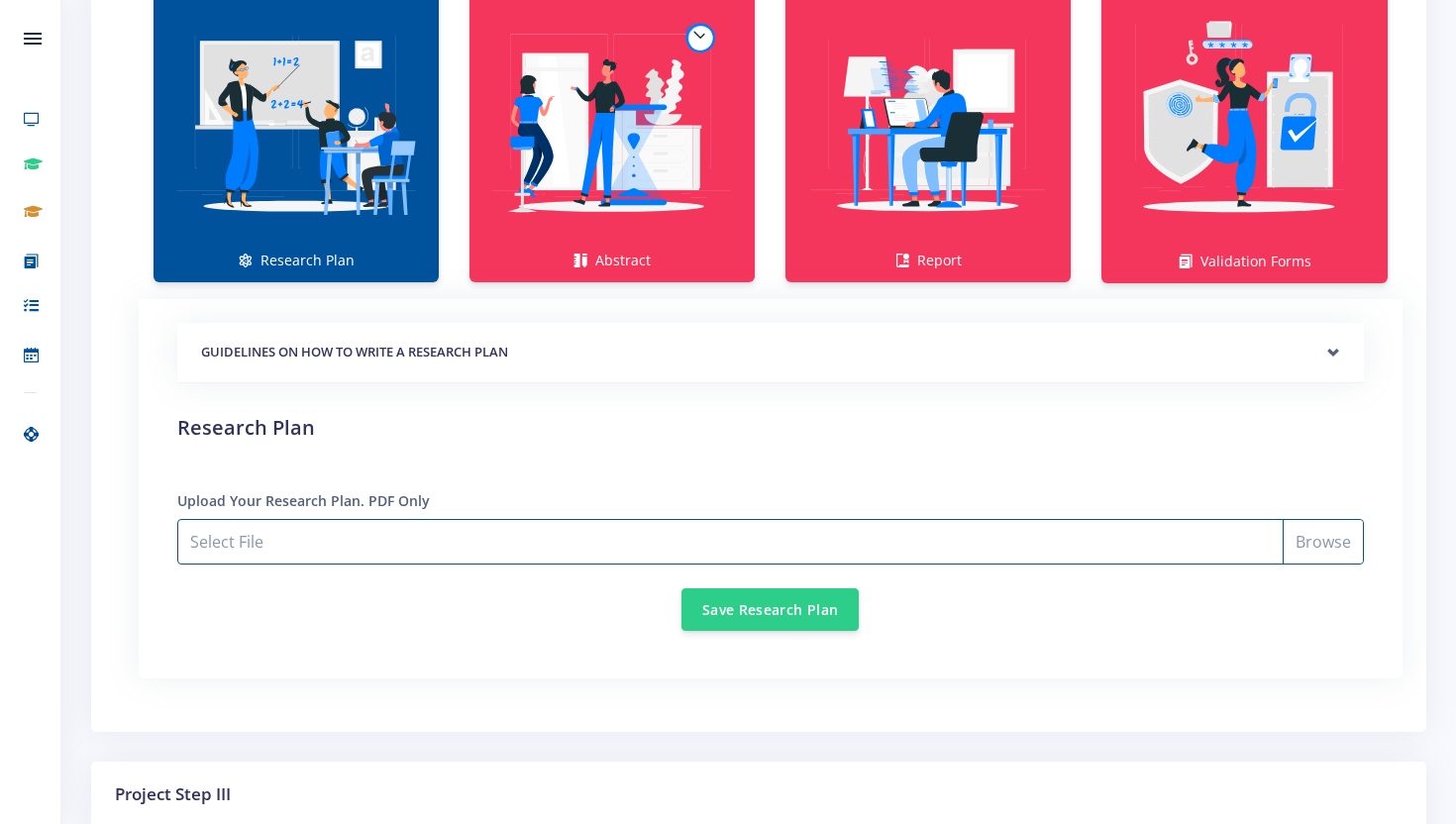 click on "Select File" at bounding box center [771, 542] 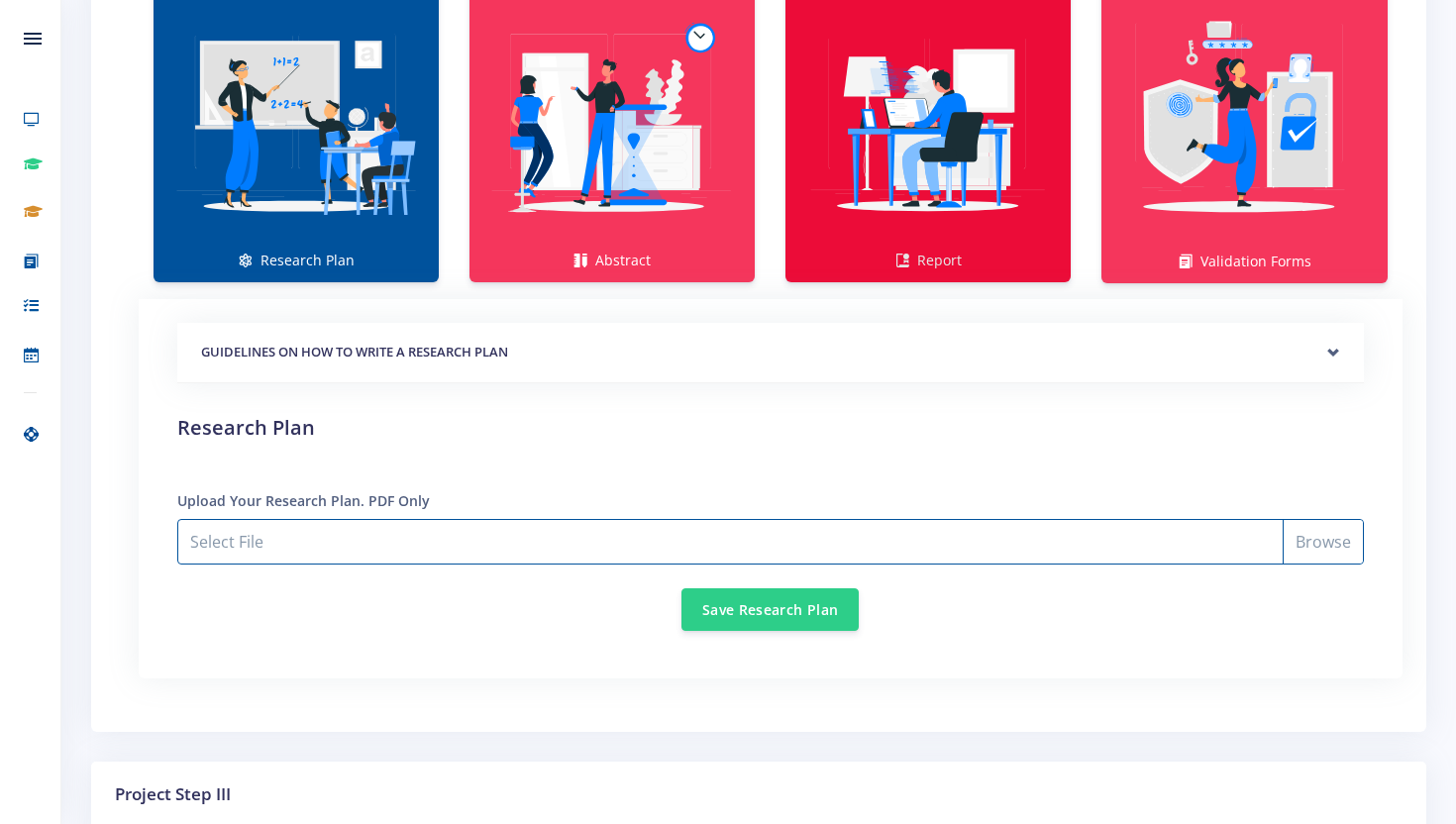 type on "C:\fakepath\Amerie Swart RESEARCH PLAN 2024.pdf" 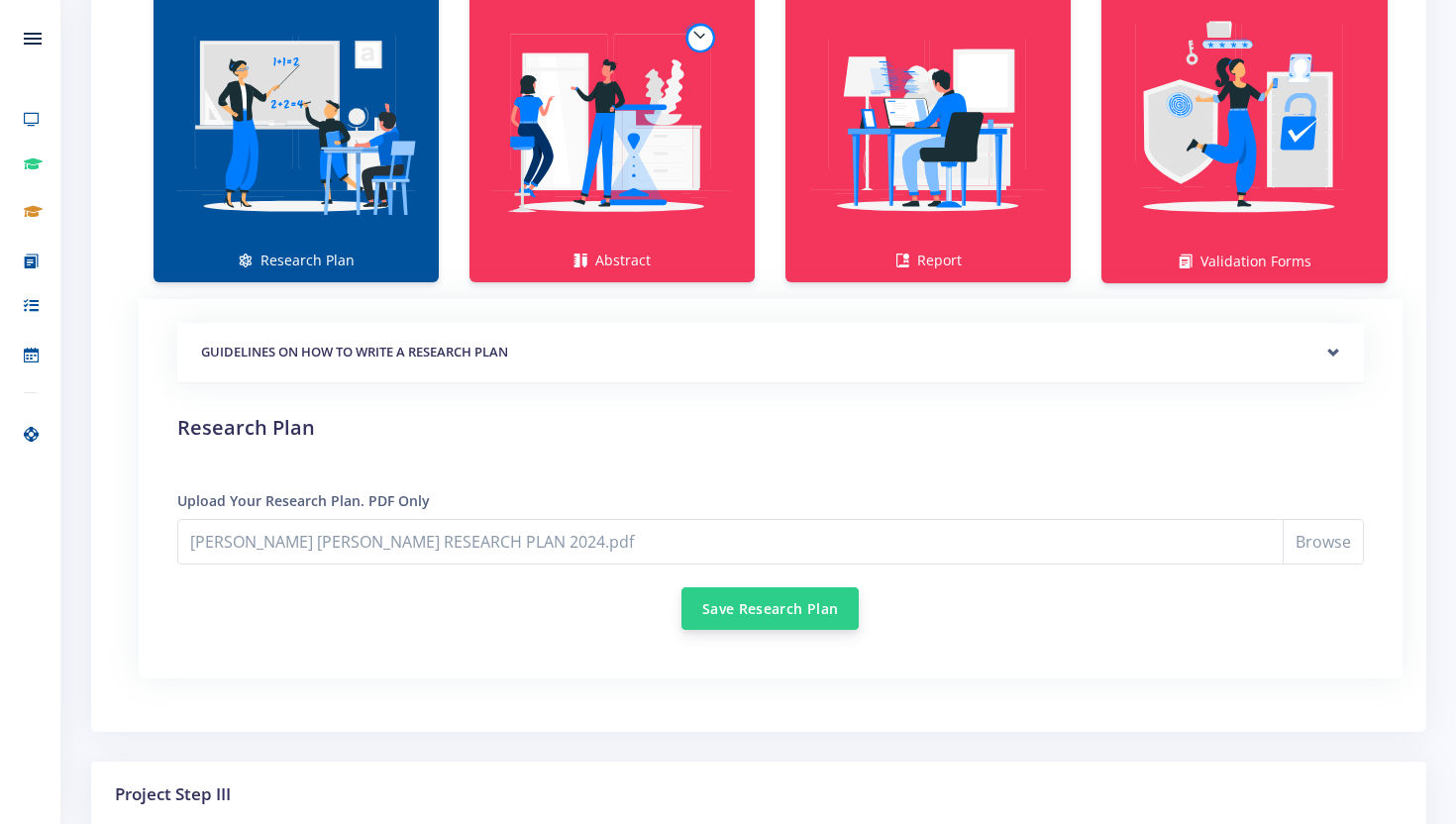 click on "Save Research Plan" at bounding box center [770, 608] 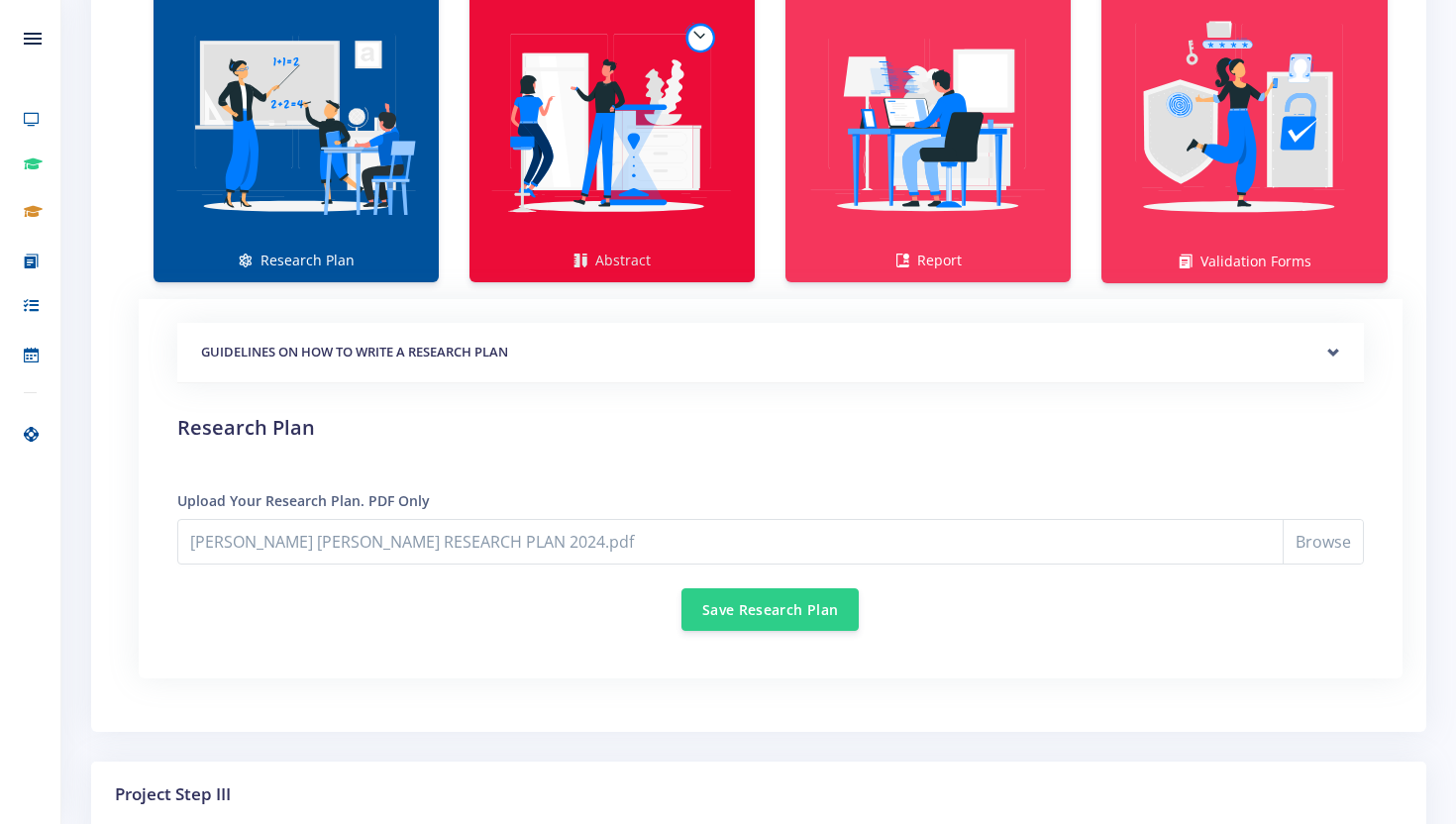 click at bounding box center (612, 123) 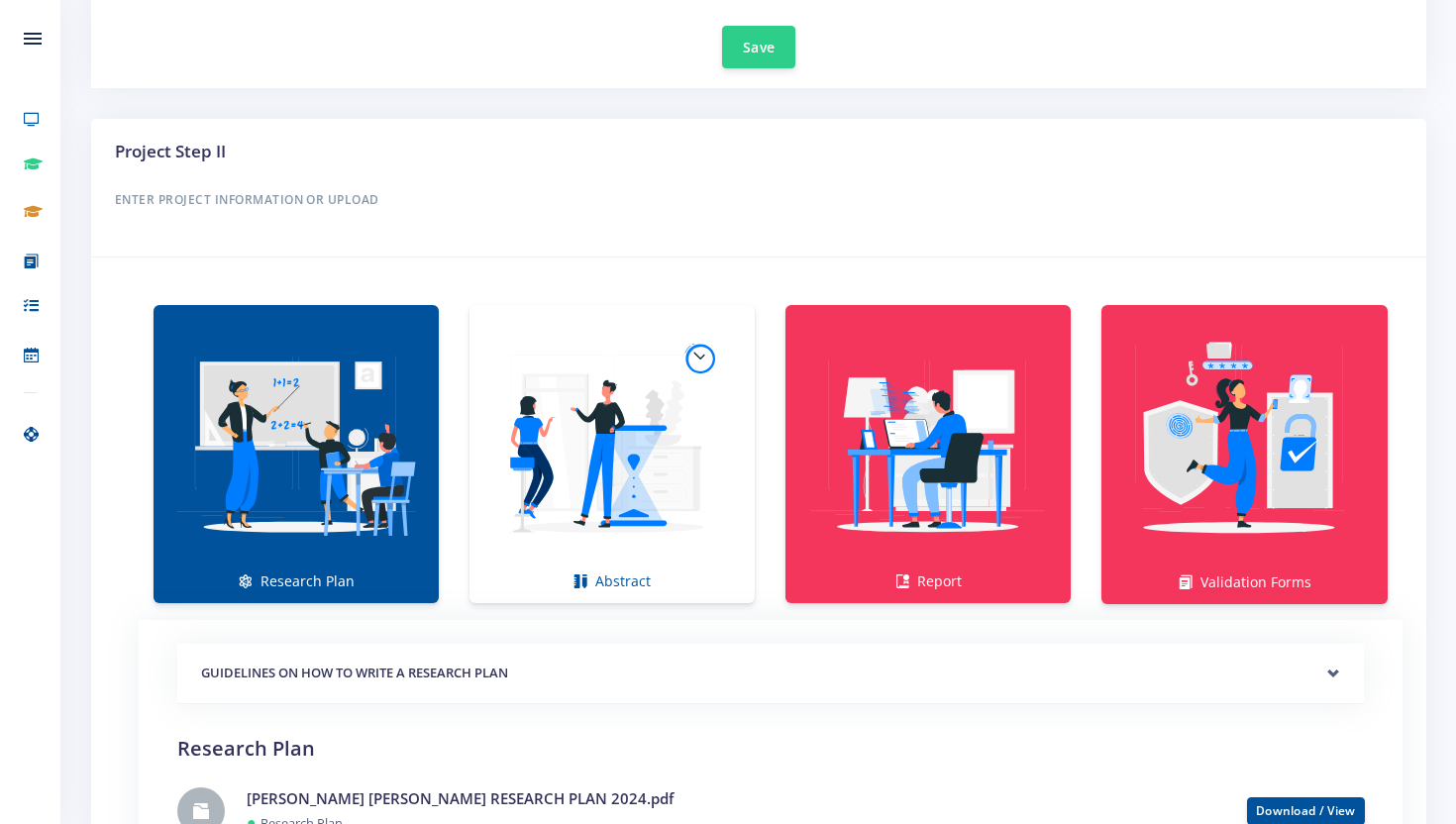 scroll, scrollTop: 1073, scrollLeft: 0, axis: vertical 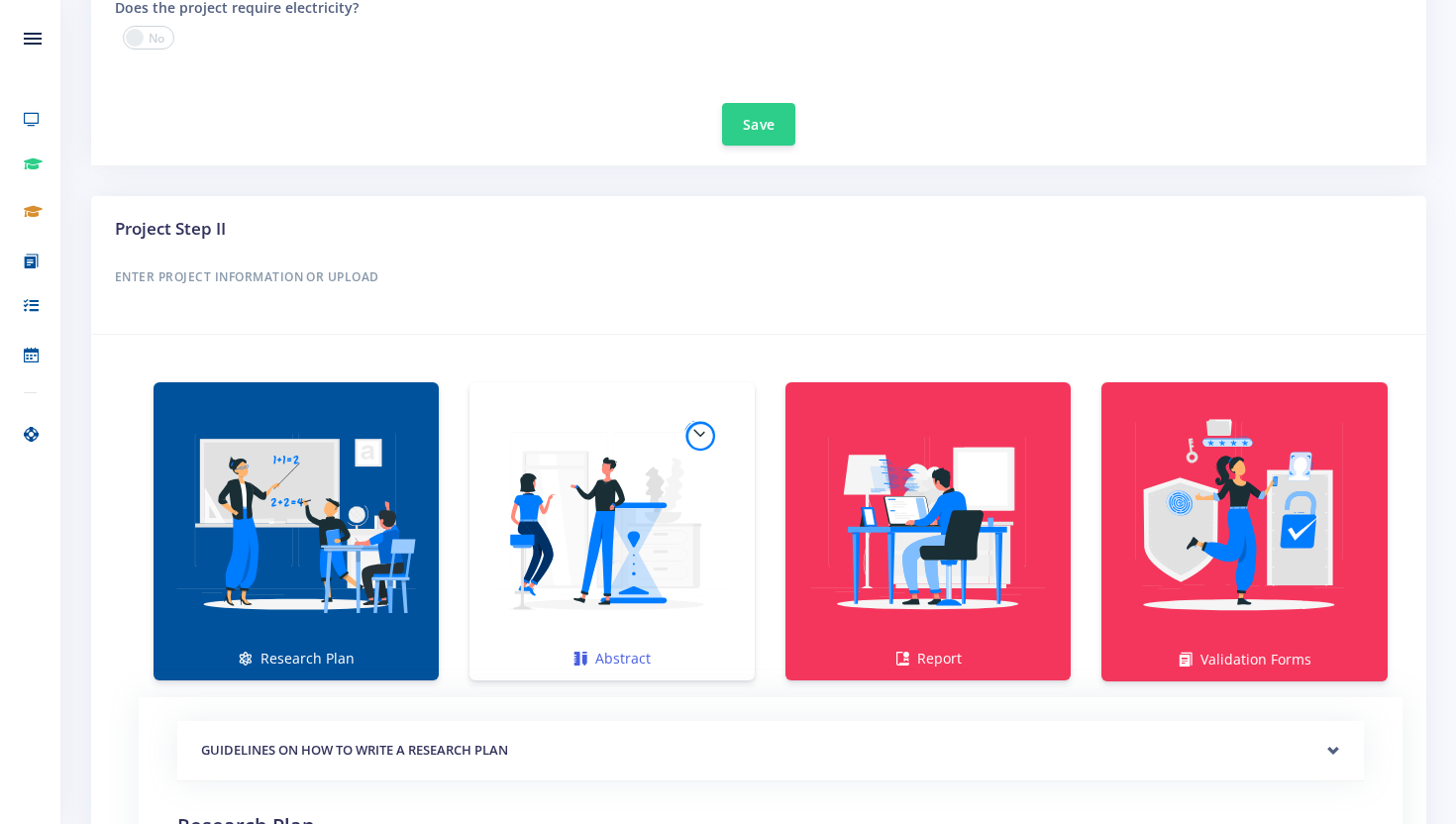 click at bounding box center (612, 521) 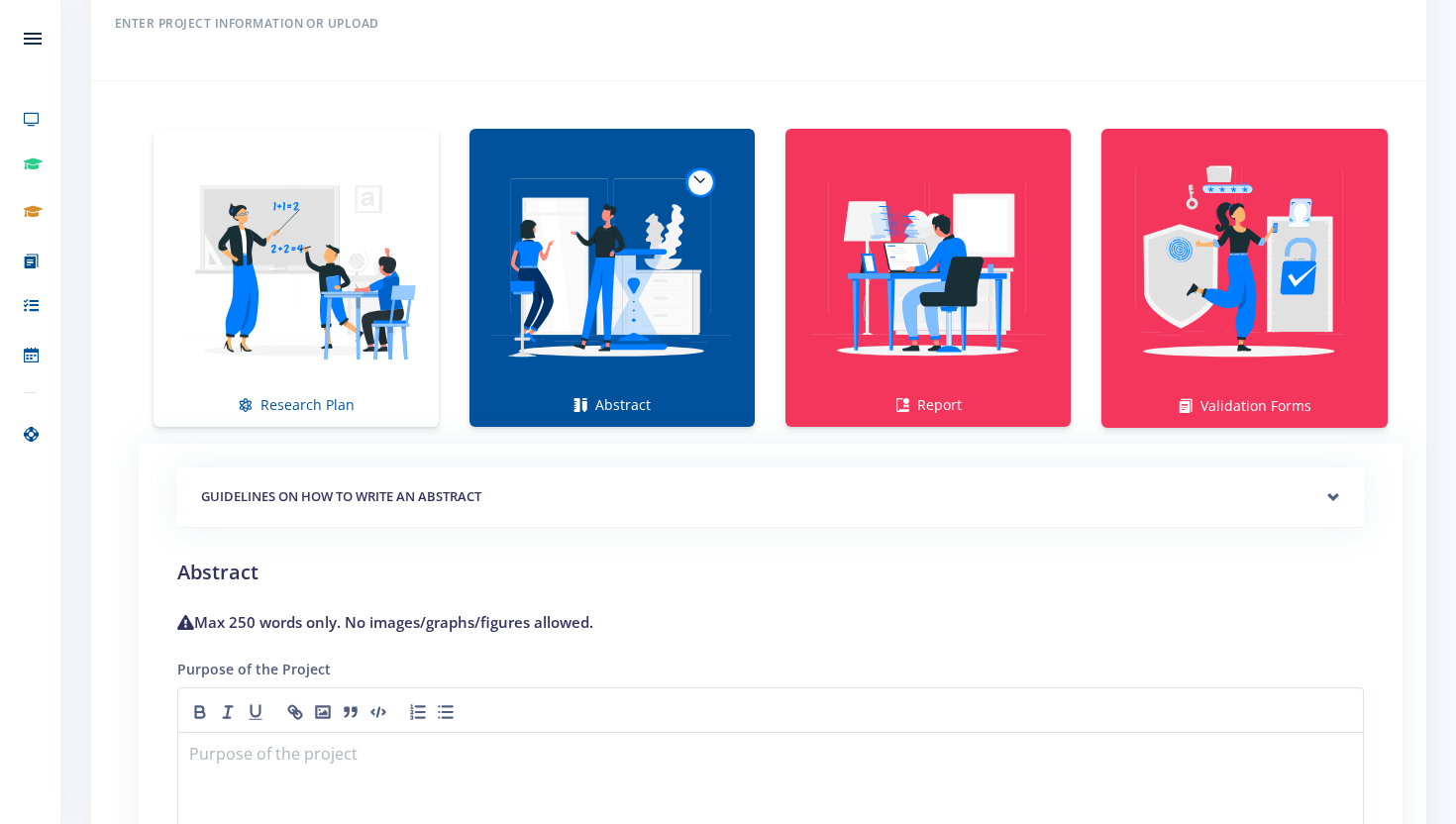 scroll, scrollTop: 1325, scrollLeft: 0, axis: vertical 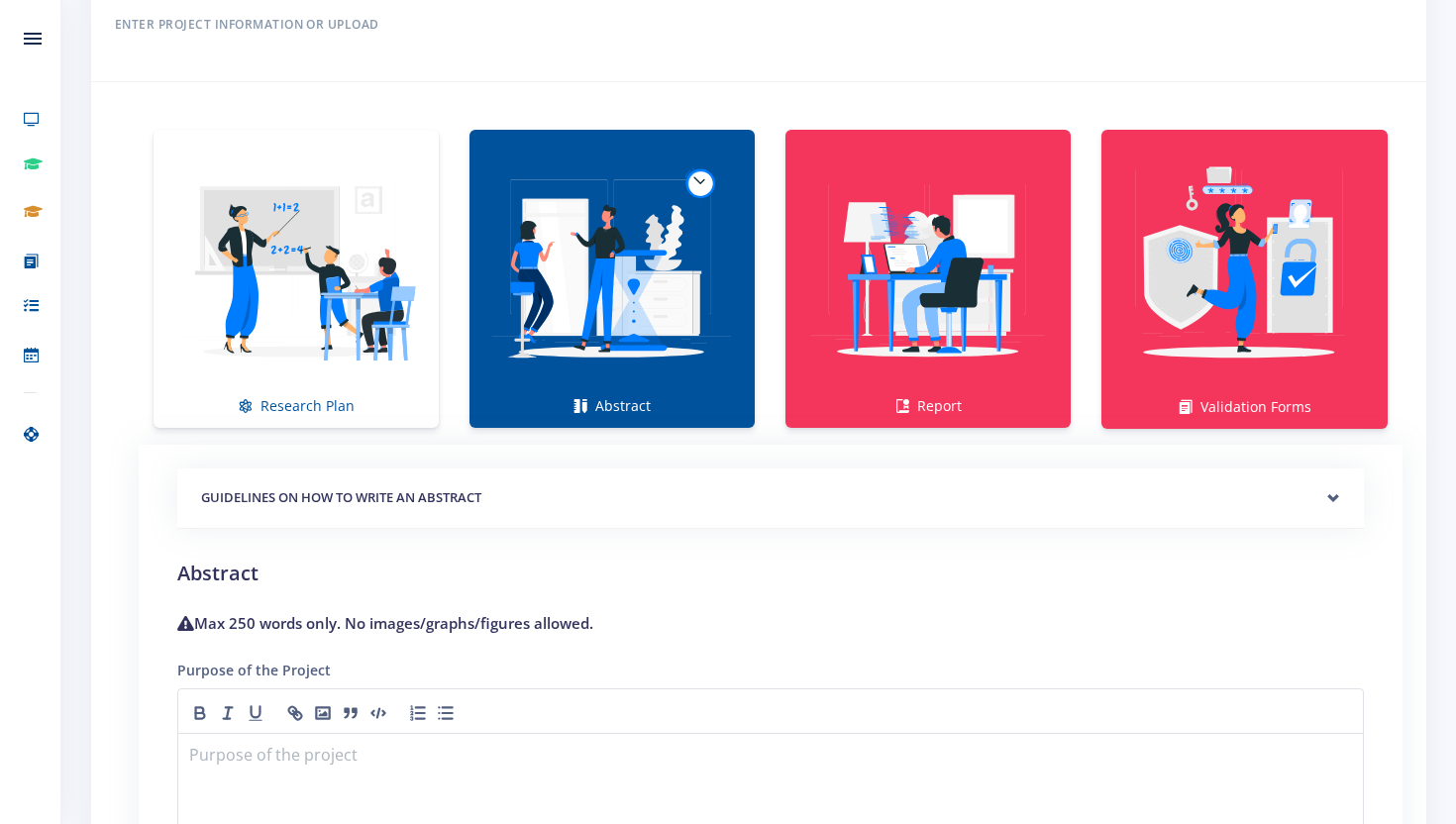 click on "GUIDELINES ON HOW TO WRITE AN
ABSTRACT" at bounding box center [771, 498] 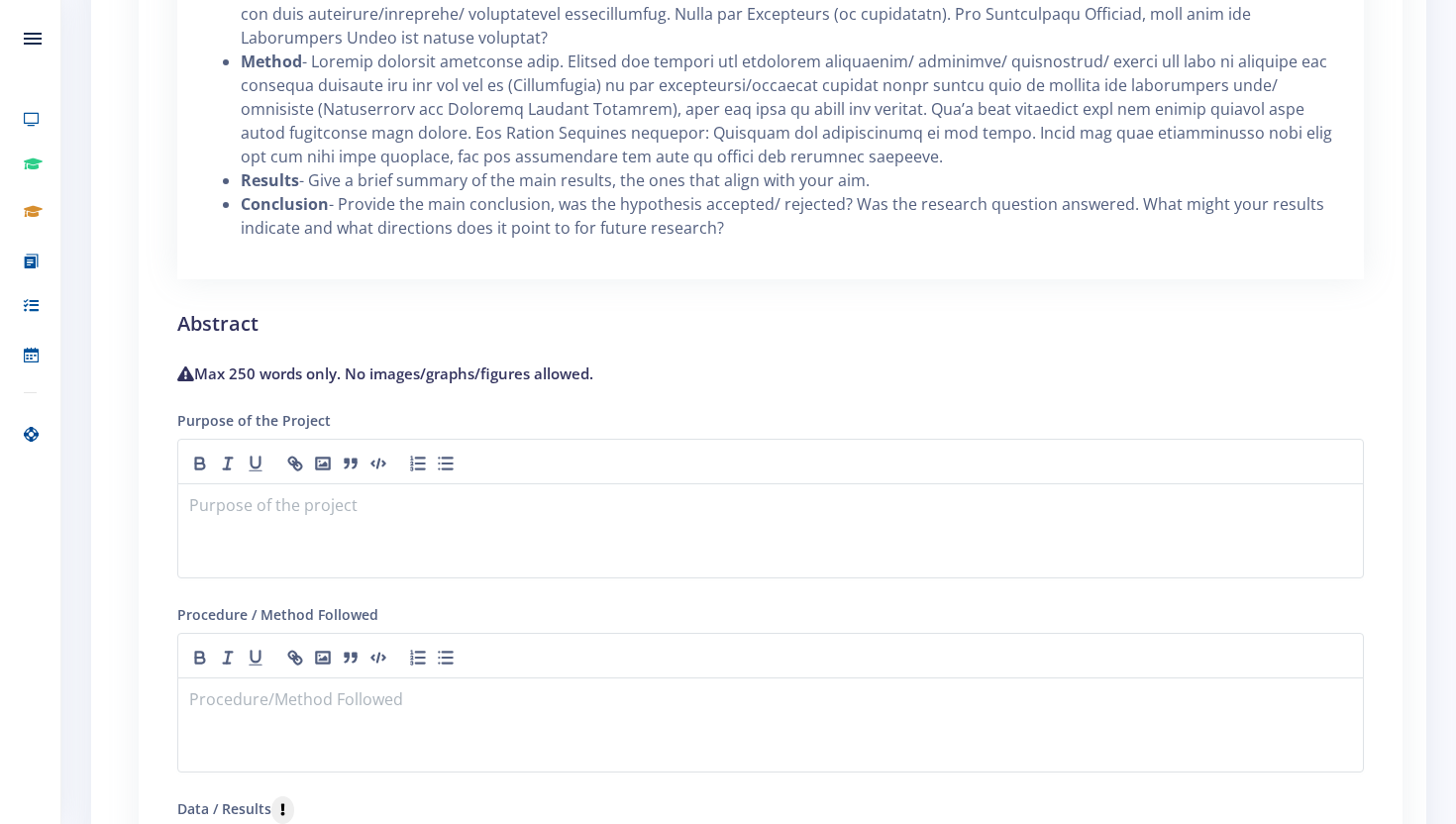scroll, scrollTop: 2086, scrollLeft: 0, axis: vertical 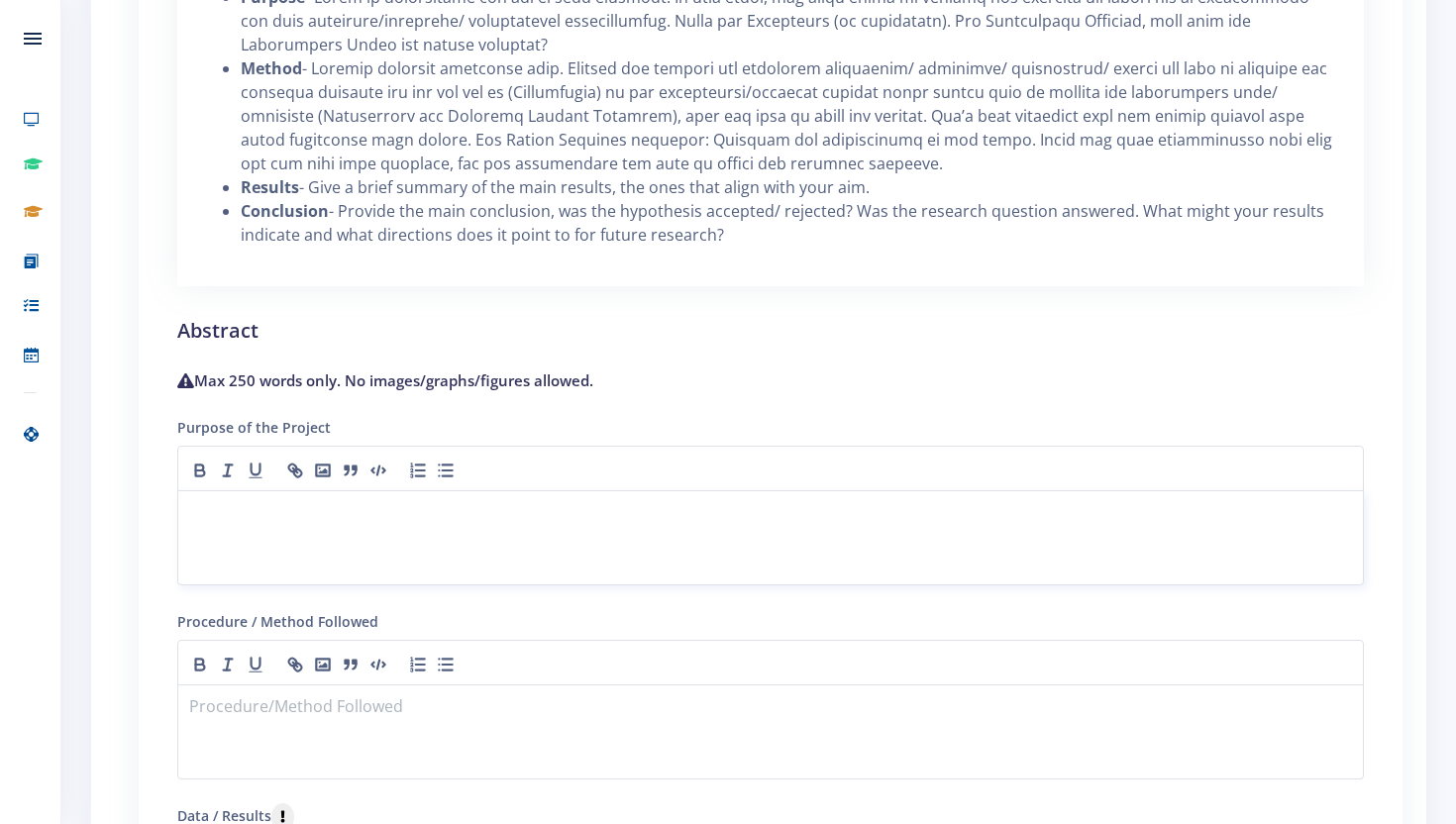 click at bounding box center [771, 514] 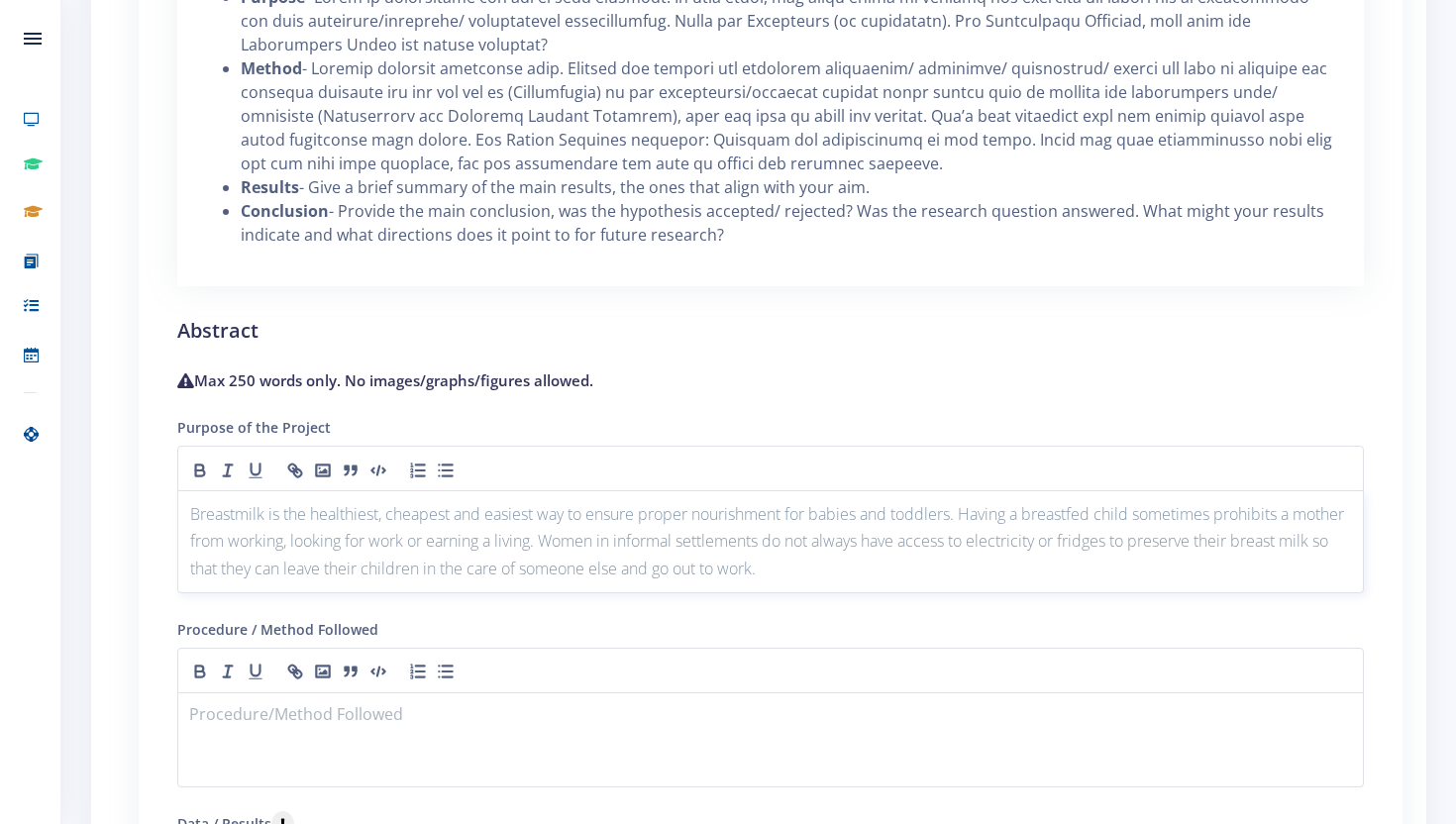 type 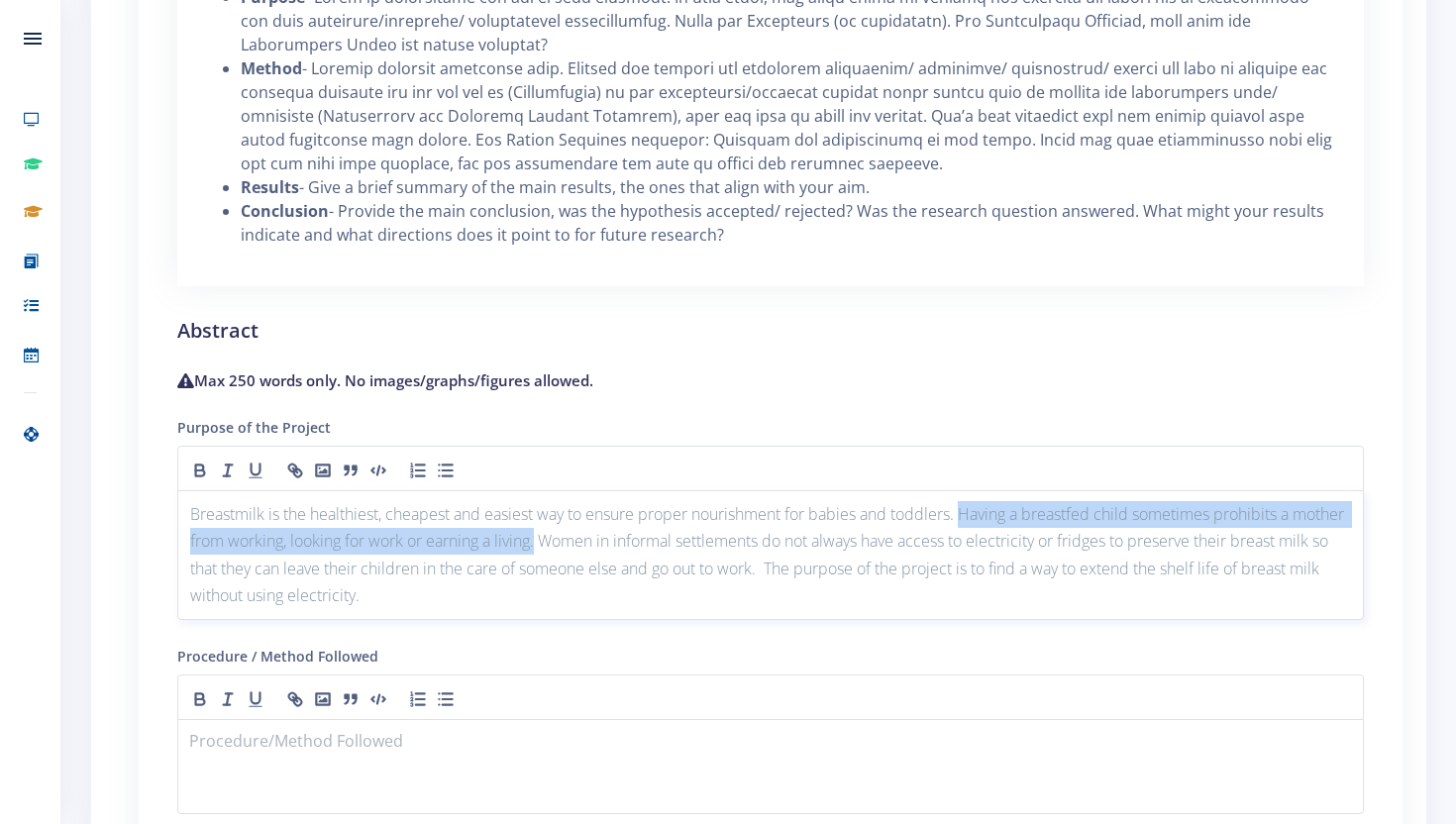 drag, startPoint x: 971, startPoint y: 515, endPoint x: 596, endPoint y: 550, distance: 376.6298 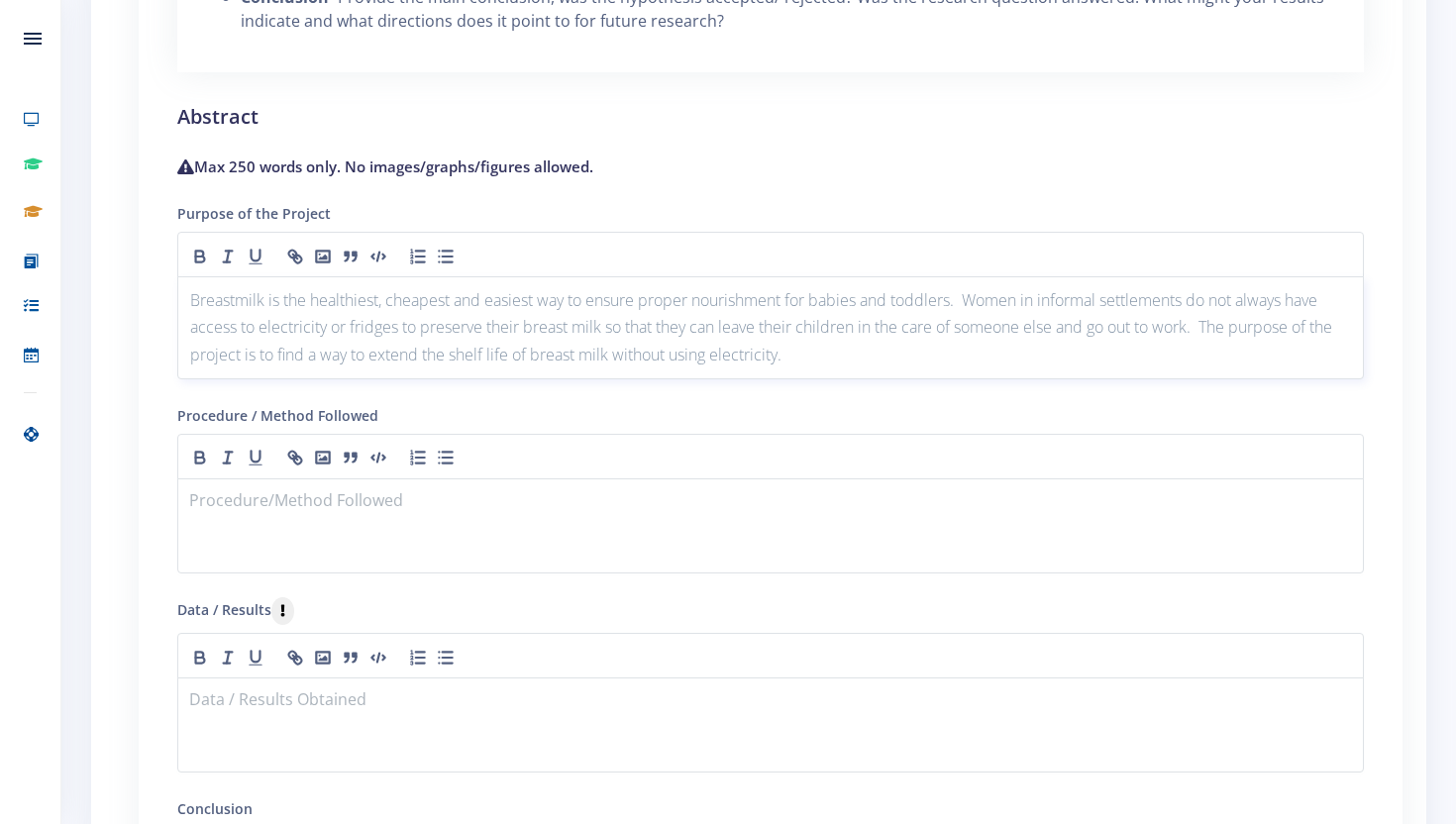 scroll, scrollTop: 2302, scrollLeft: 0, axis: vertical 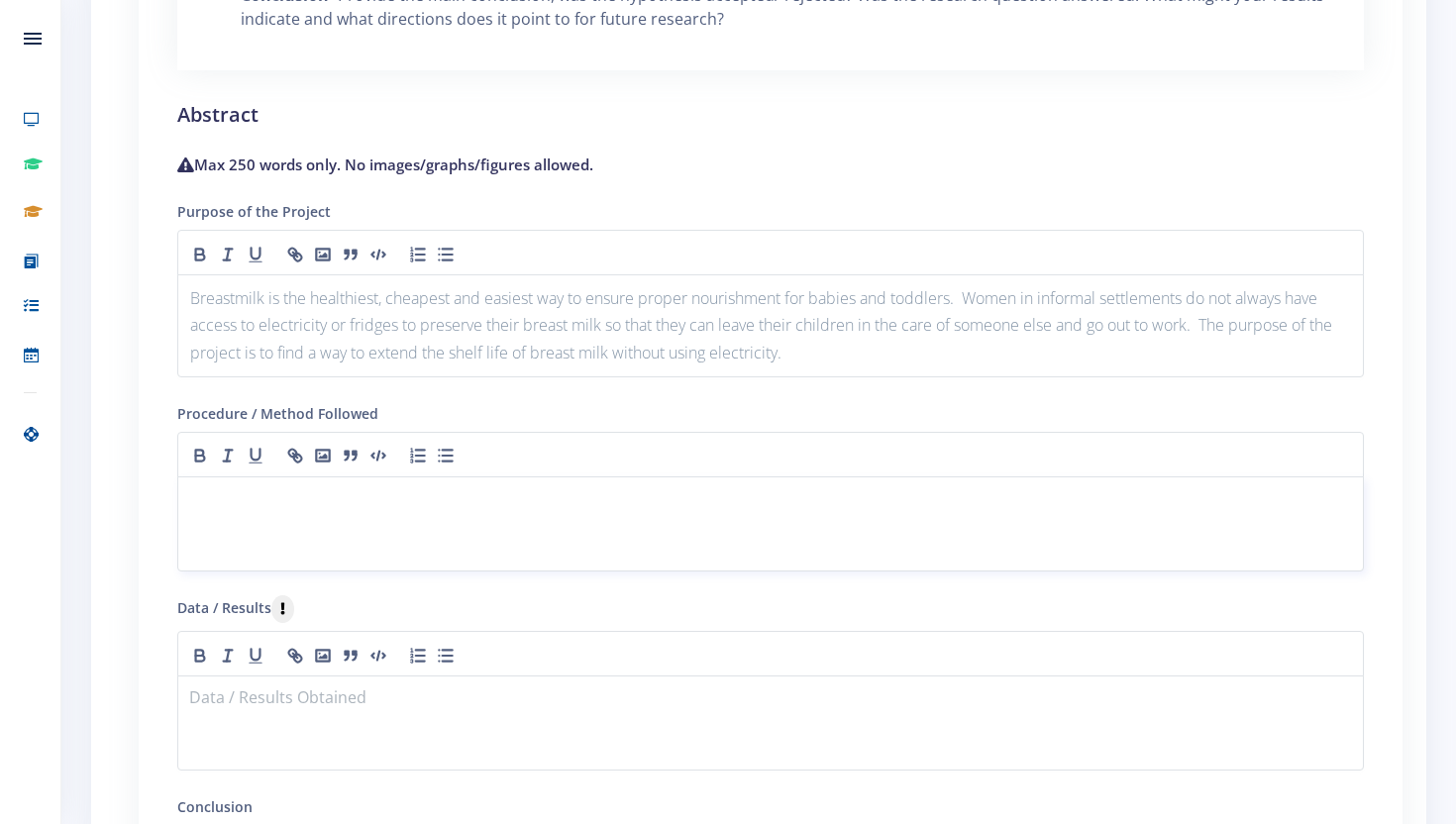 click at bounding box center (771, 500) 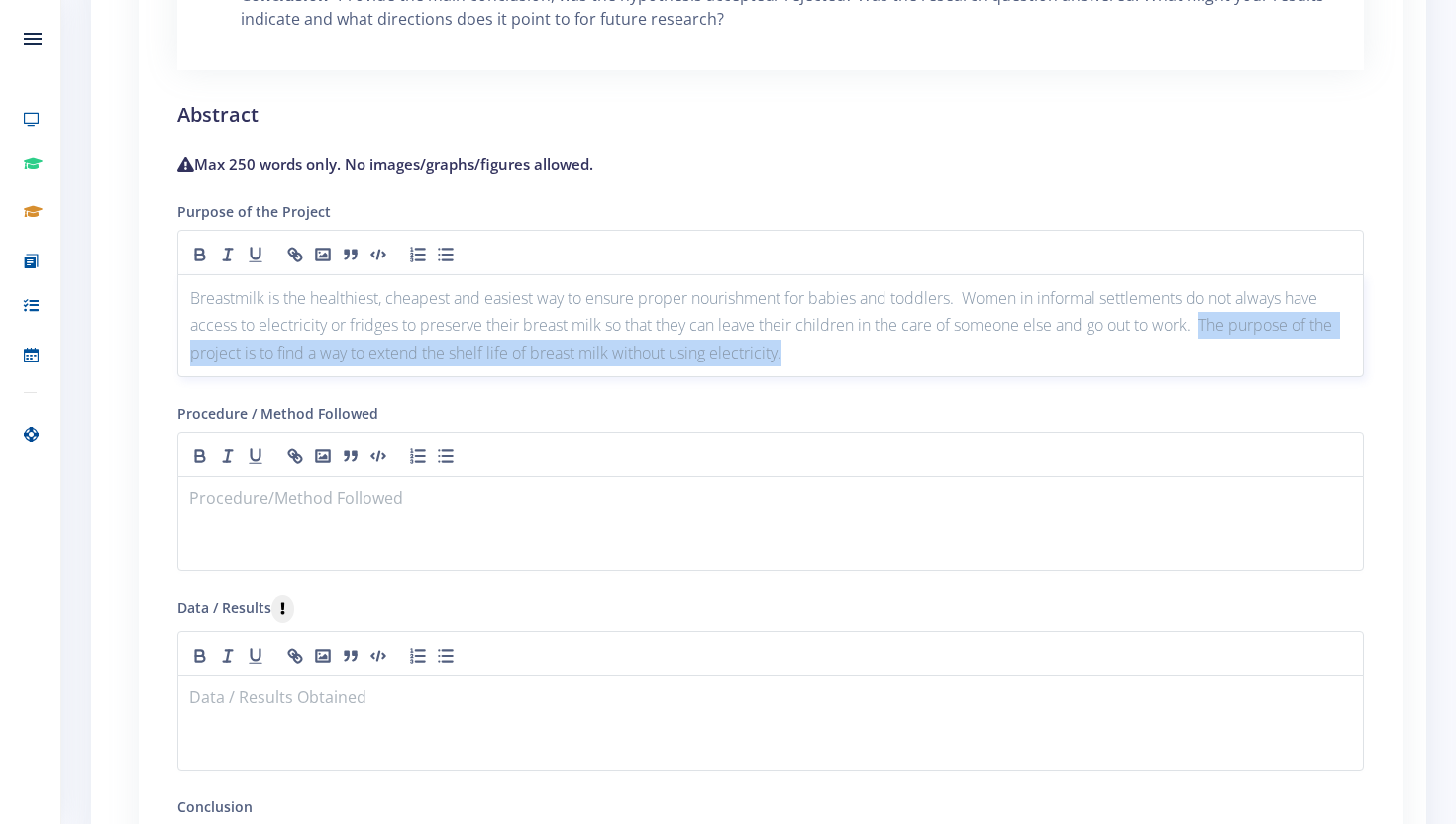 drag, startPoint x: 1214, startPoint y: 327, endPoint x: 1217, endPoint y: 348, distance: 21.213203 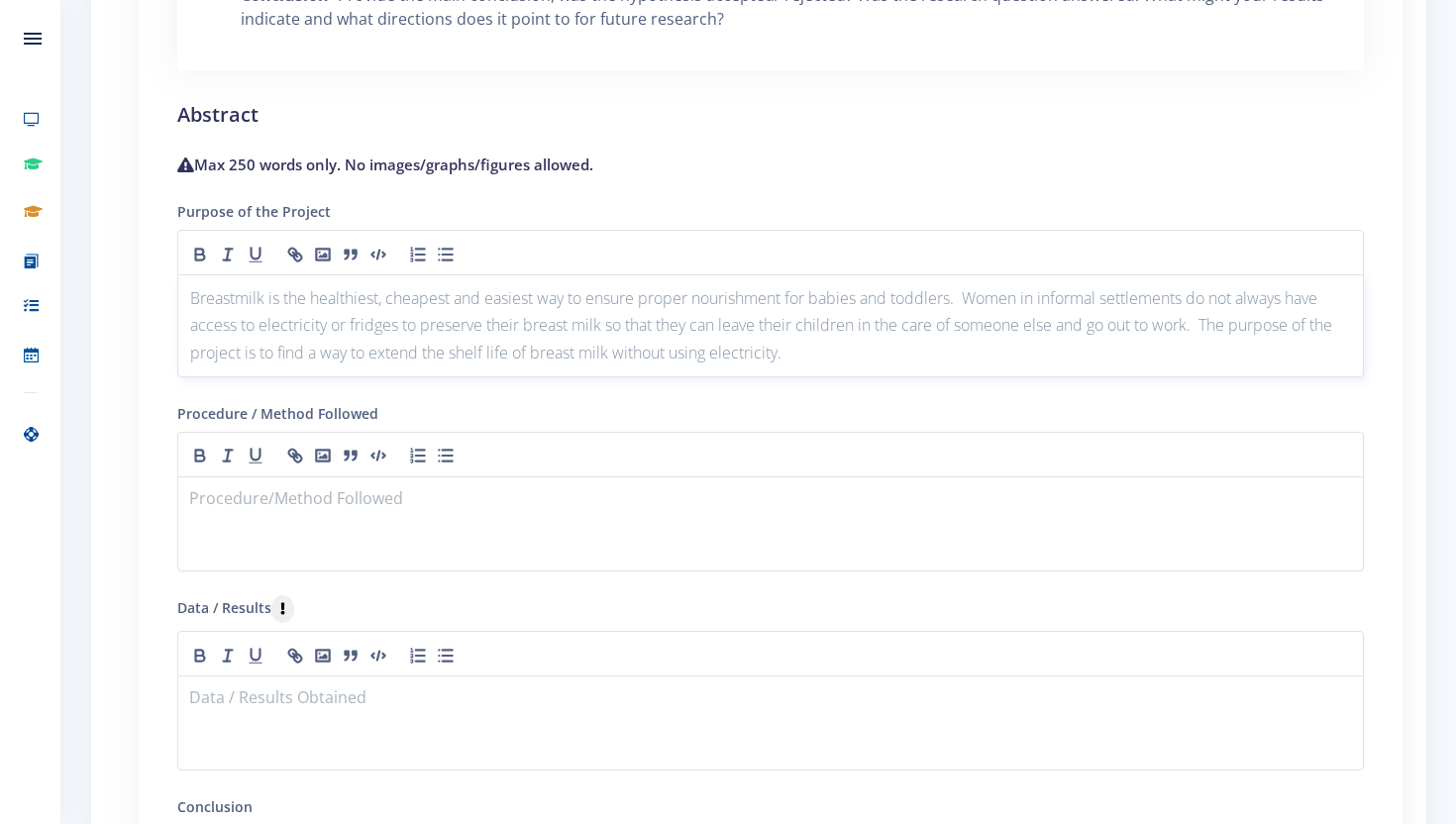 scroll, scrollTop: 0, scrollLeft: 0, axis: both 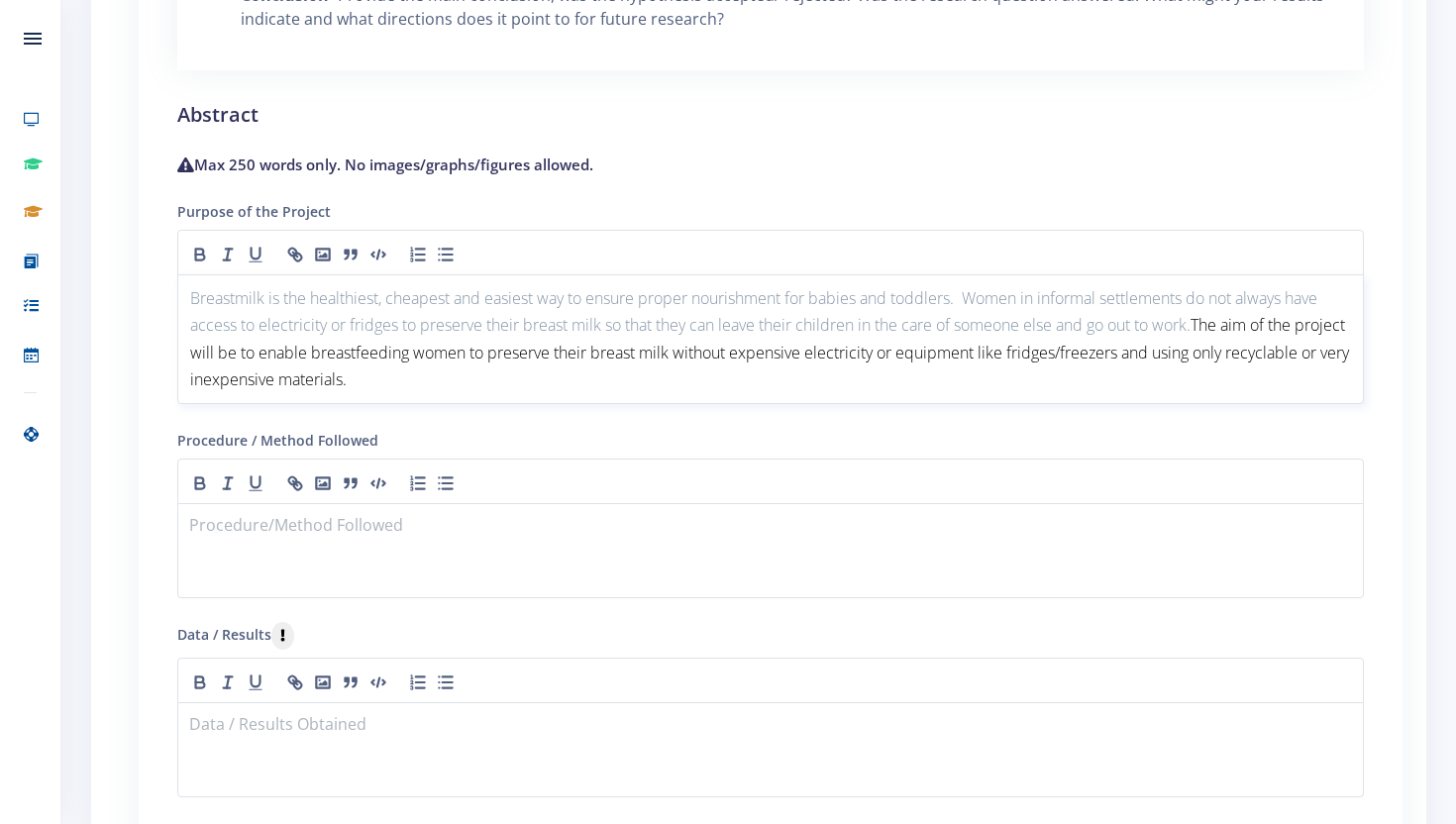 click on "Breastmilk is the healthiest, cheapest and easiest way to ensure proper nourishment for babies and toddlers.  Women in informal settlements do not always have access to electricity or fridges to preserve their breast milk so that they can leave their children in the care of someone else and go out to work.   The aim of the project will be to enable breastfeeding women to preserve their breast milk without expensive electricity or equipment like fridges/freezers and using only recyclable or very inexpensive materials." at bounding box center (771, 339) 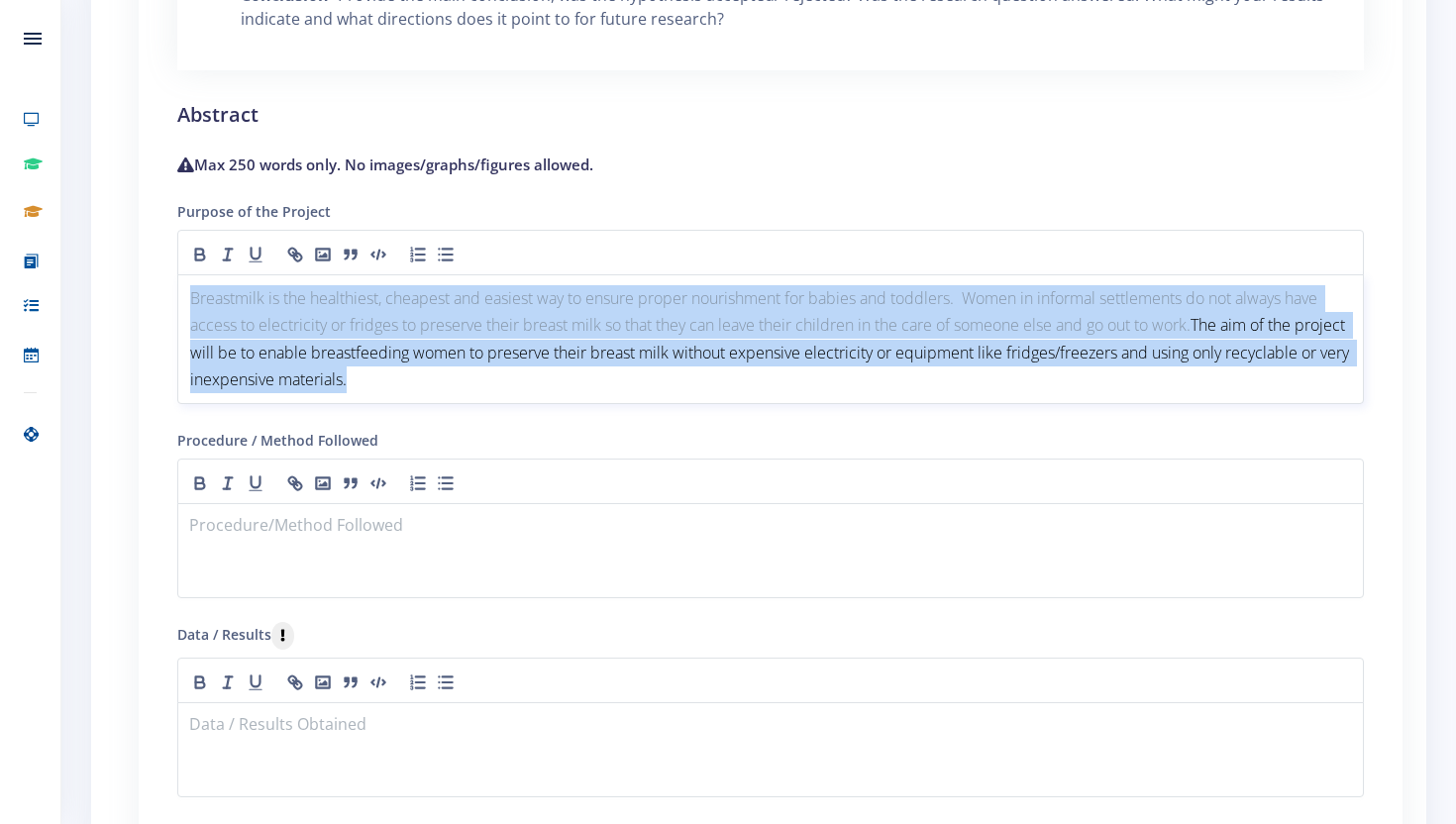 drag, startPoint x: 188, startPoint y: 293, endPoint x: 1065, endPoint y: 396, distance: 883.0277 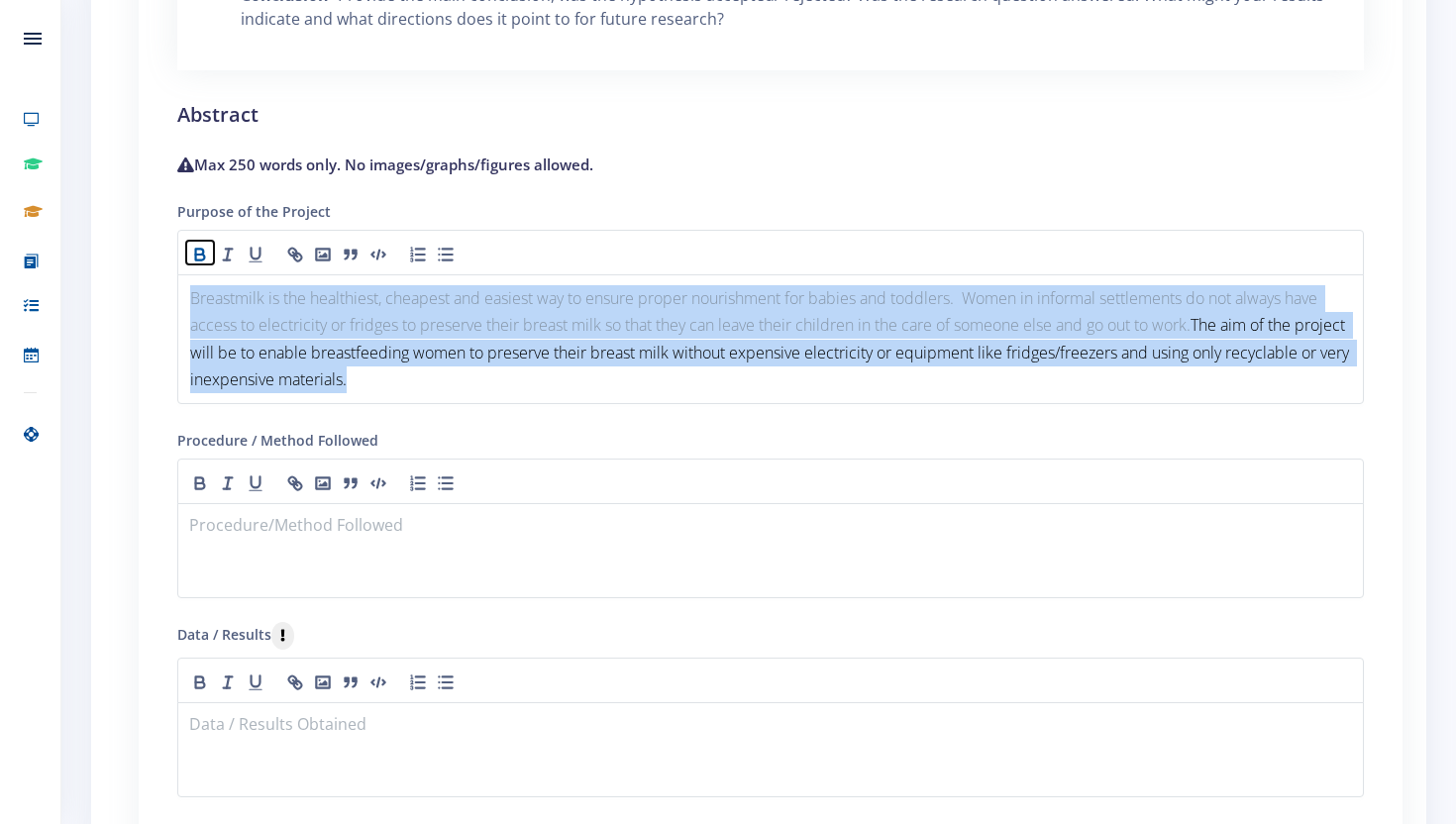 click 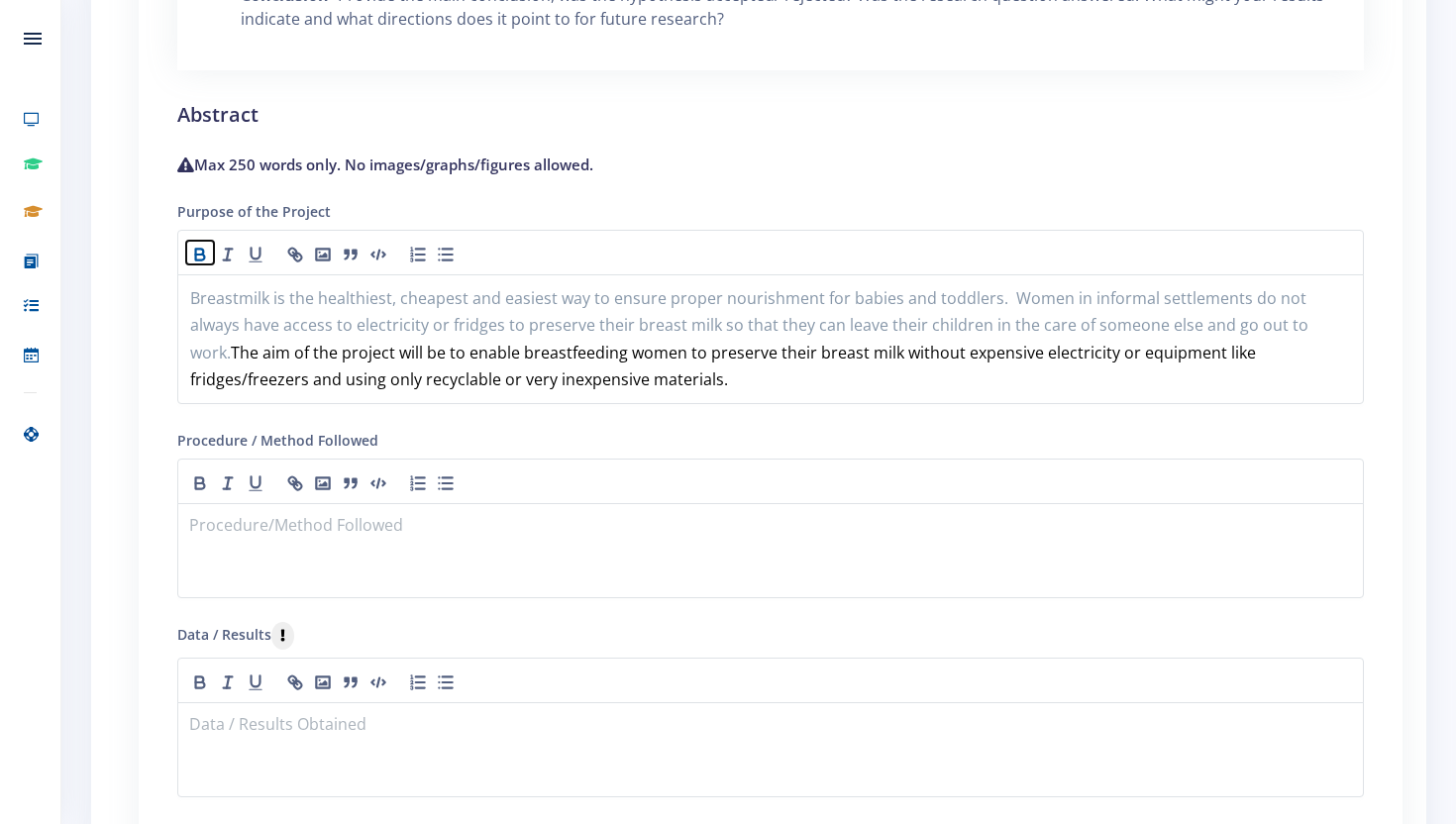 click 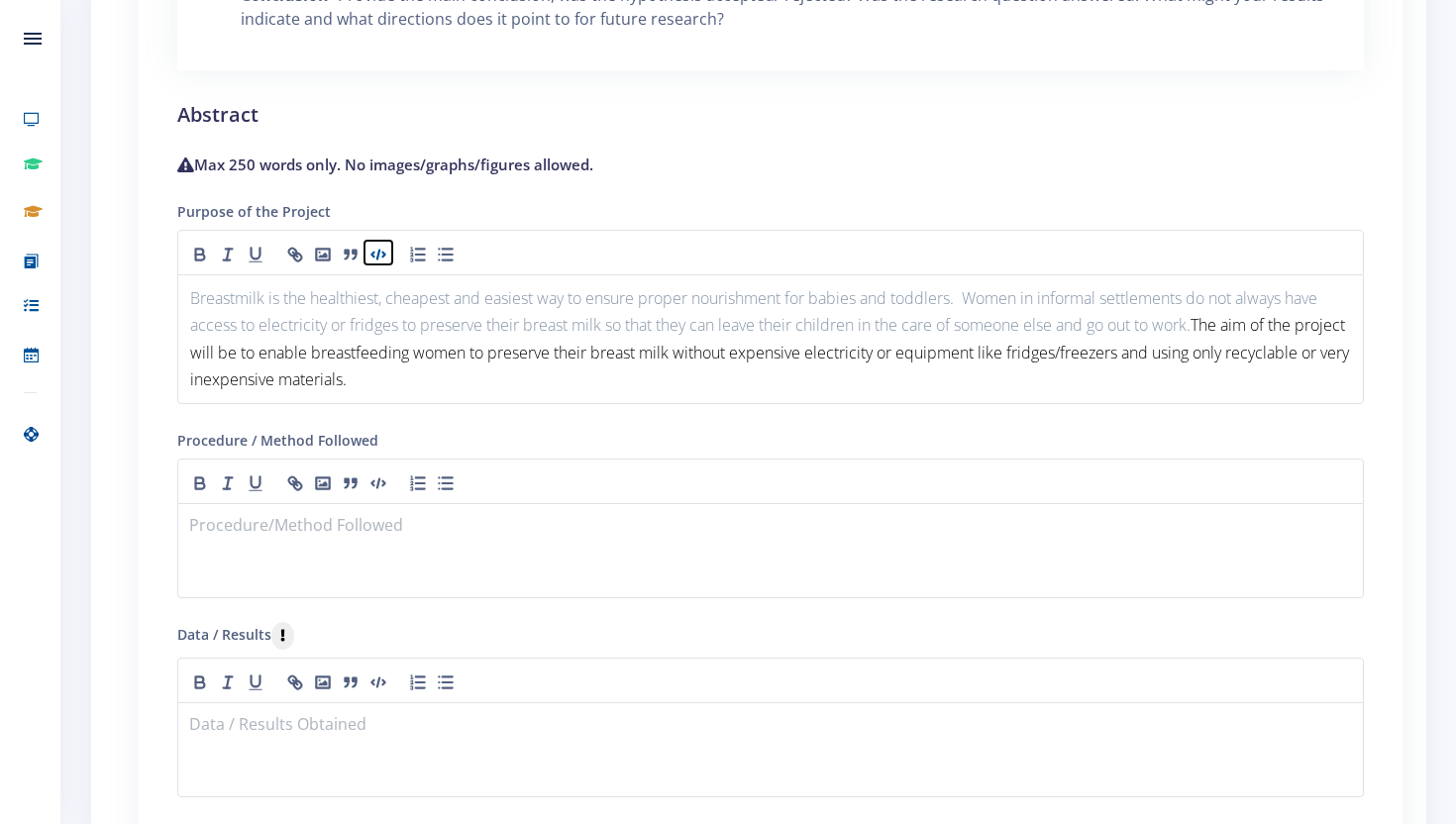 click 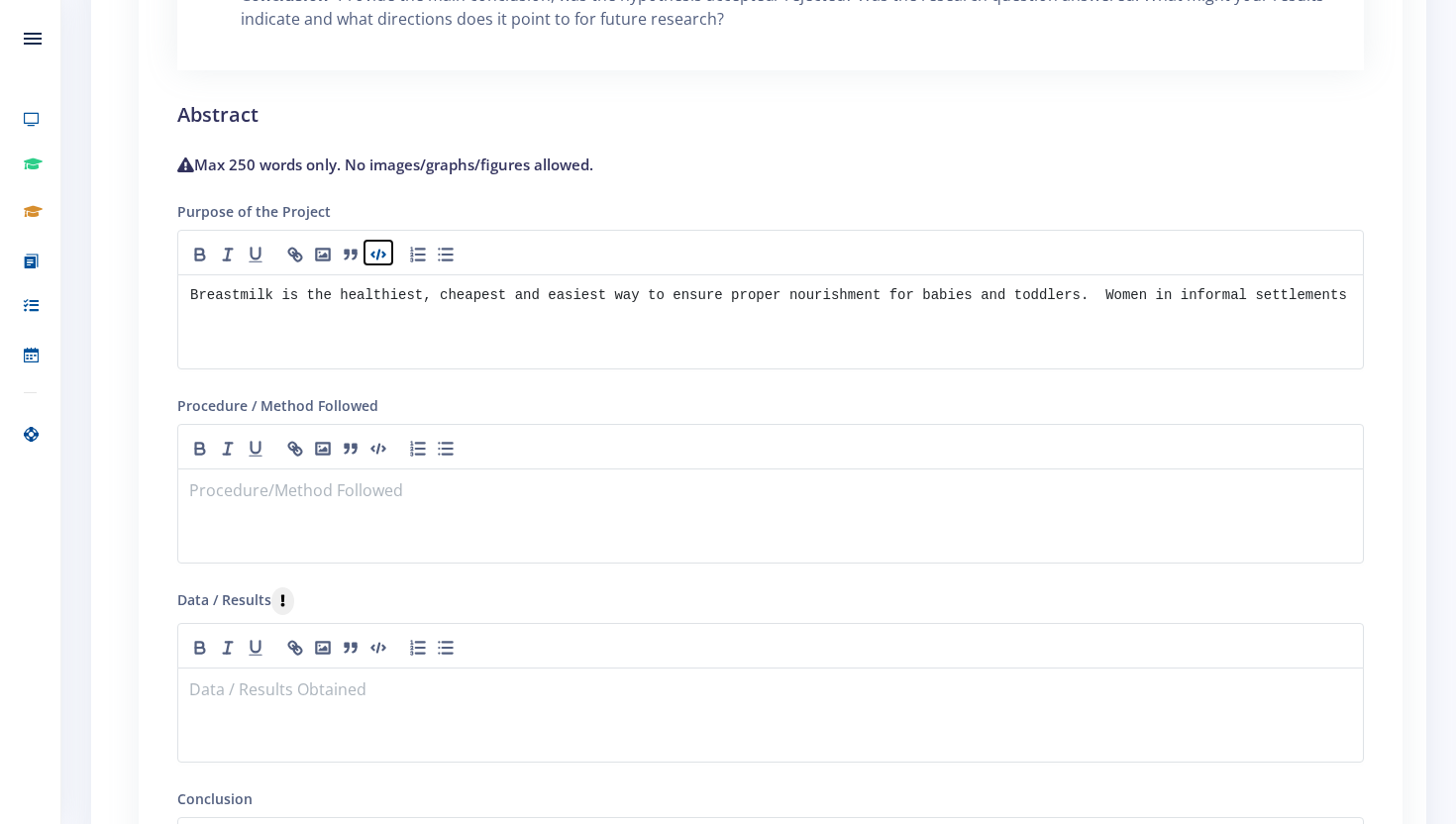 click 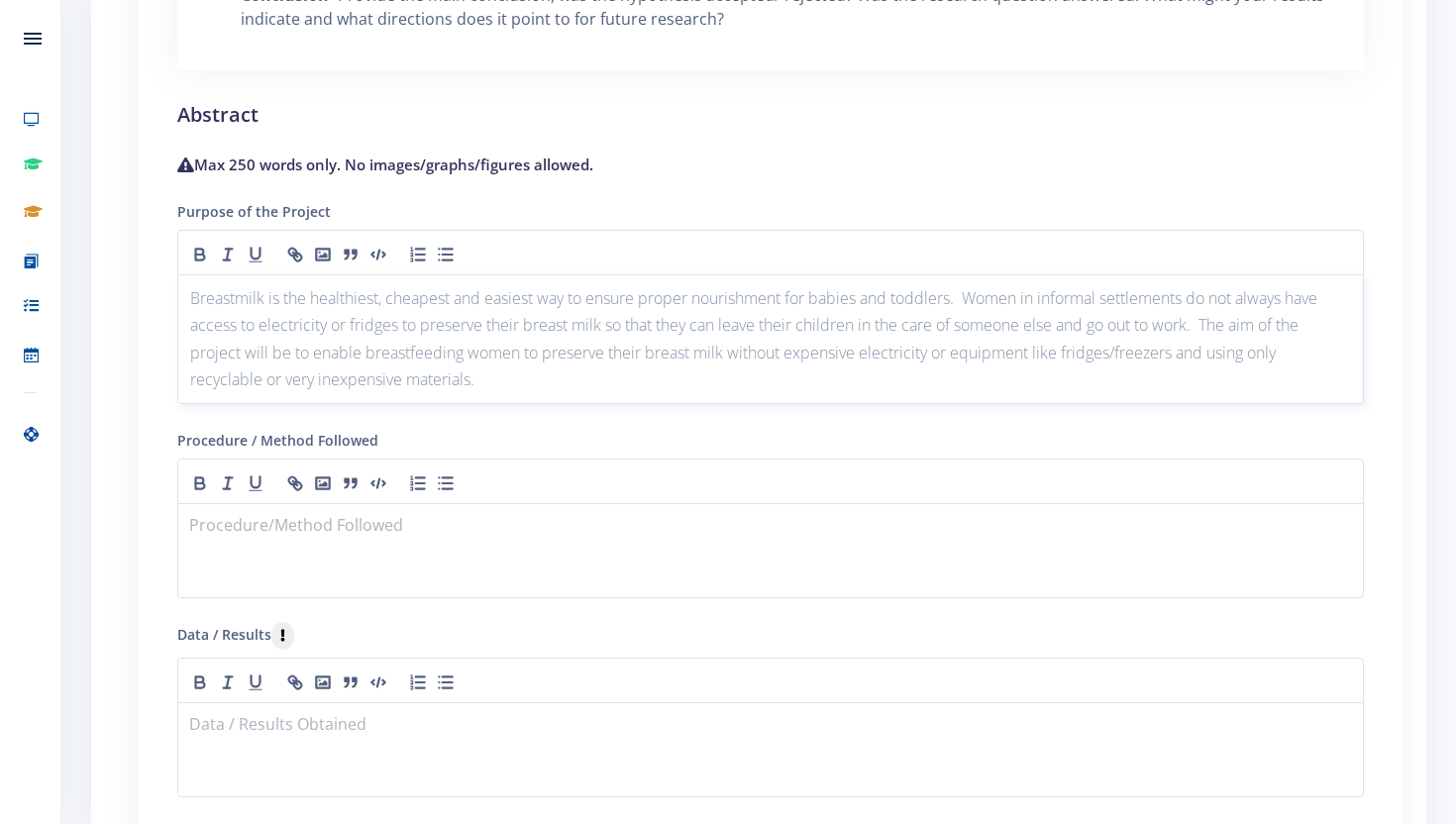 click on "Breastmilk is the healthiest, cheapest and easiest way to ensure proper nourishment for babies and toddlers.  Women in informal settlements do not always have access to electricity or fridges to preserve their breast milk so that they can leave their children in the care of someone else and go out to work.  The aim of the project will be to enable breastfeeding women to preserve their breast milk without expensive electricity or equipment like fridges/freezers and using only recyclable or very inexpensive materials." at bounding box center [771, 339] 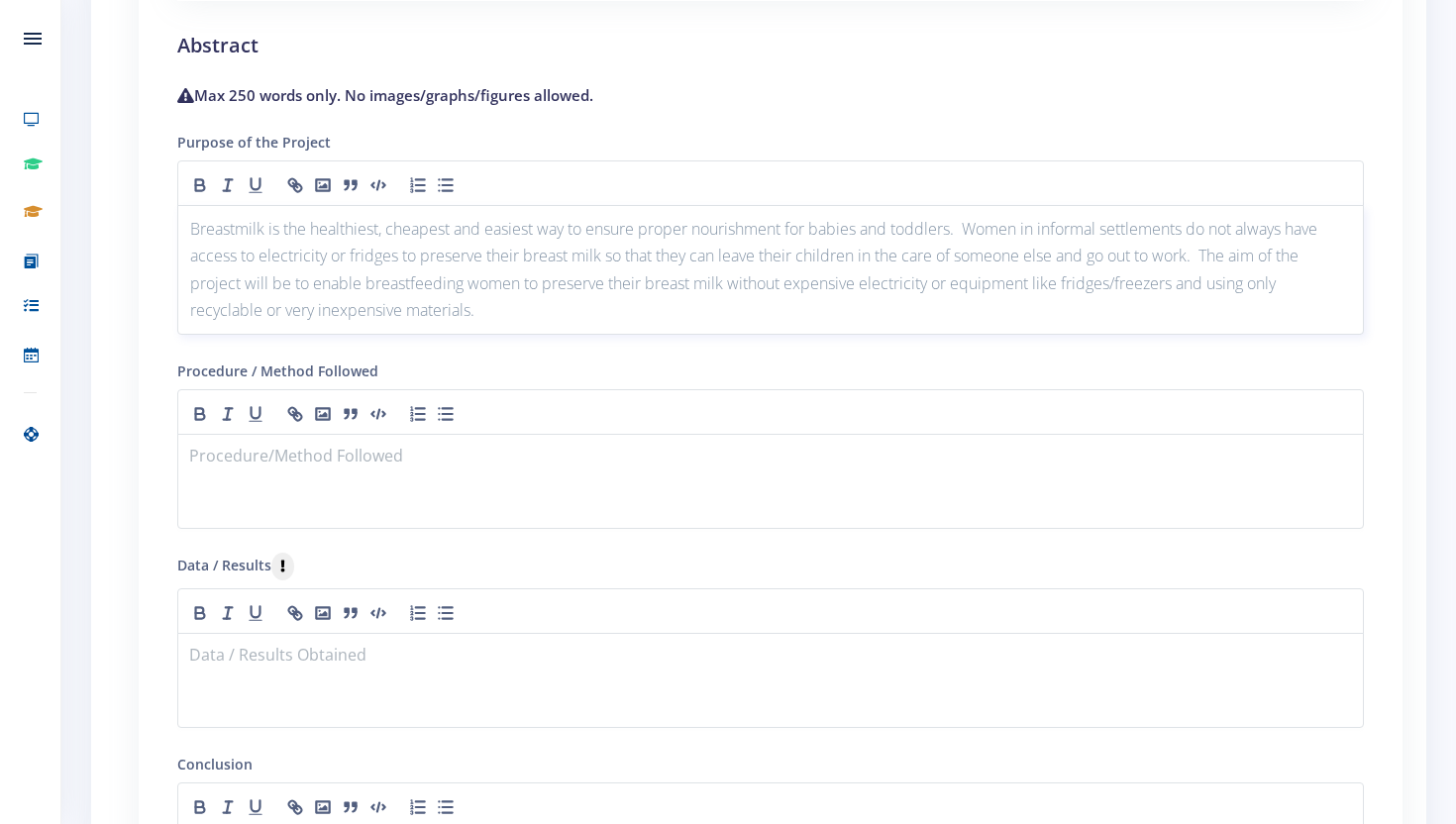 scroll, scrollTop: 2381, scrollLeft: 0, axis: vertical 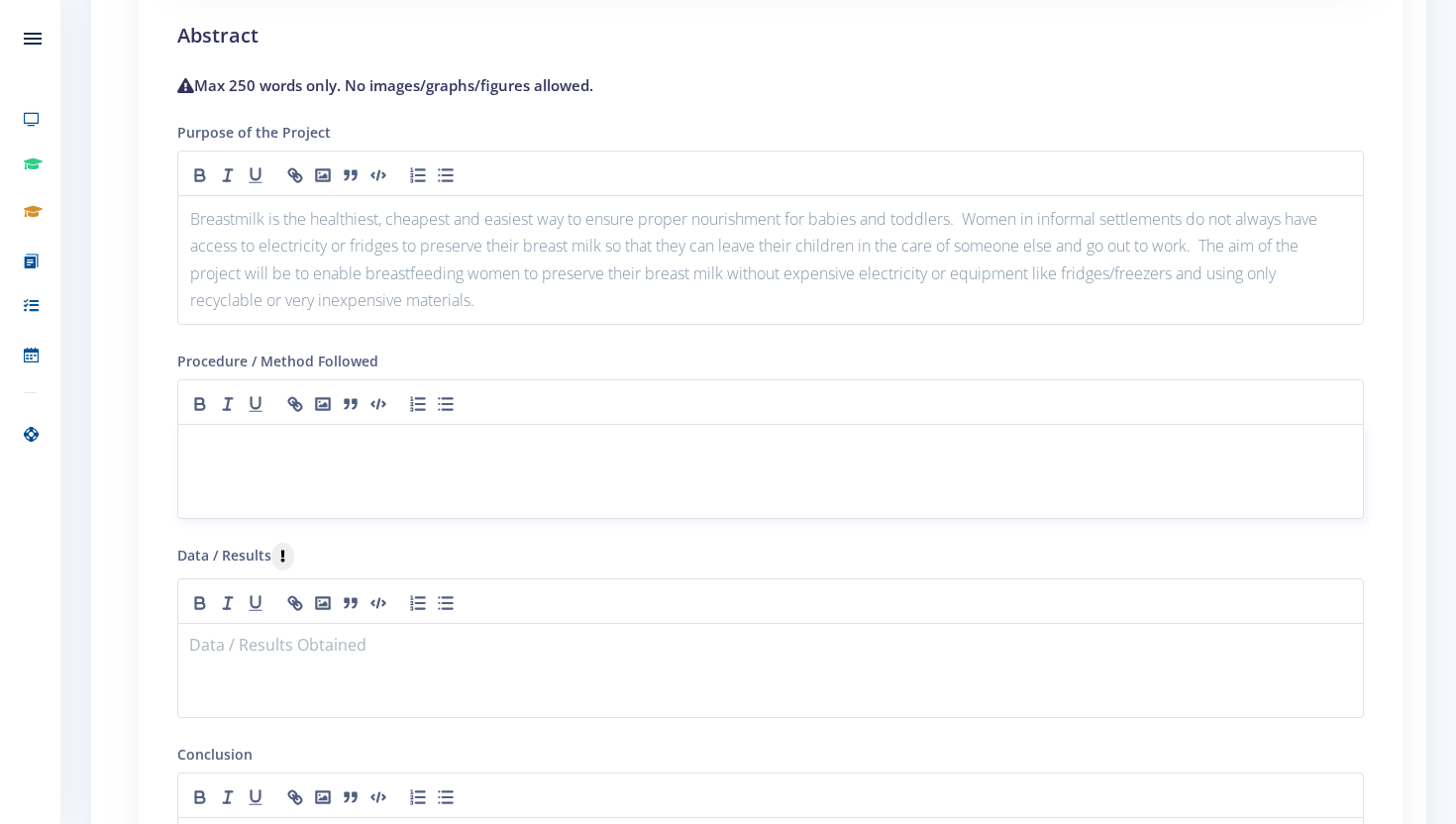 click at bounding box center (771, 448) 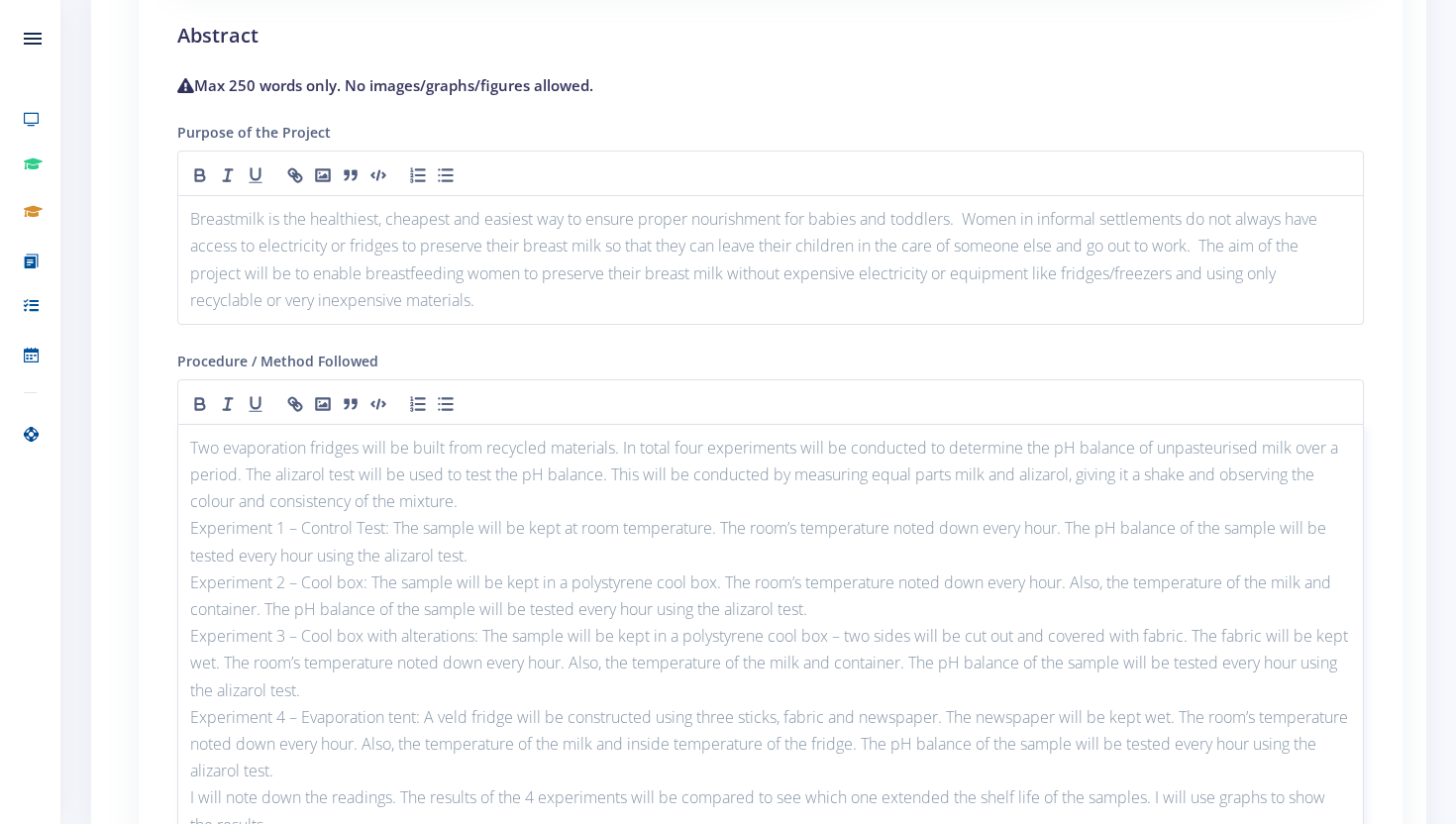 scroll, scrollTop: 0, scrollLeft: 0, axis: both 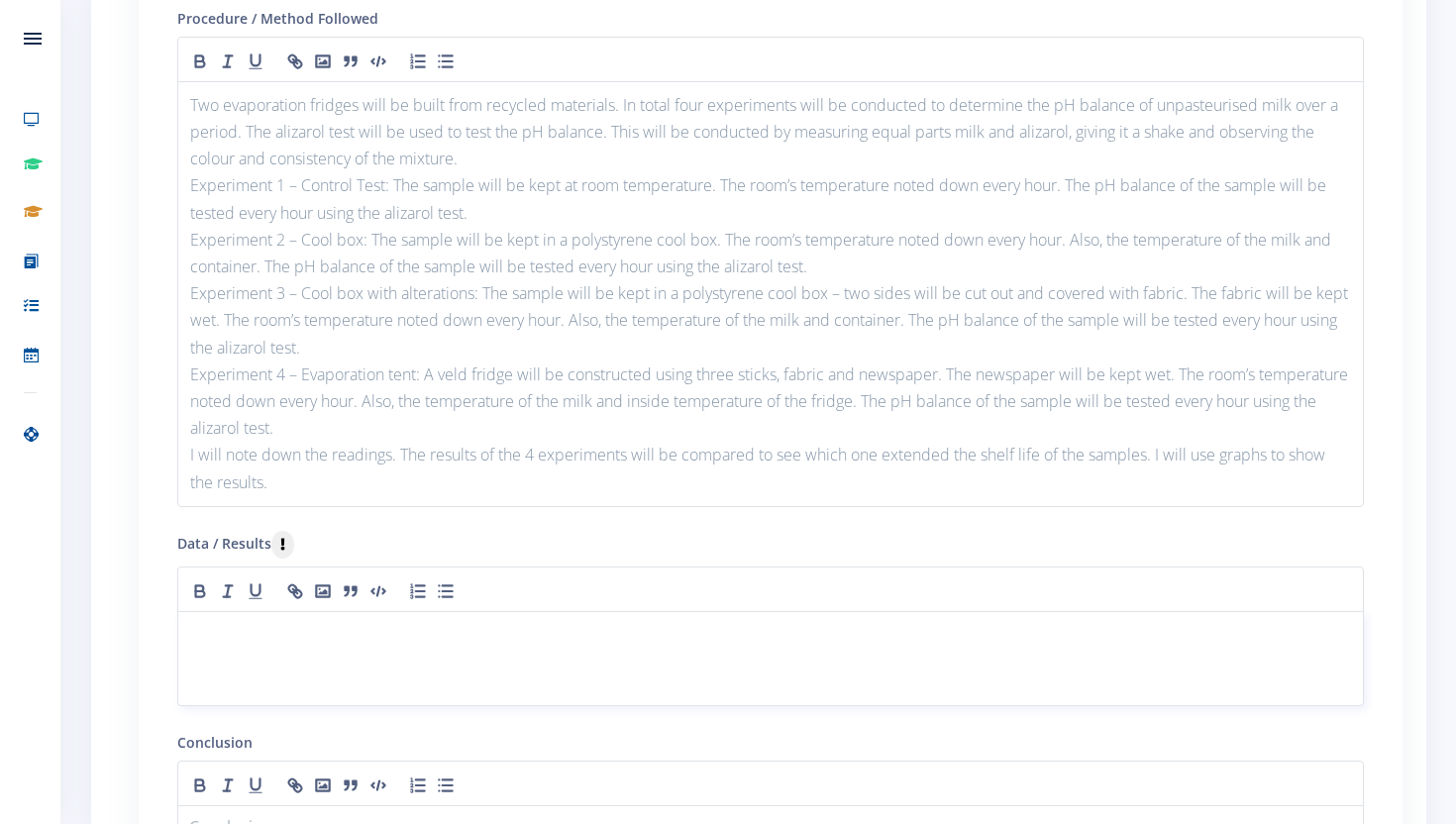 click at bounding box center [771, 635] 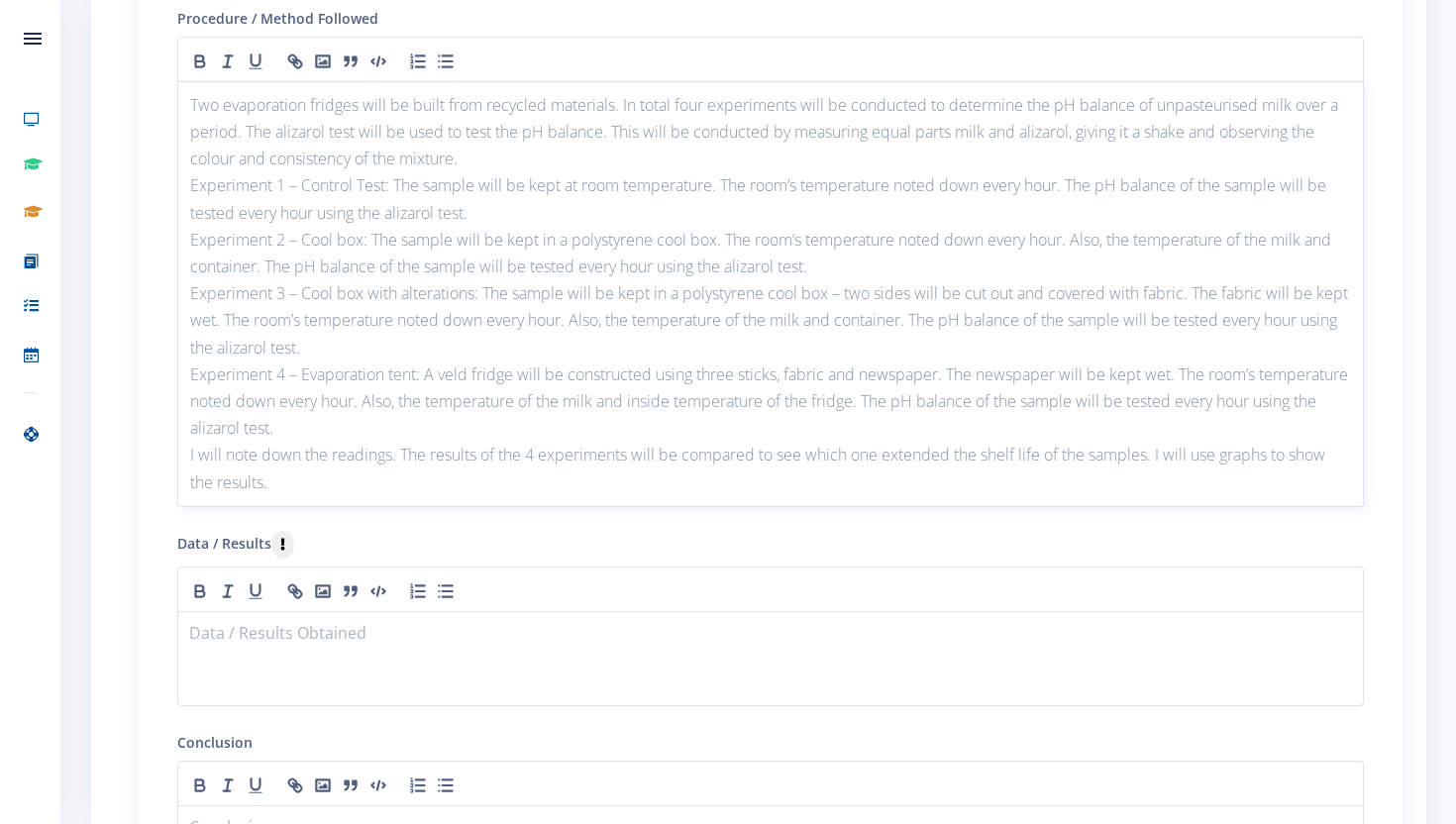 click on "Experiment 2 – Cool box: The sample will be kept in a polystyrene cool box. The room’s temperature noted down every hour. Also, the temperature of the milk and container. The pH balance of the sample will be tested every hour using the alizarol test." at bounding box center [771, 254] 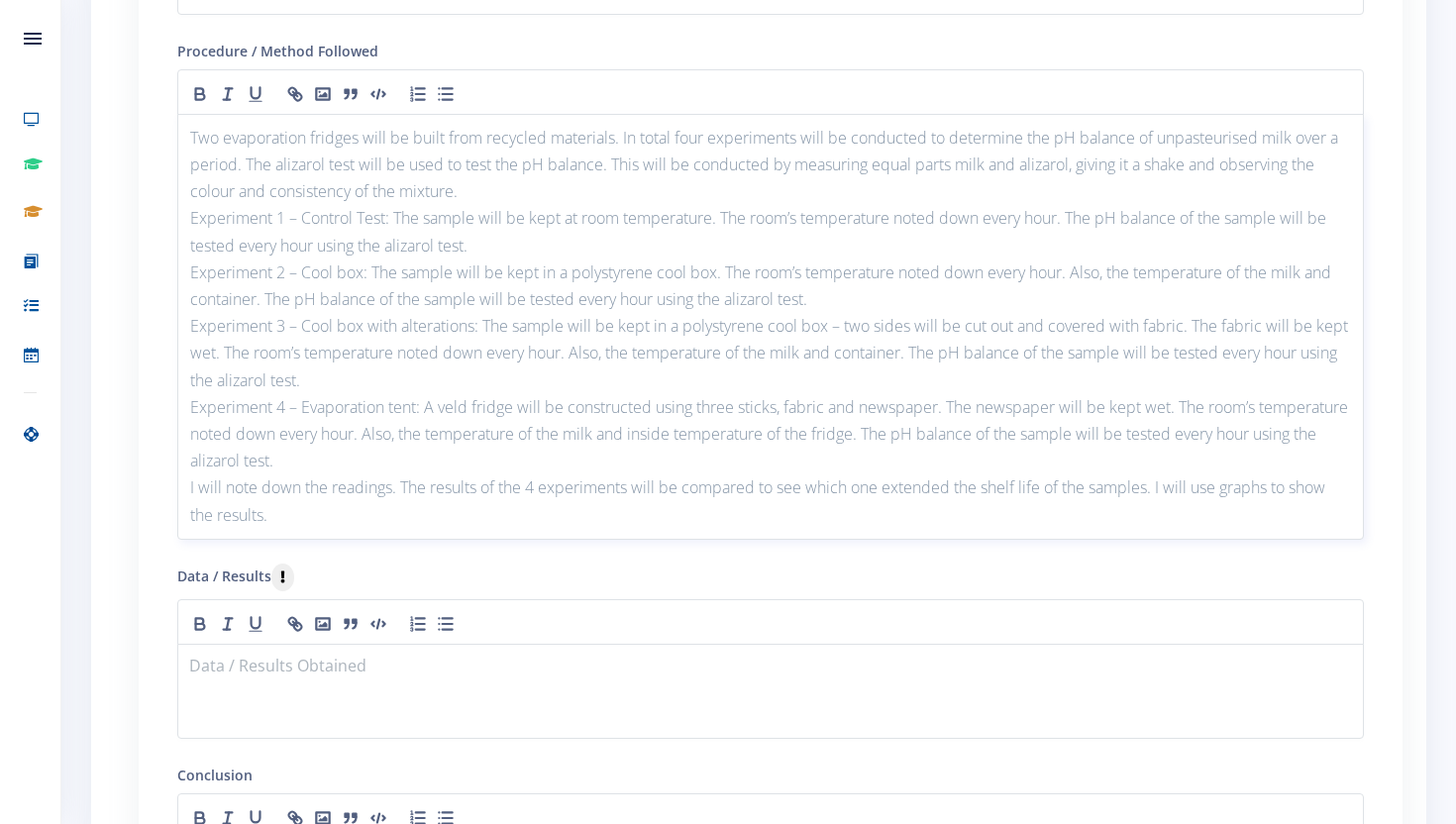 scroll, scrollTop: 2688, scrollLeft: 0, axis: vertical 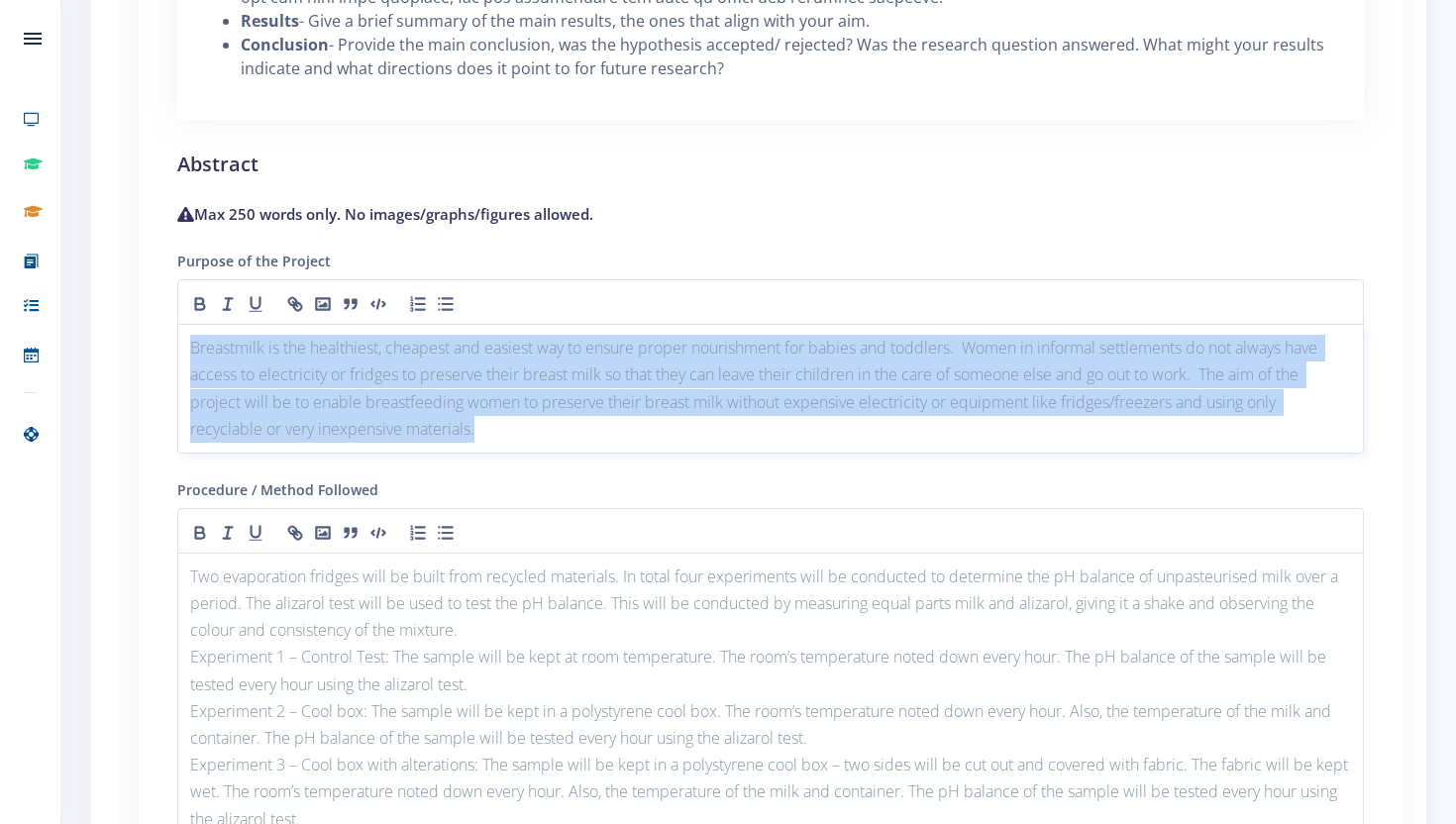 drag, startPoint x: 190, startPoint y: 351, endPoint x: 517, endPoint y: 431, distance: 336.64373 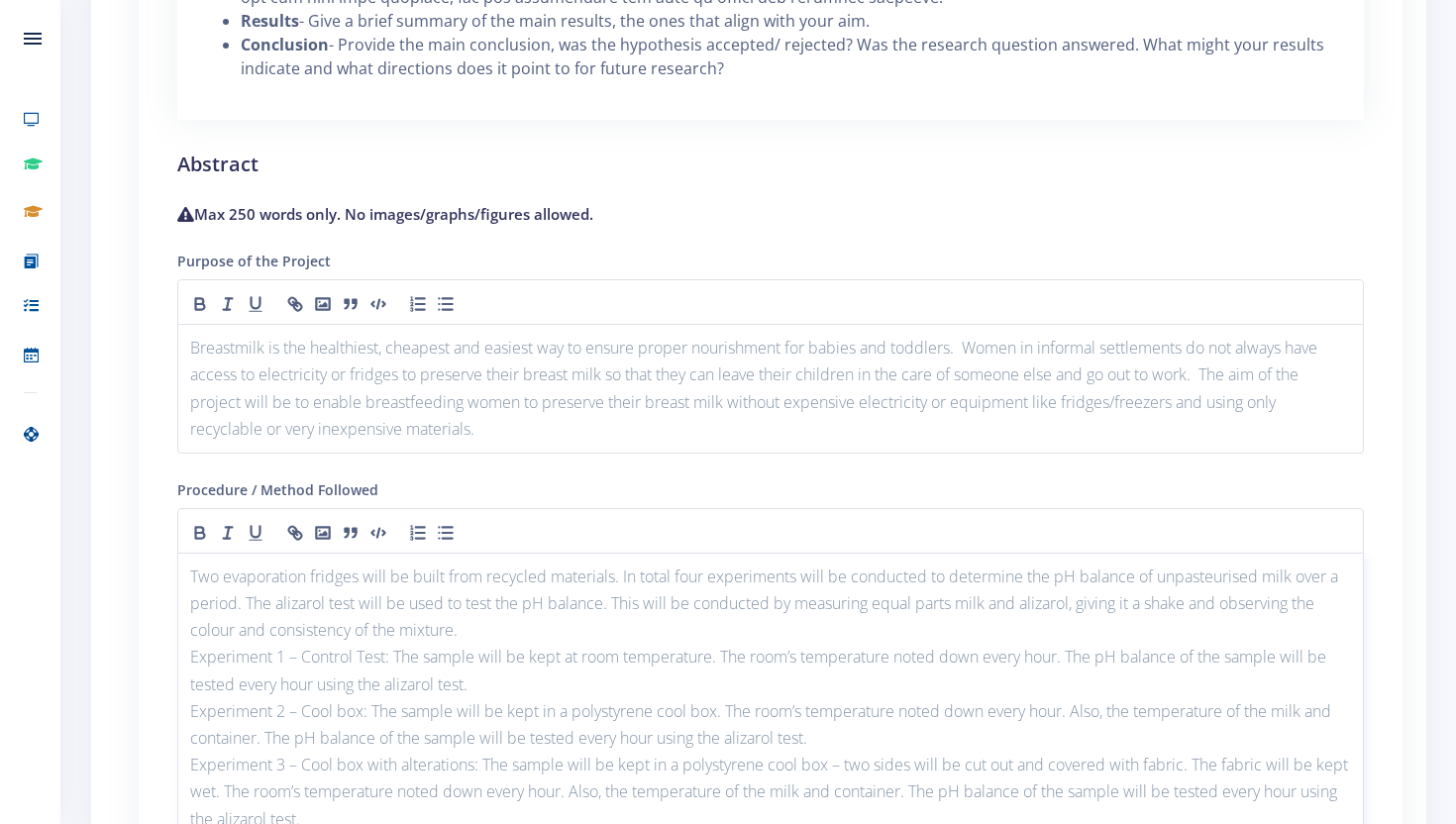 click on "Two evaporation fridges will be built from recycled materials. In total four experiments will be conducted to determine the pH balance of unpasteurised milk over a period. The alizarol test will be used to test the pH balance. This will be conducted by measuring equal parts milk and alizarol, giving it a shake and observing the colour and consistency of the mixture." at bounding box center [771, 604] 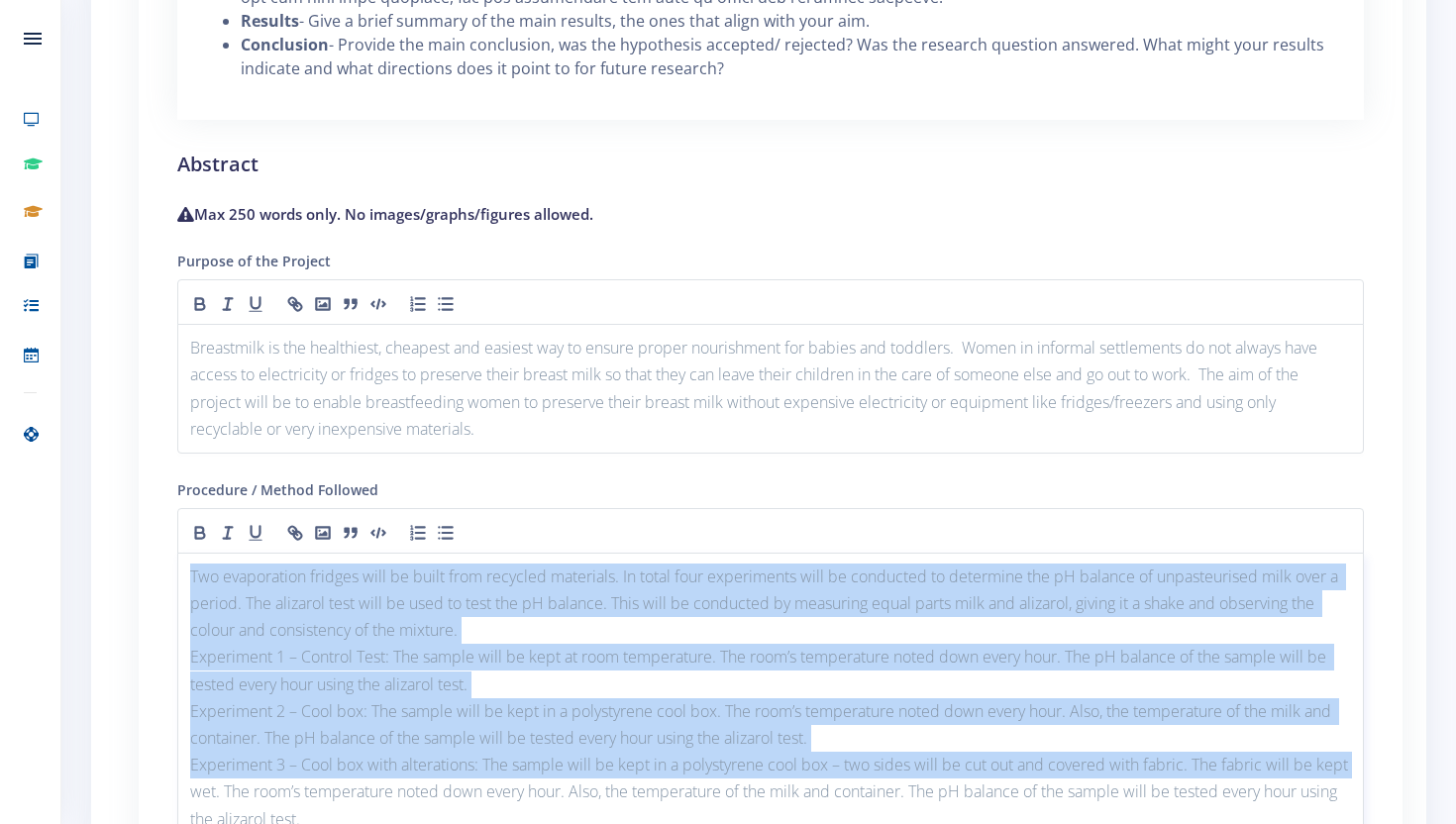 scroll, scrollTop: 2686, scrollLeft: 0, axis: vertical 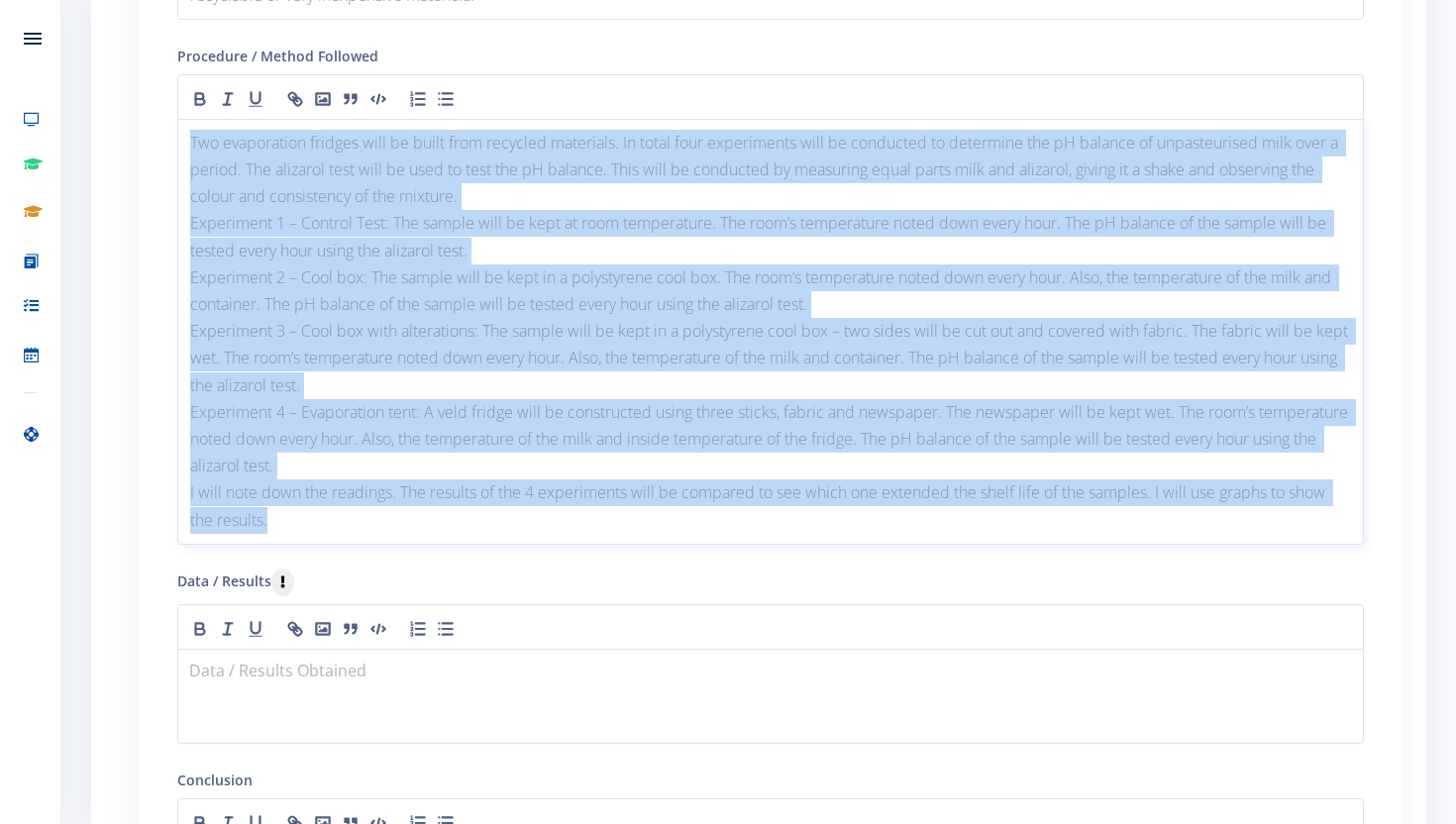 copy on "Two evaporation fridges will be built from recycled materials. In total four experiments will be conducted to determine the pH balance of unpasteurised milk over a period. The alizarol test will be used to test the pH balance. This will be conducted by measuring equal parts milk and alizarol, giving it a shake and observing the colour and consistency of the mixture. Experiment 1 – Control Test: The sample will be kept at room temperature. The room’s temperature noted down every hour. The pH balance of the sample will be tested every hour using the alizarol test.  Experiment 2 – Cool box: The sample will be kept in a polystyrene cool box. The room’s temperature noted down every hour. Also, the temperature of the milk and container. The pH balance of the sample will be tested every hour using the alizarol test.  Experiment 3 – Cool box with alterations: The sample will be kept in a polystyrene cool box – two sides will be cut out and covered with fabric. The fabric will be kept wet. The room’s temperature no..." 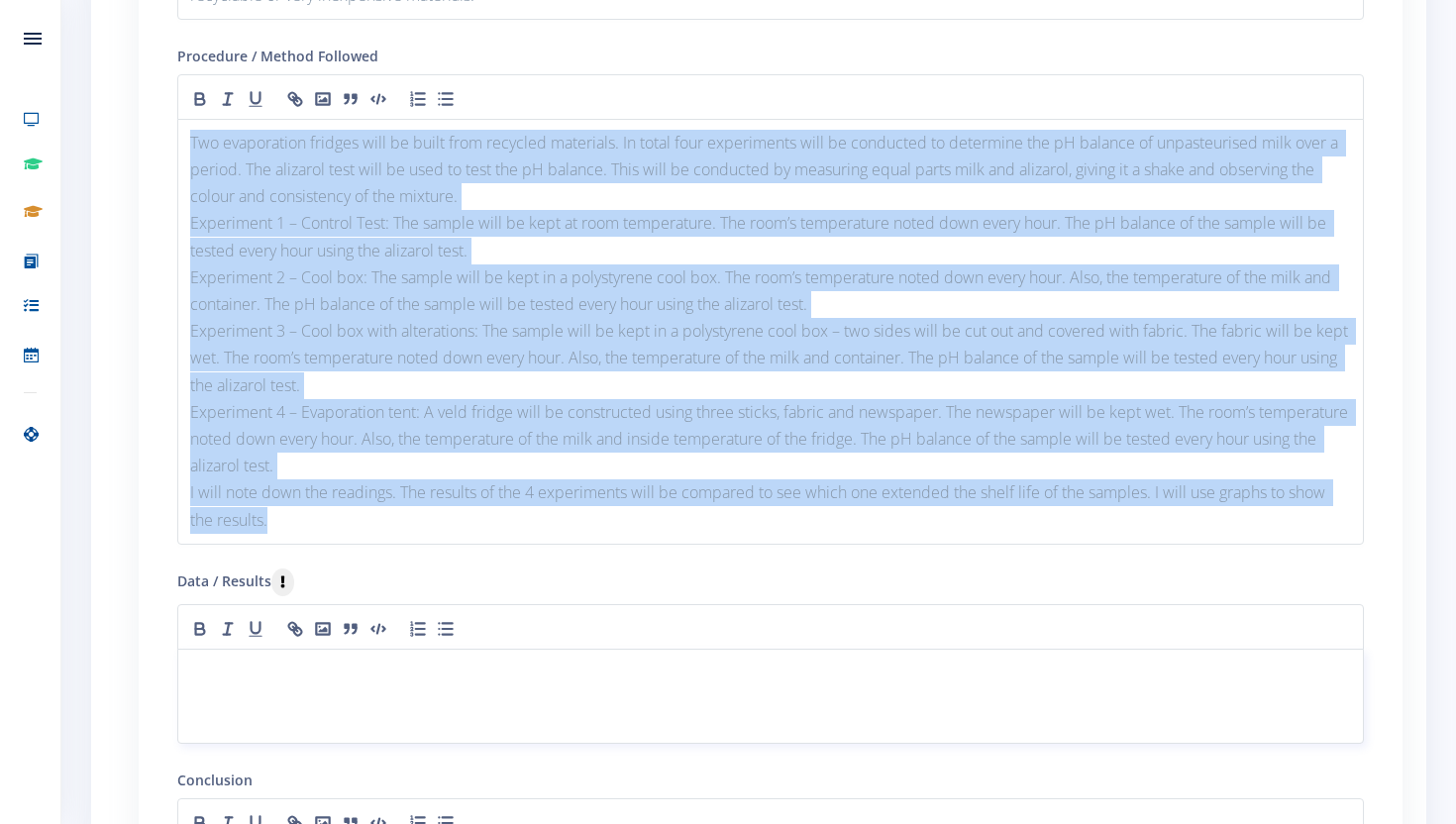 click at bounding box center [771, 672] 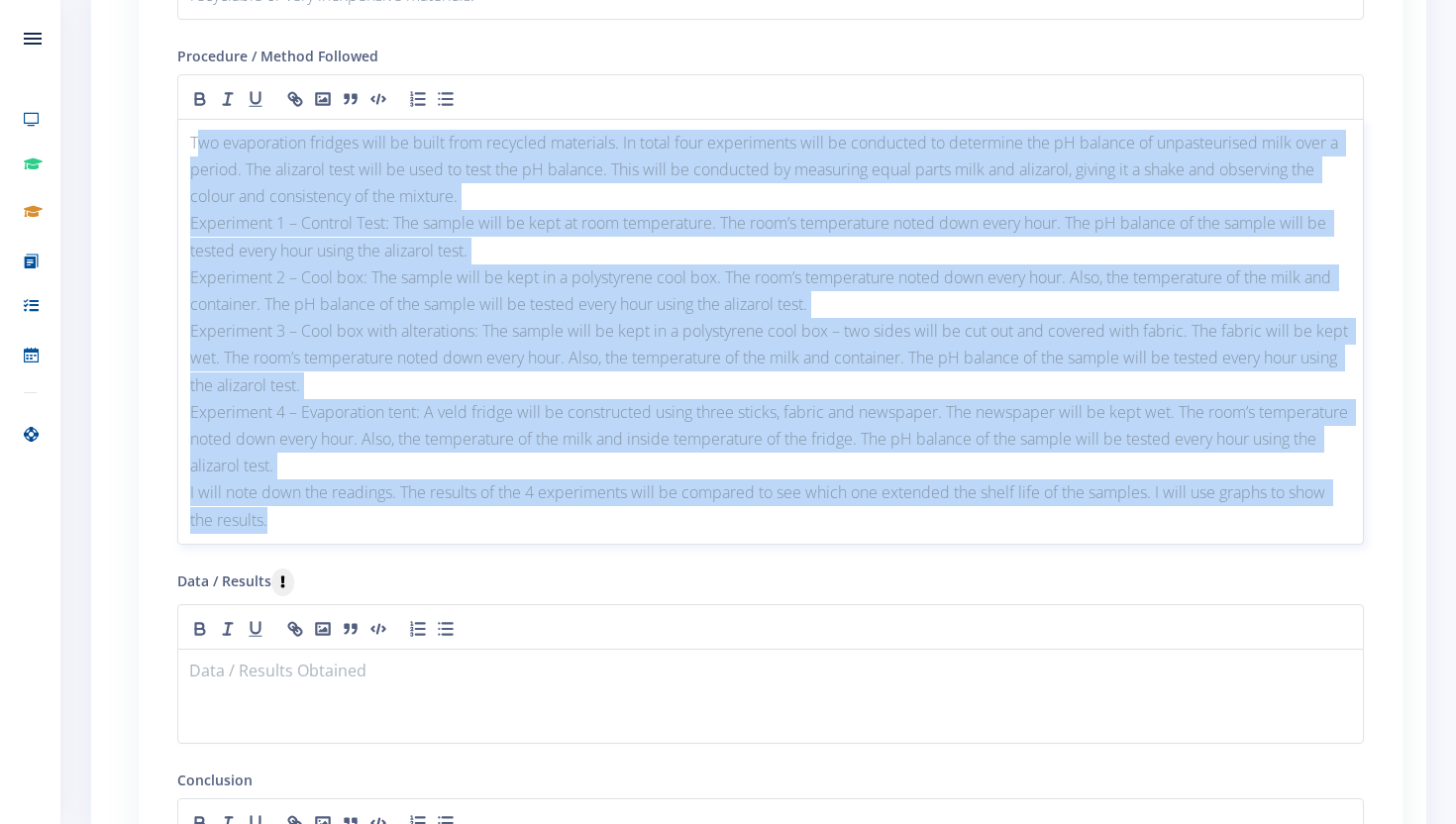drag, startPoint x: 194, startPoint y: 145, endPoint x: 401, endPoint y: 544, distance: 449.49972 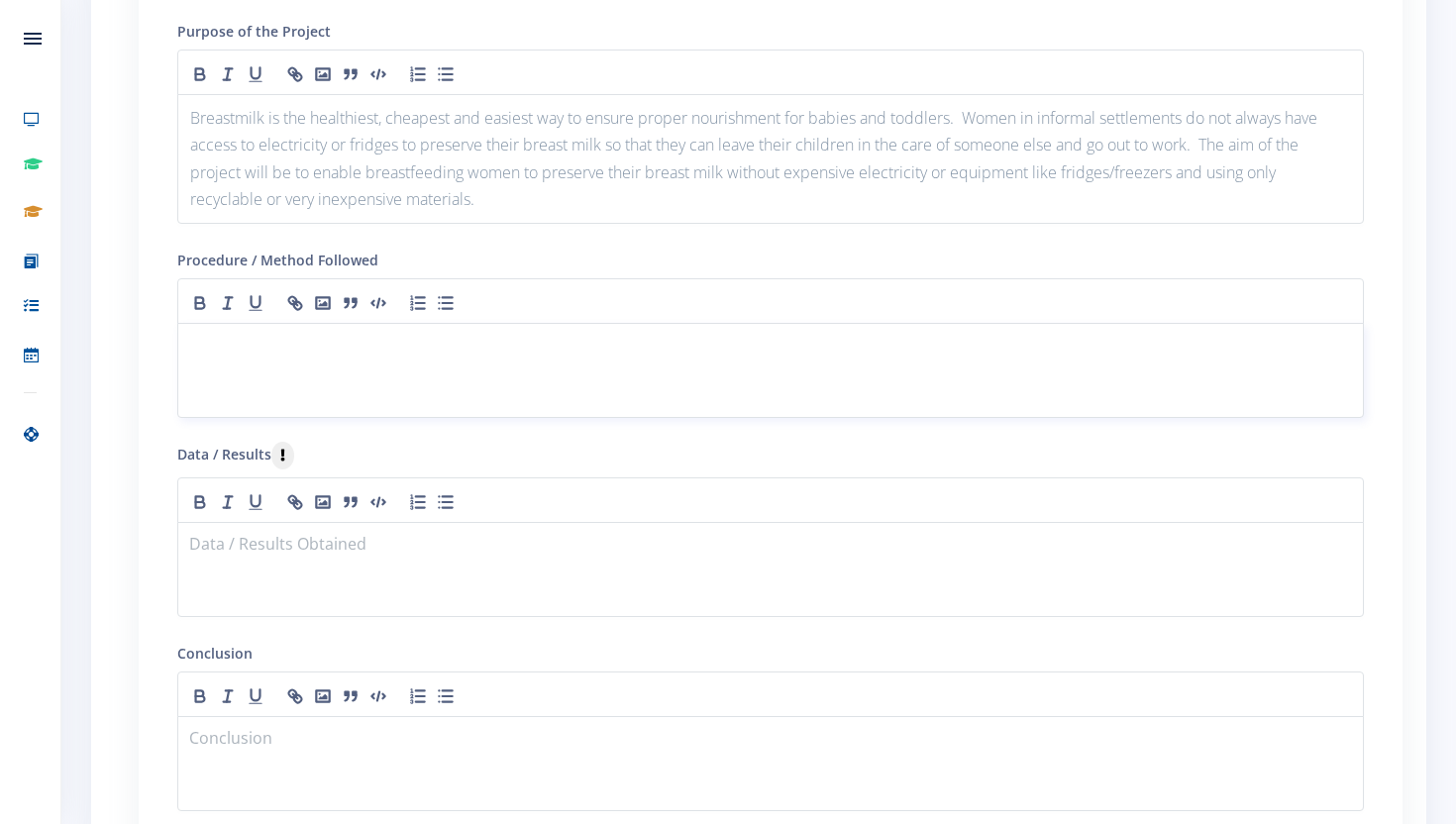 scroll, scrollTop: 2469, scrollLeft: 0, axis: vertical 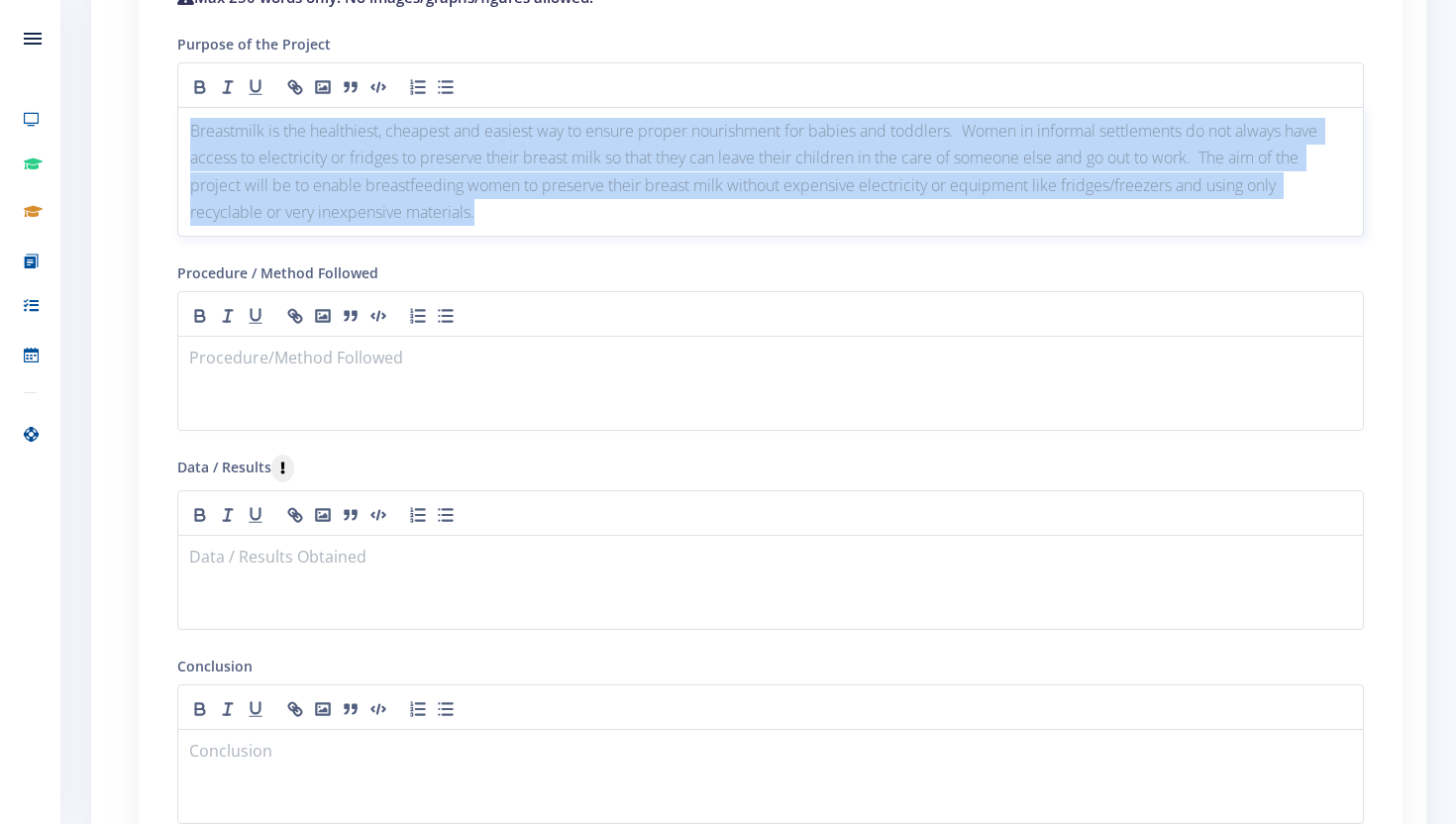 drag, startPoint x: 192, startPoint y: 132, endPoint x: 570, endPoint y: 211, distance: 386.16706 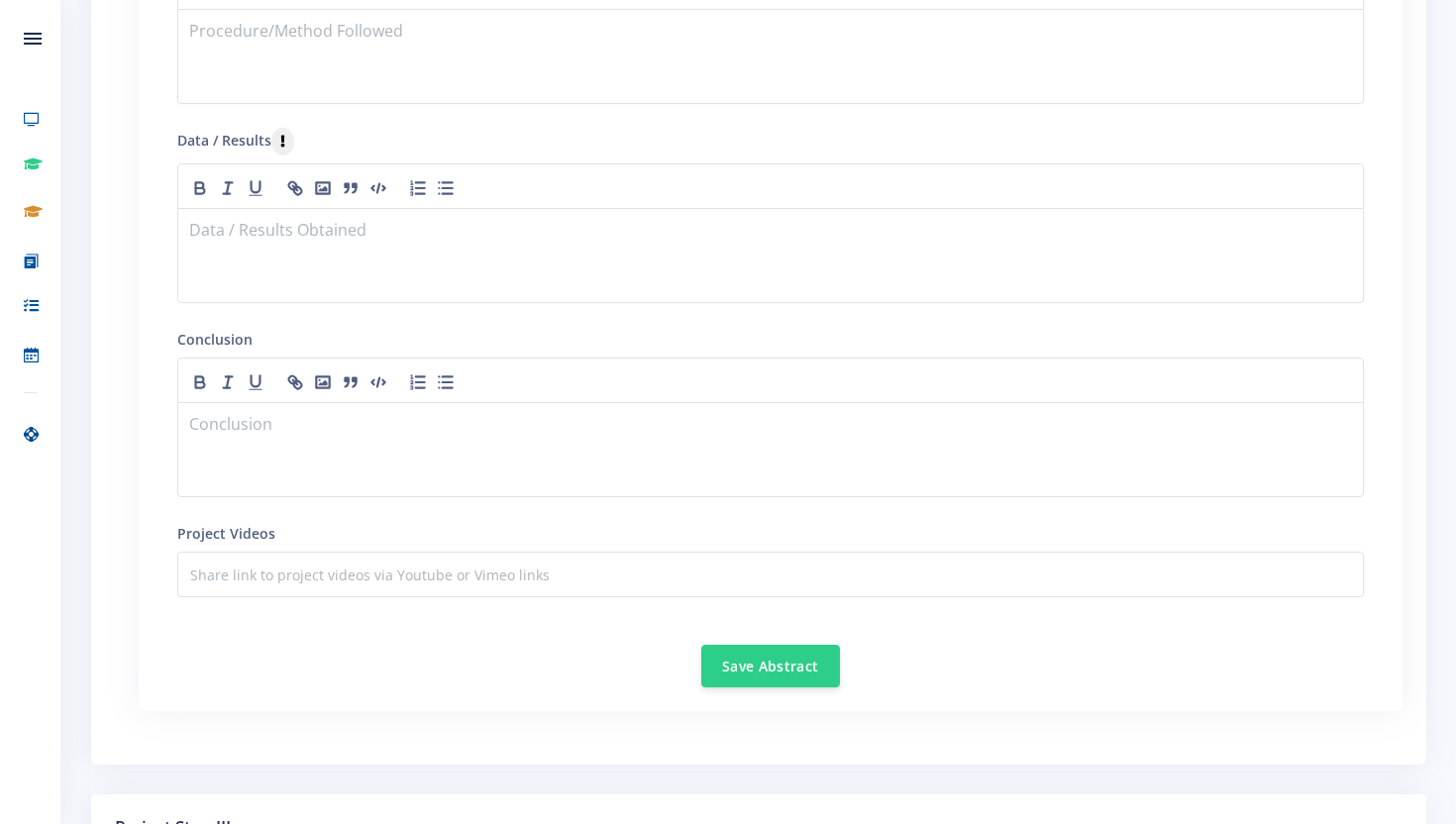 scroll, scrollTop: 2762, scrollLeft: 0, axis: vertical 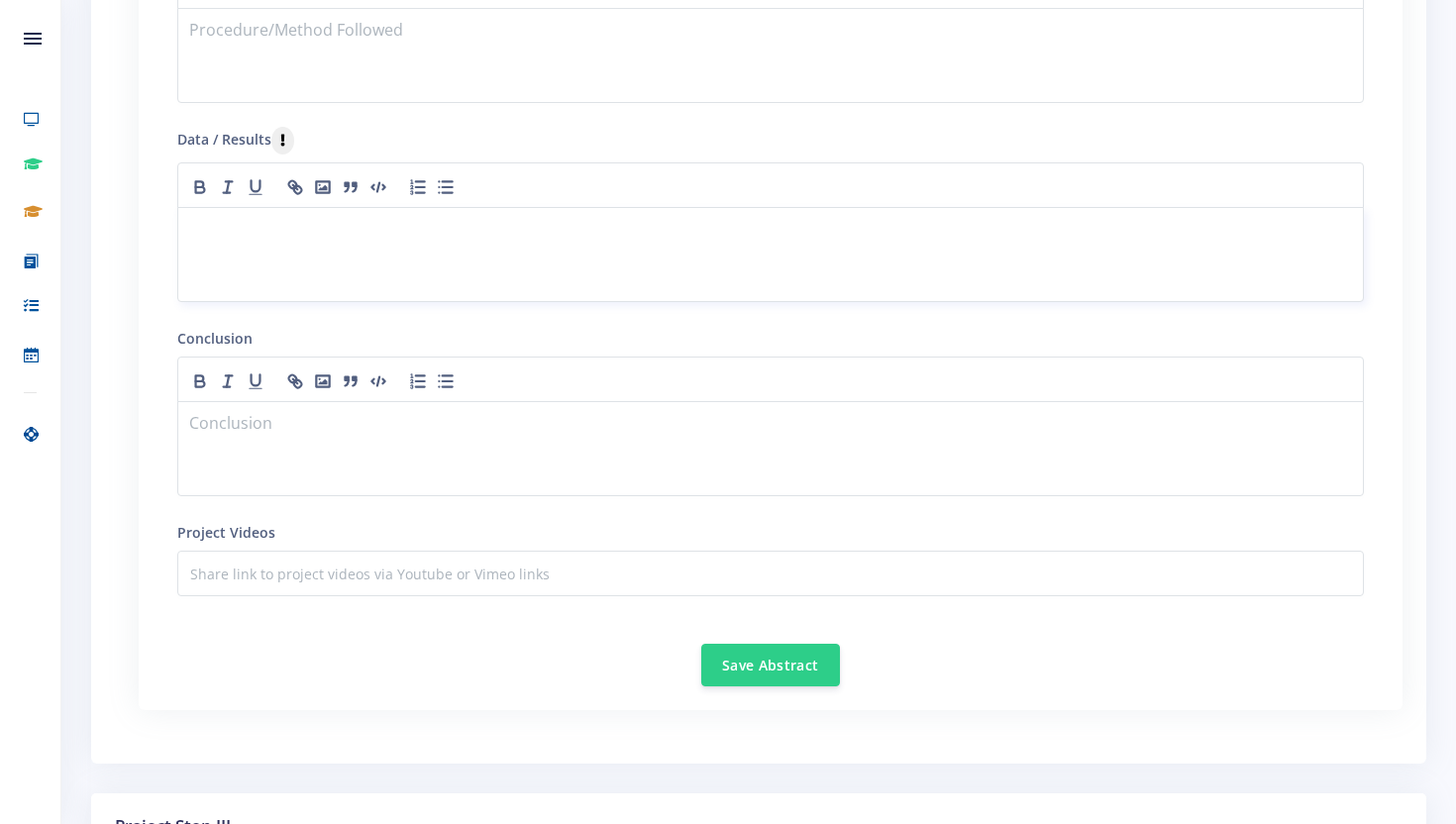 click at bounding box center (771, 231) 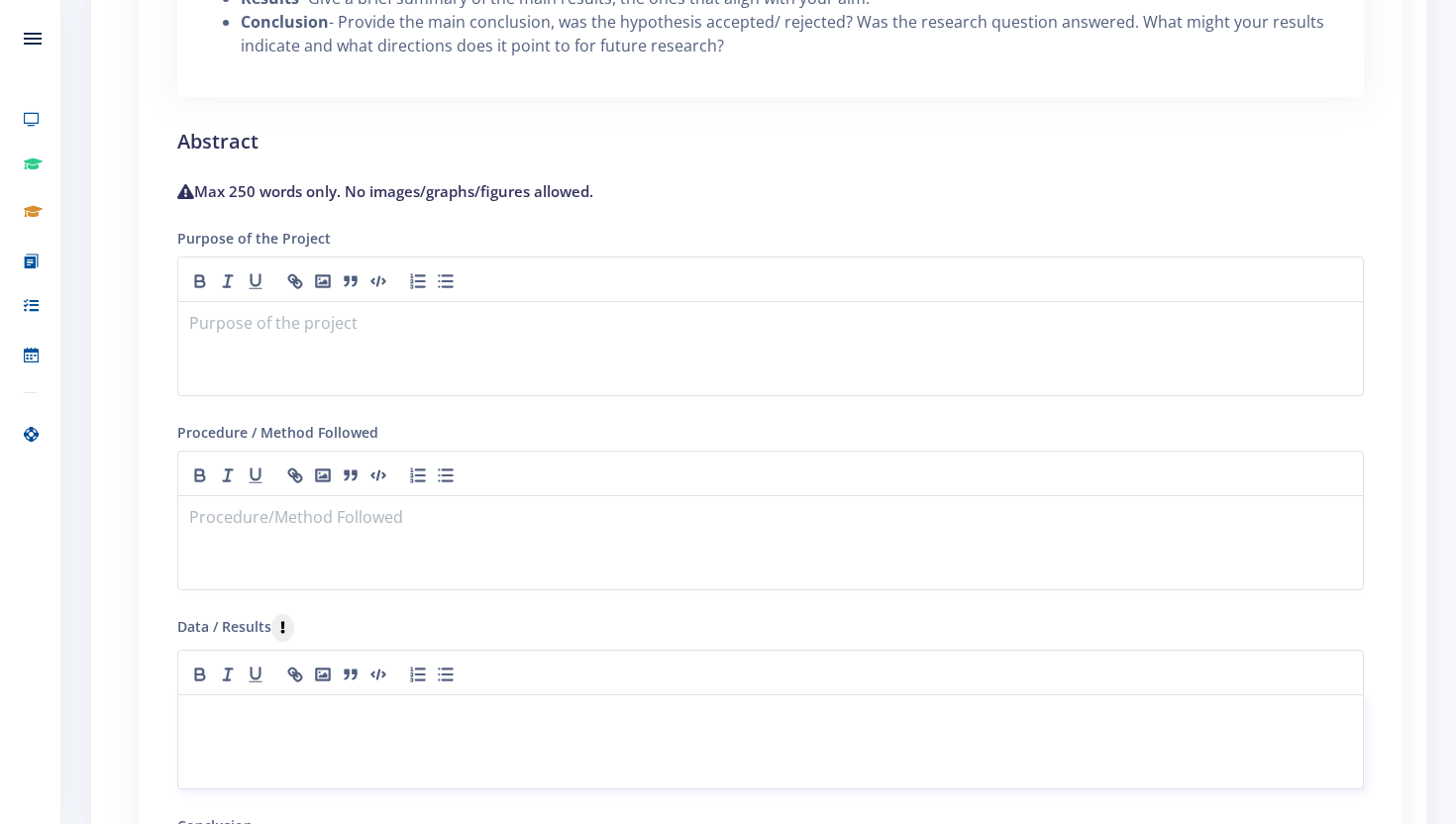 scroll, scrollTop: 2280, scrollLeft: 0, axis: vertical 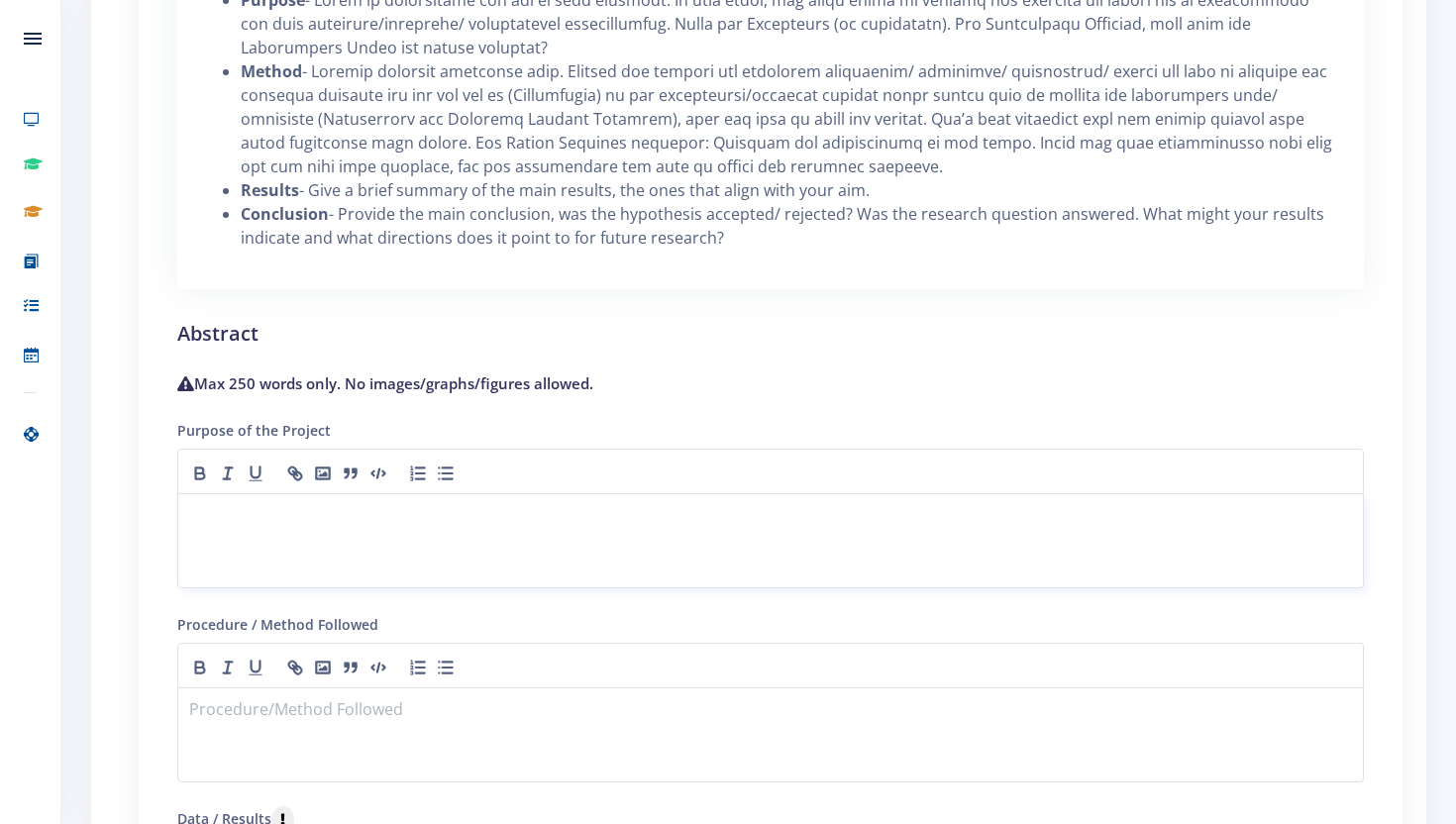 click at bounding box center [771, 517] 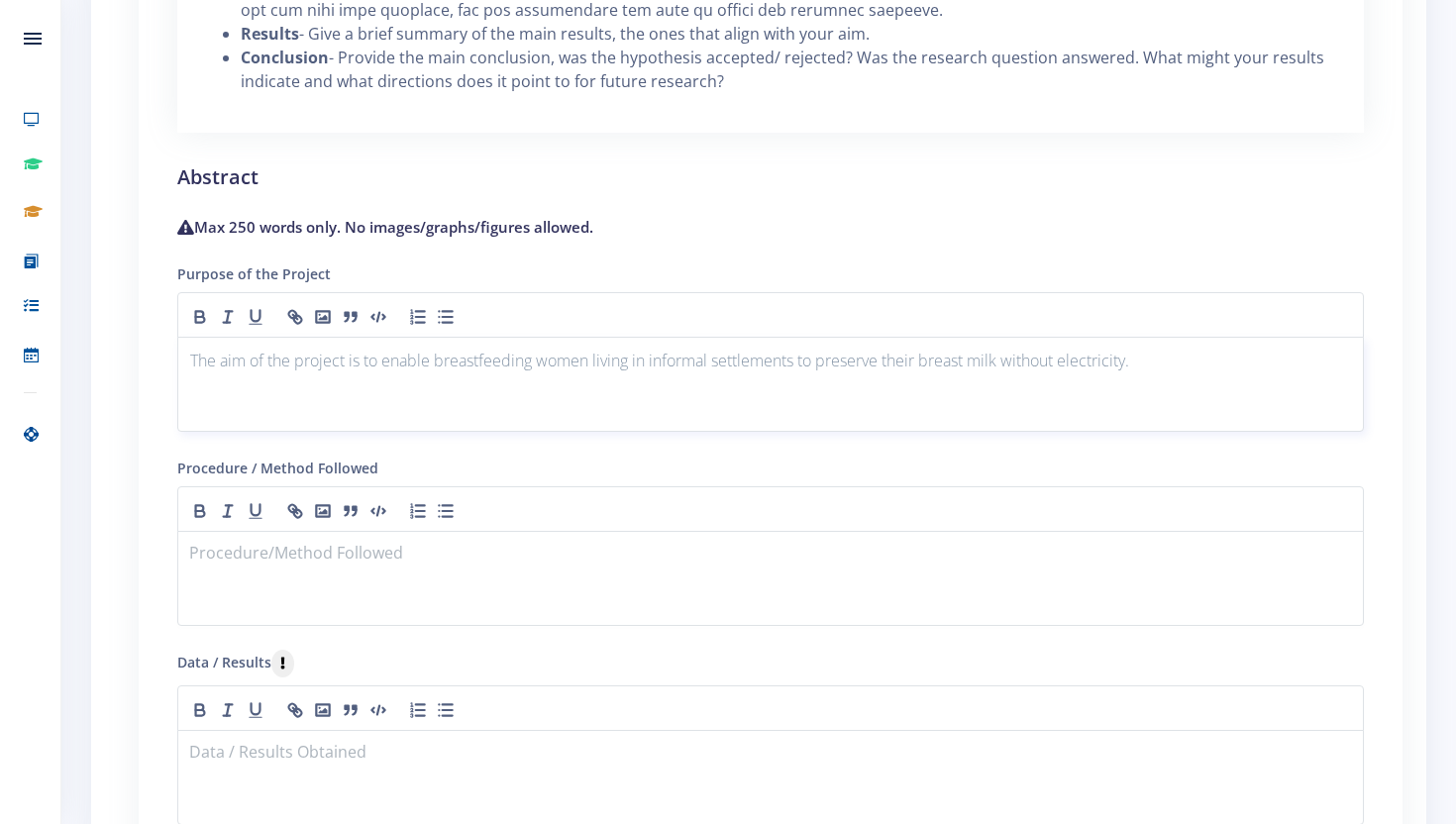 scroll, scrollTop: 2241, scrollLeft: 0, axis: vertical 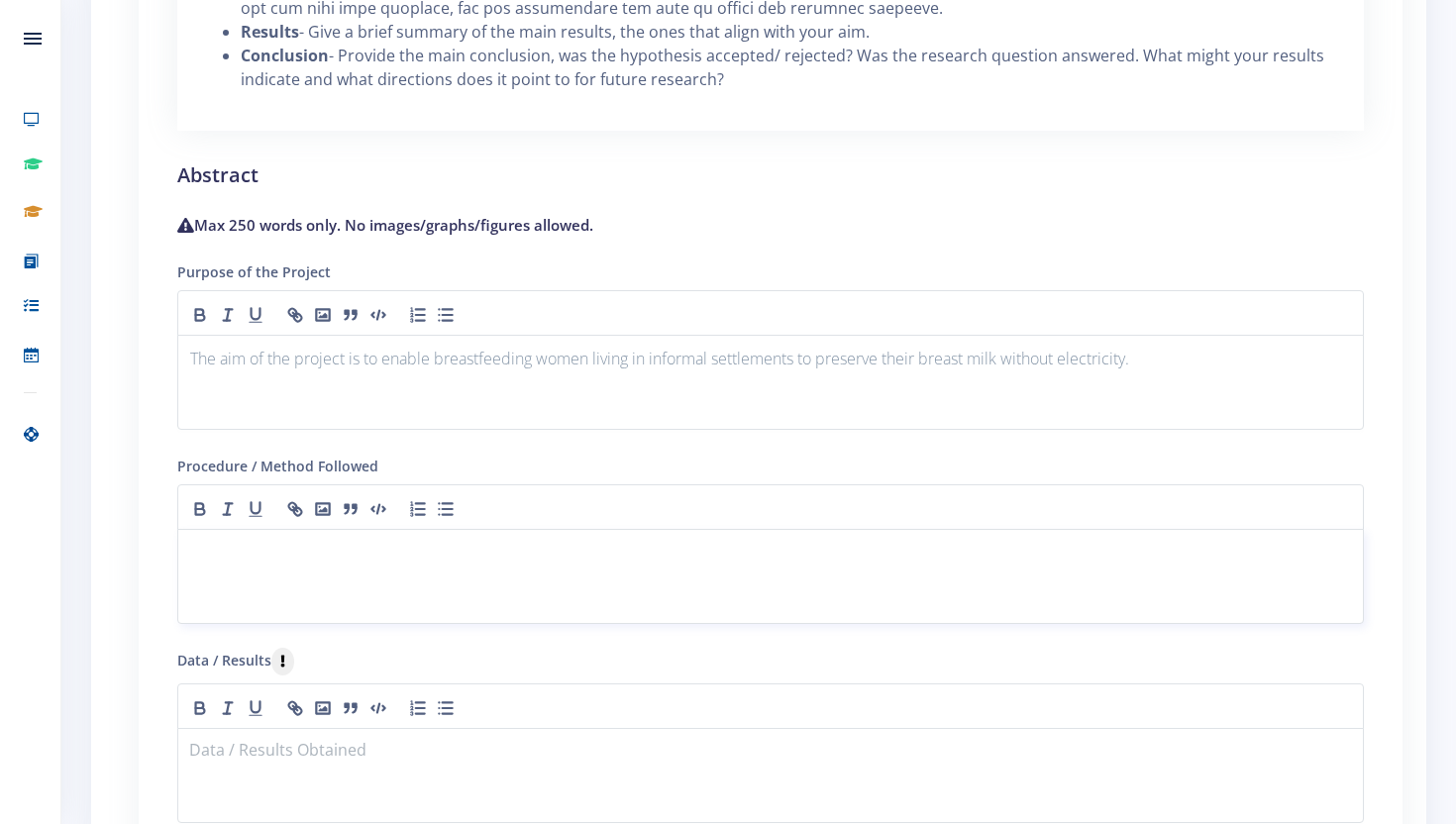 click at bounding box center (771, 553) 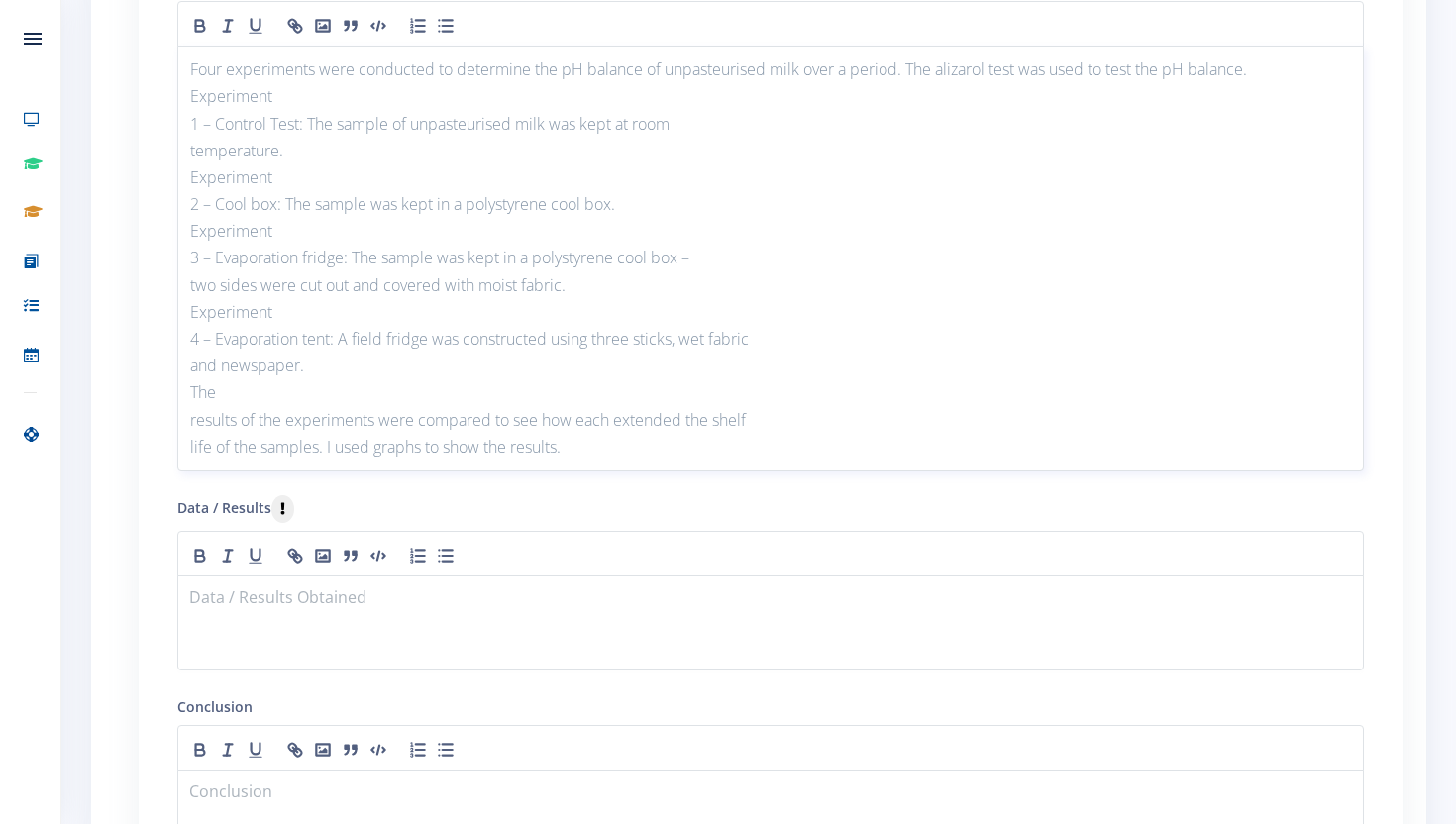 scroll, scrollTop: 2728, scrollLeft: 0, axis: vertical 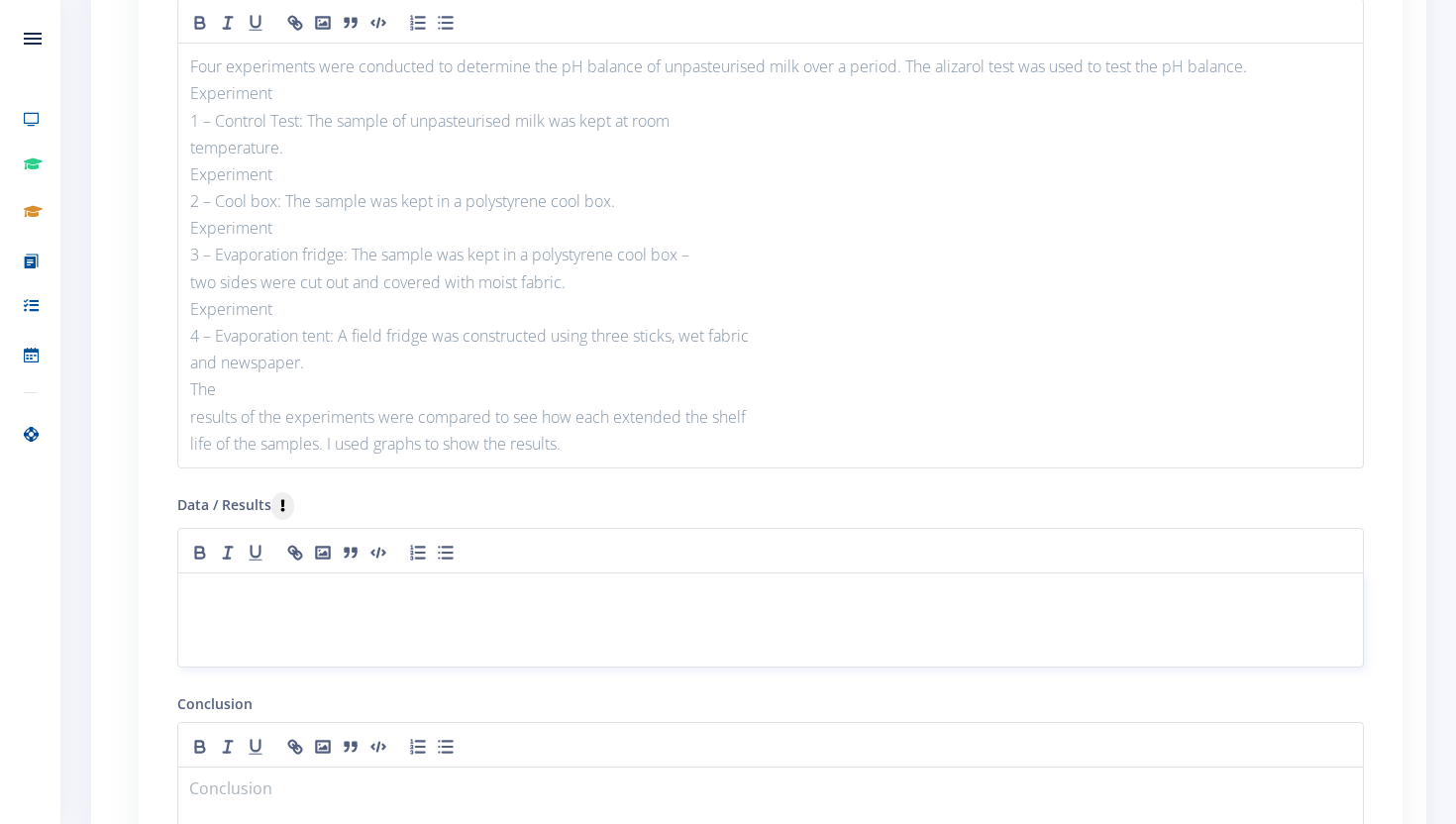 click at bounding box center (771, 620) 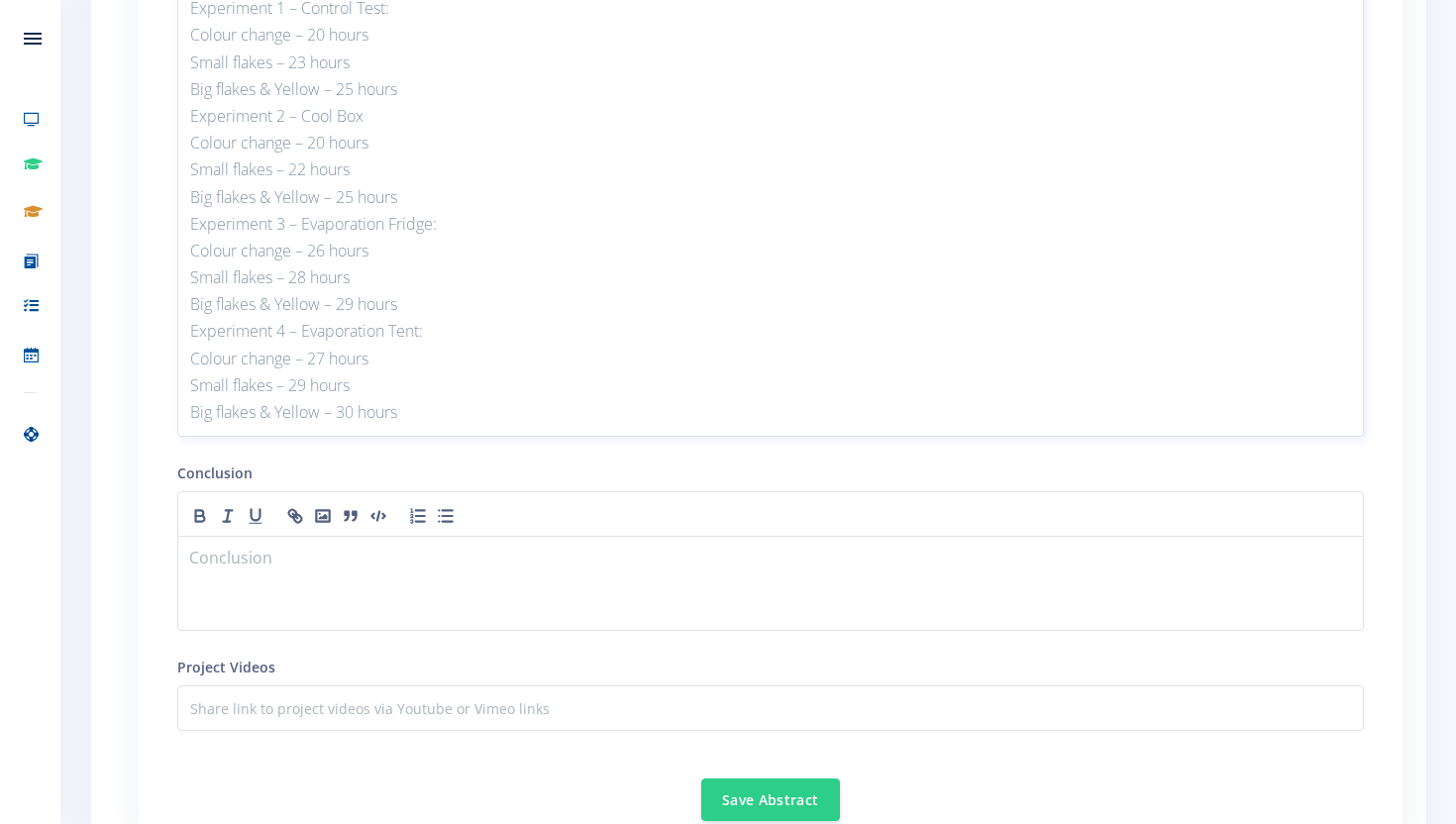 scroll, scrollTop: 3318, scrollLeft: 0, axis: vertical 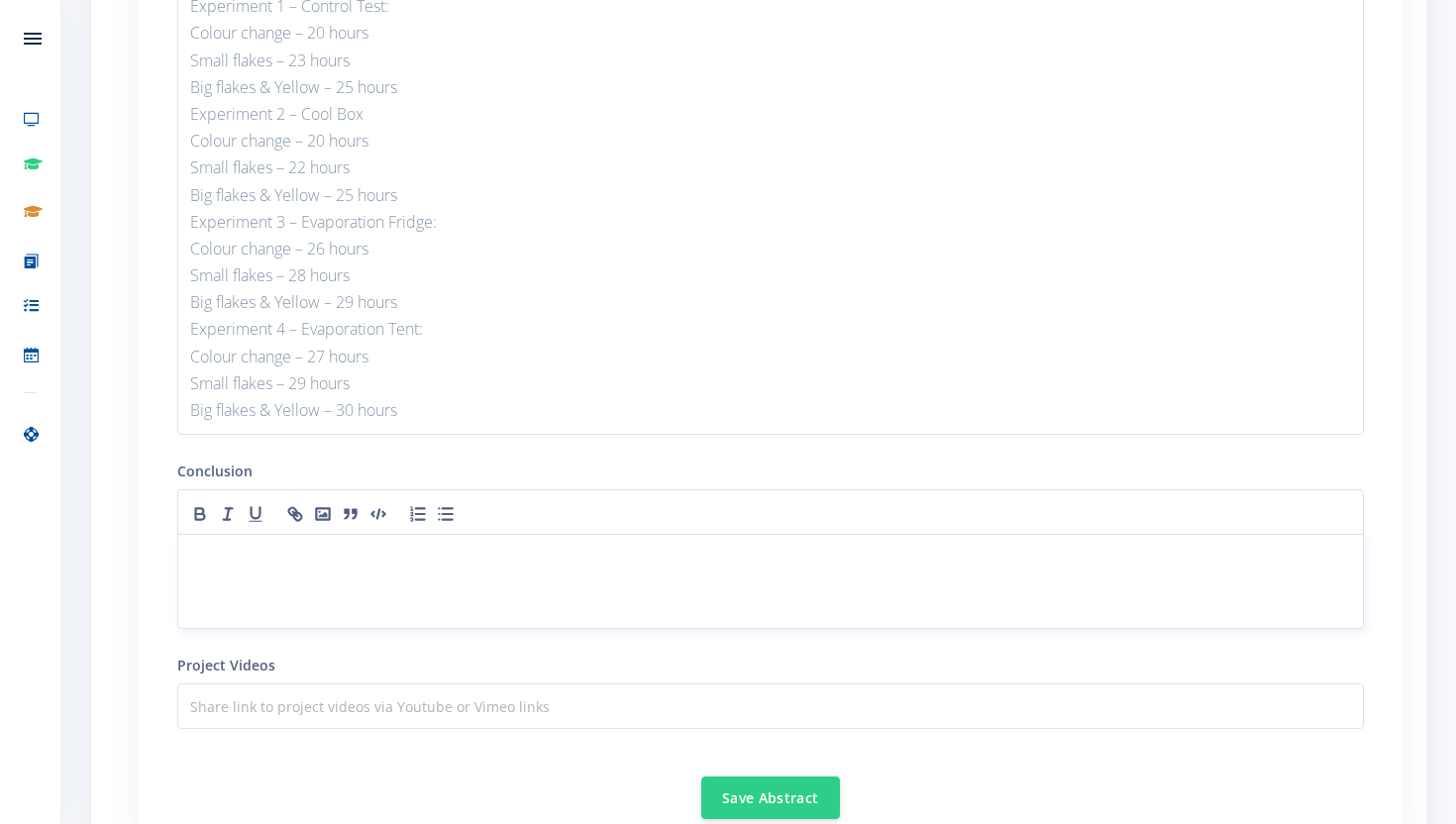 click at bounding box center [771, 558] 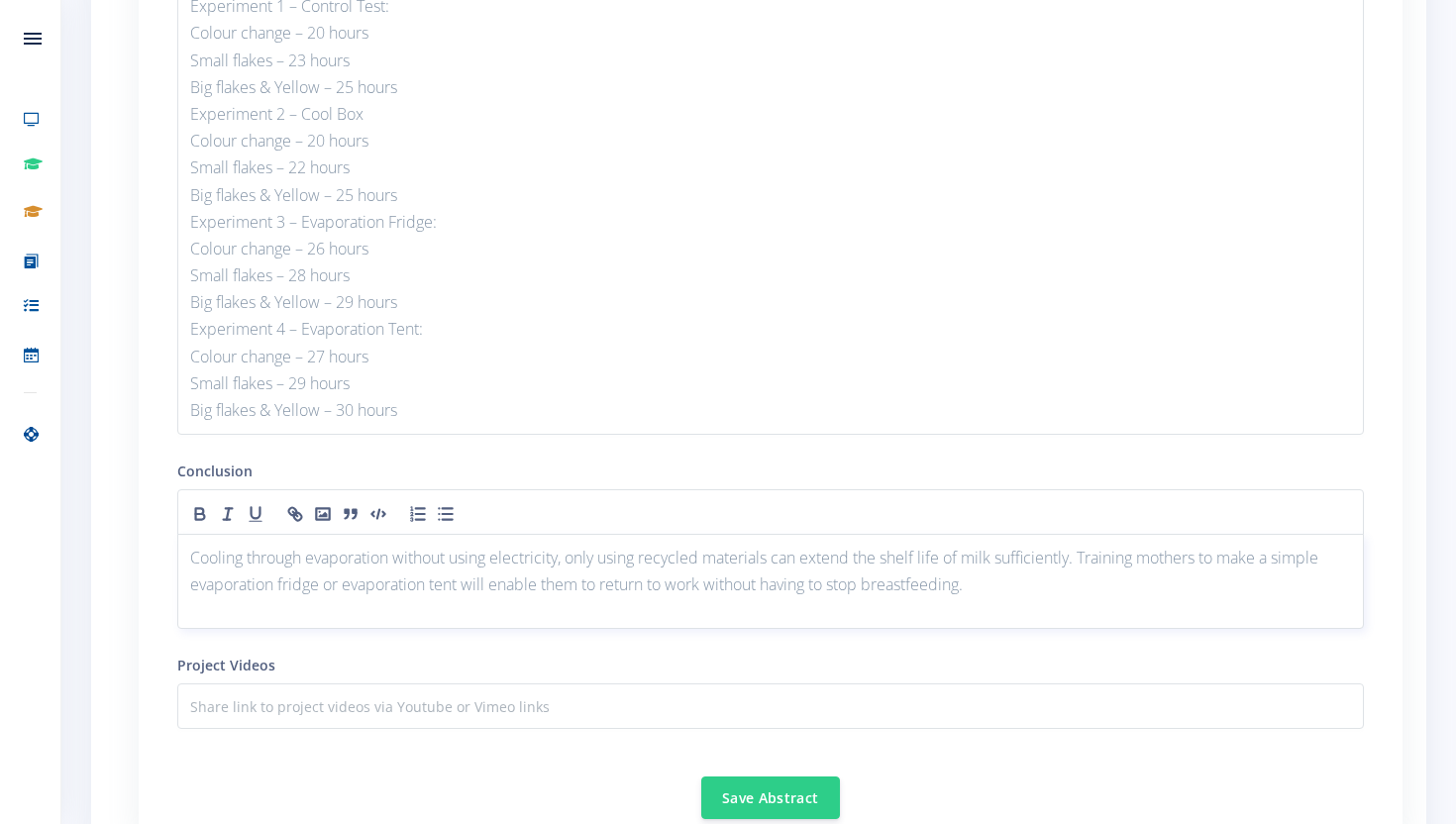 scroll, scrollTop: 0, scrollLeft: 0, axis: both 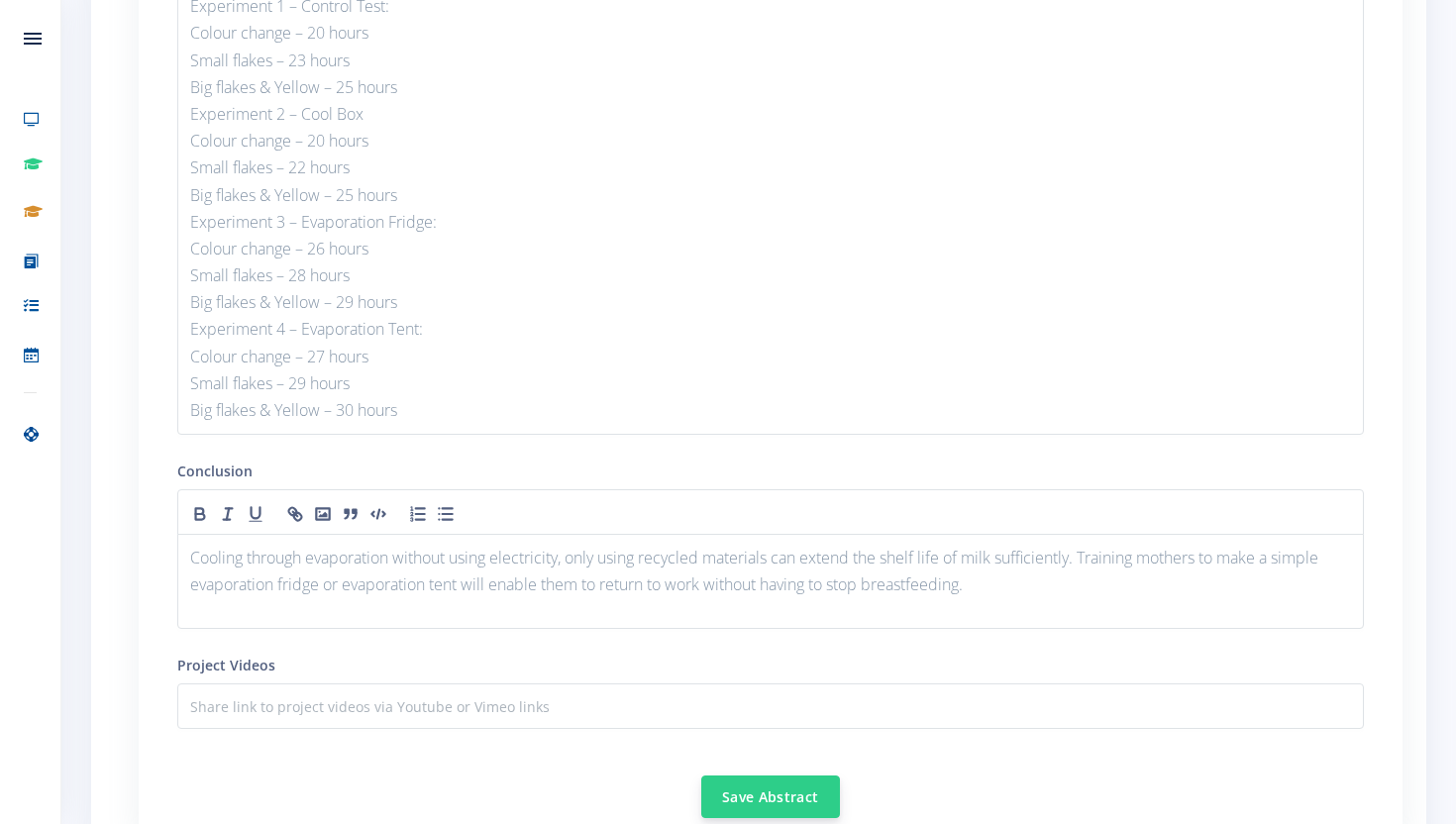 click on "Save Abstract" at bounding box center [771, 796] 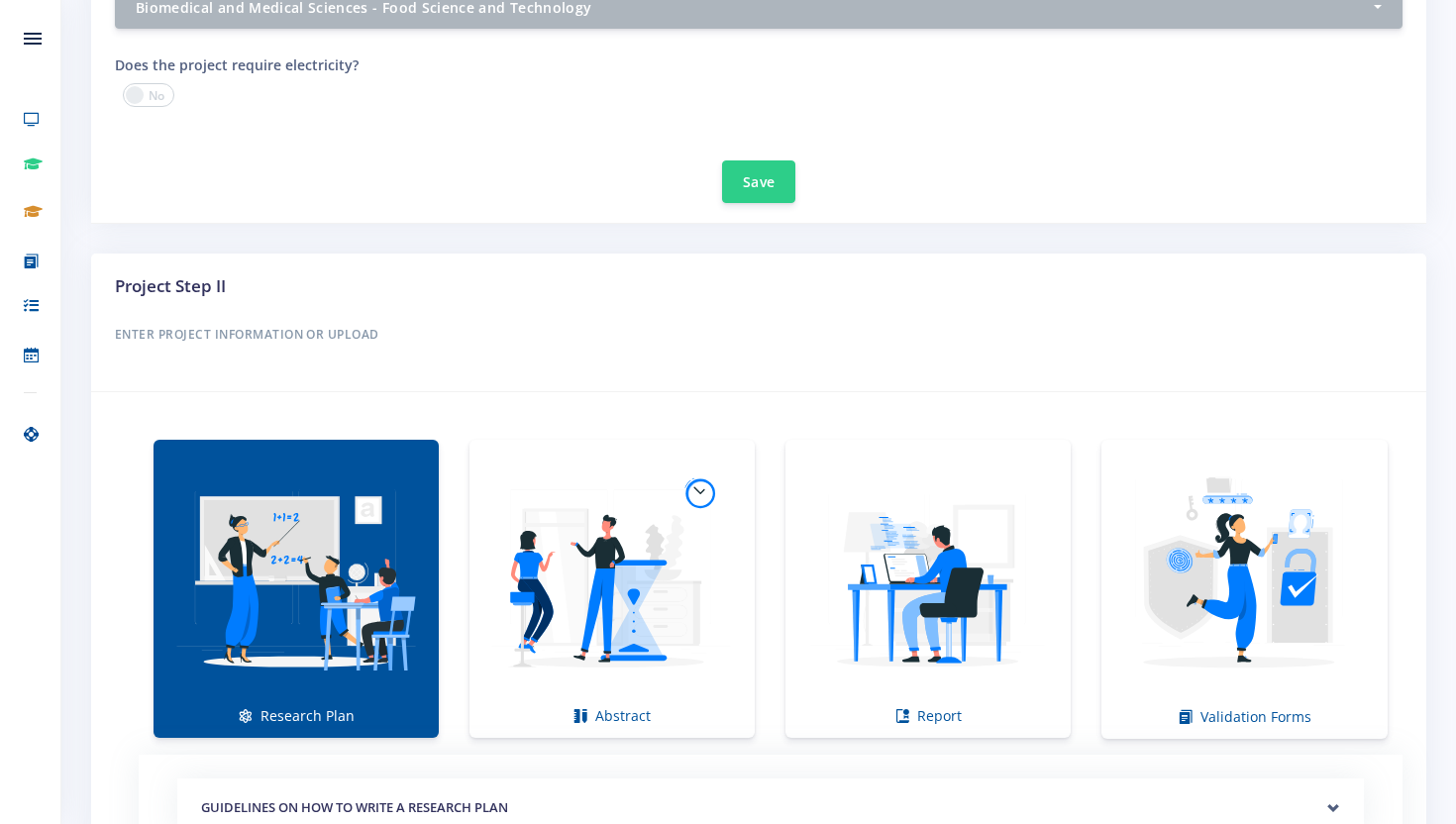 scroll, scrollTop: 1305, scrollLeft: 0, axis: vertical 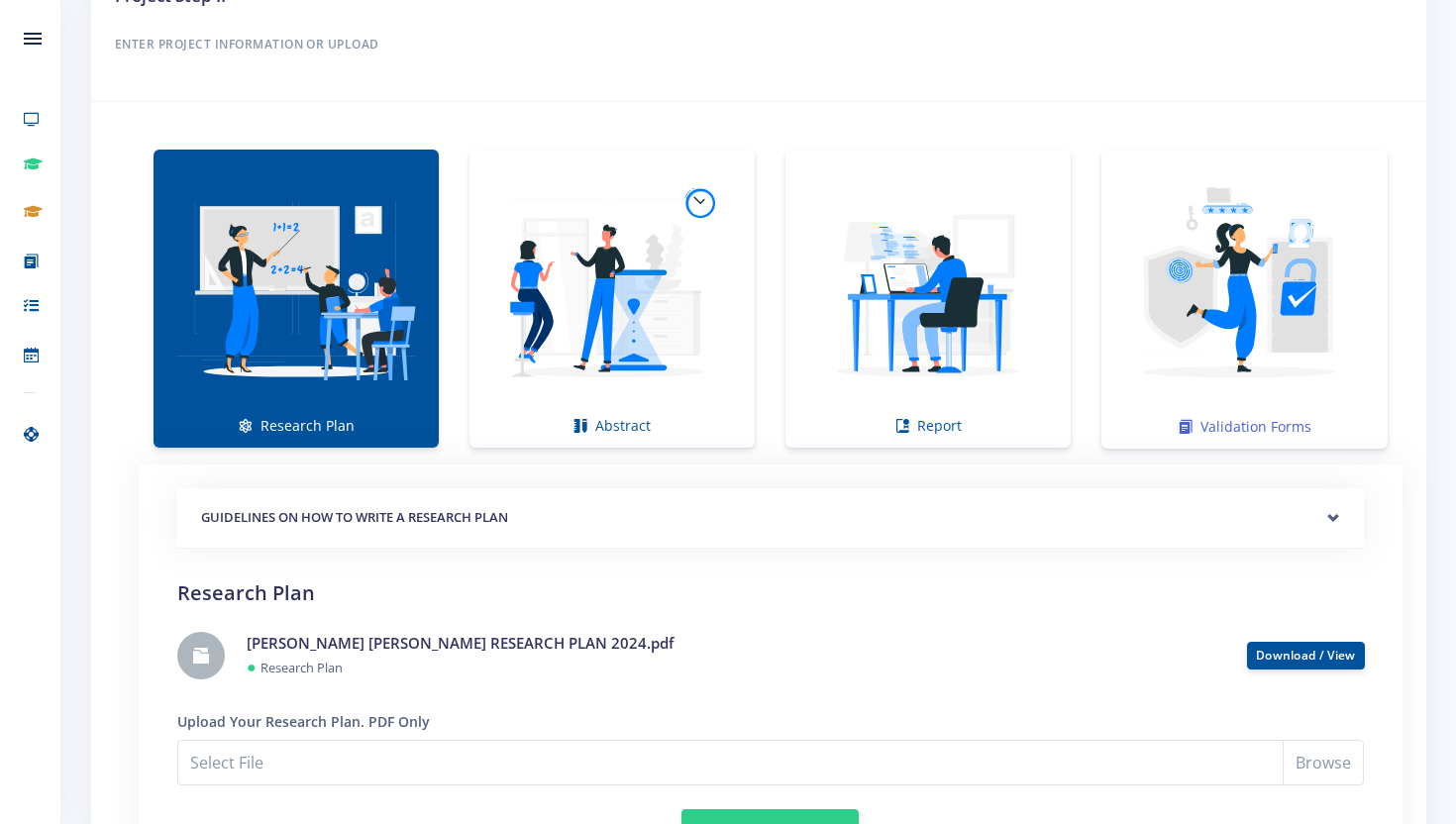 click at bounding box center [1244, 288] 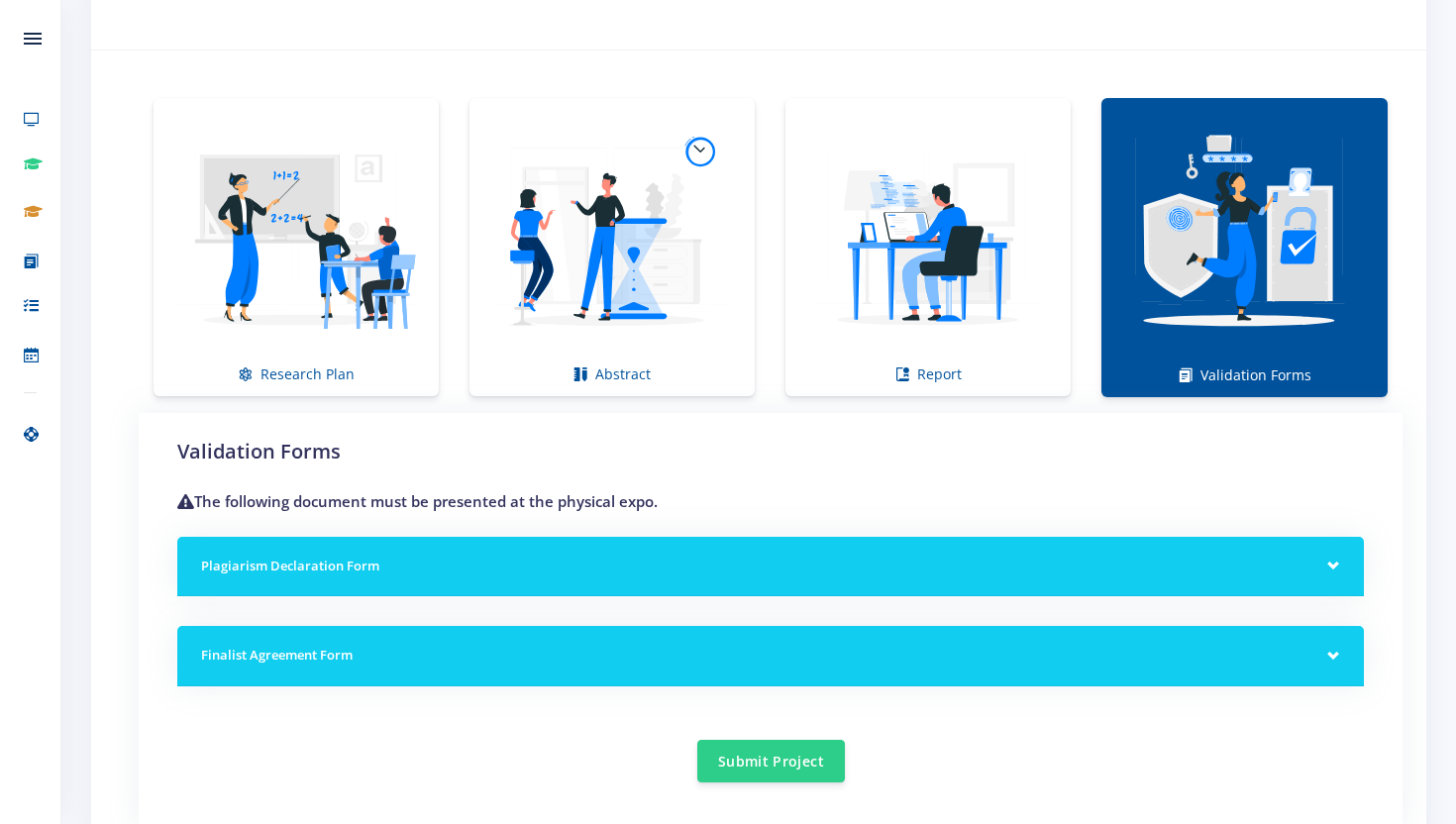 scroll, scrollTop: 1361, scrollLeft: 0, axis: vertical 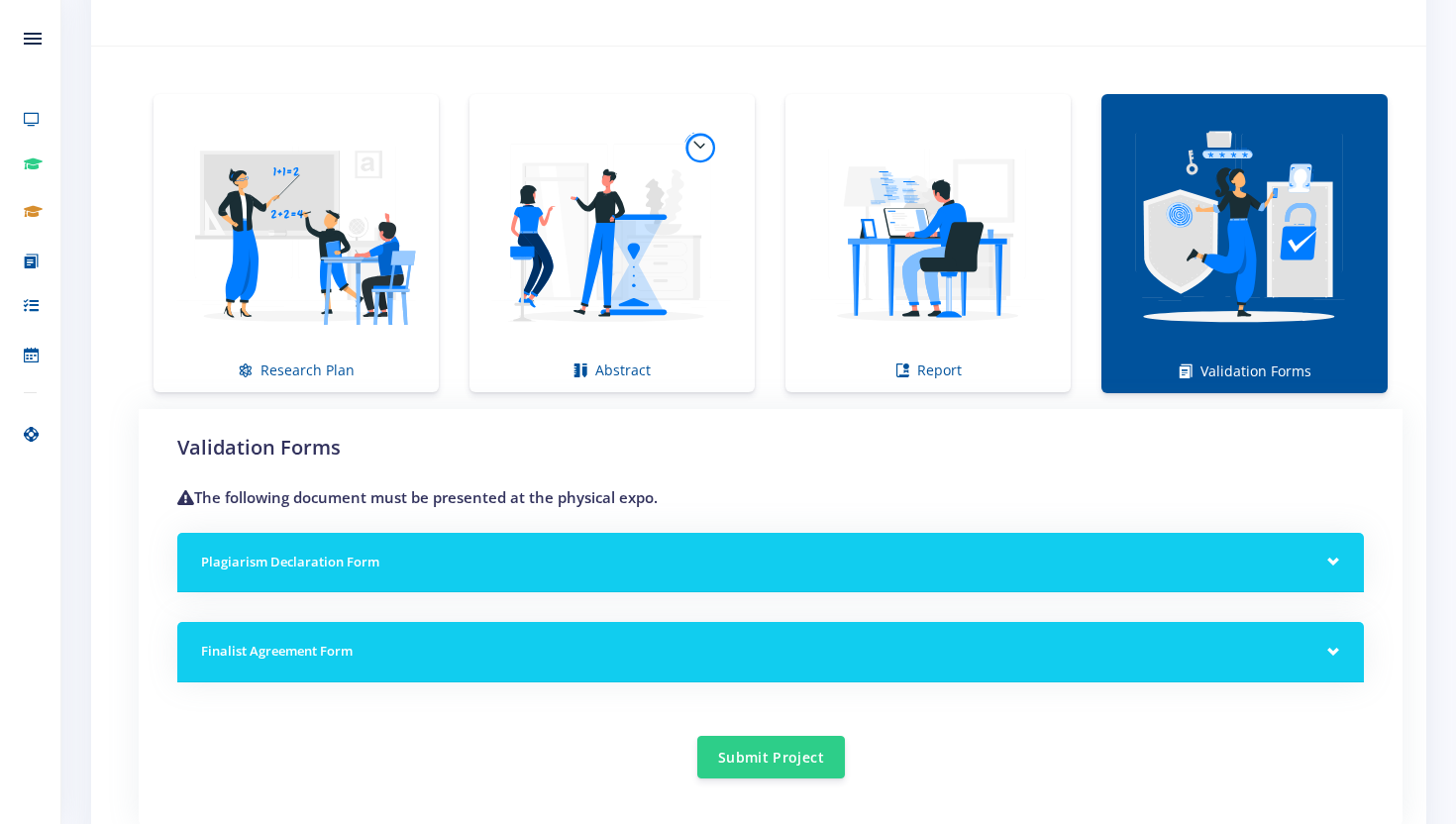 click on "Plagiarism
Declaration
Form" at bounding box center (771, 563) 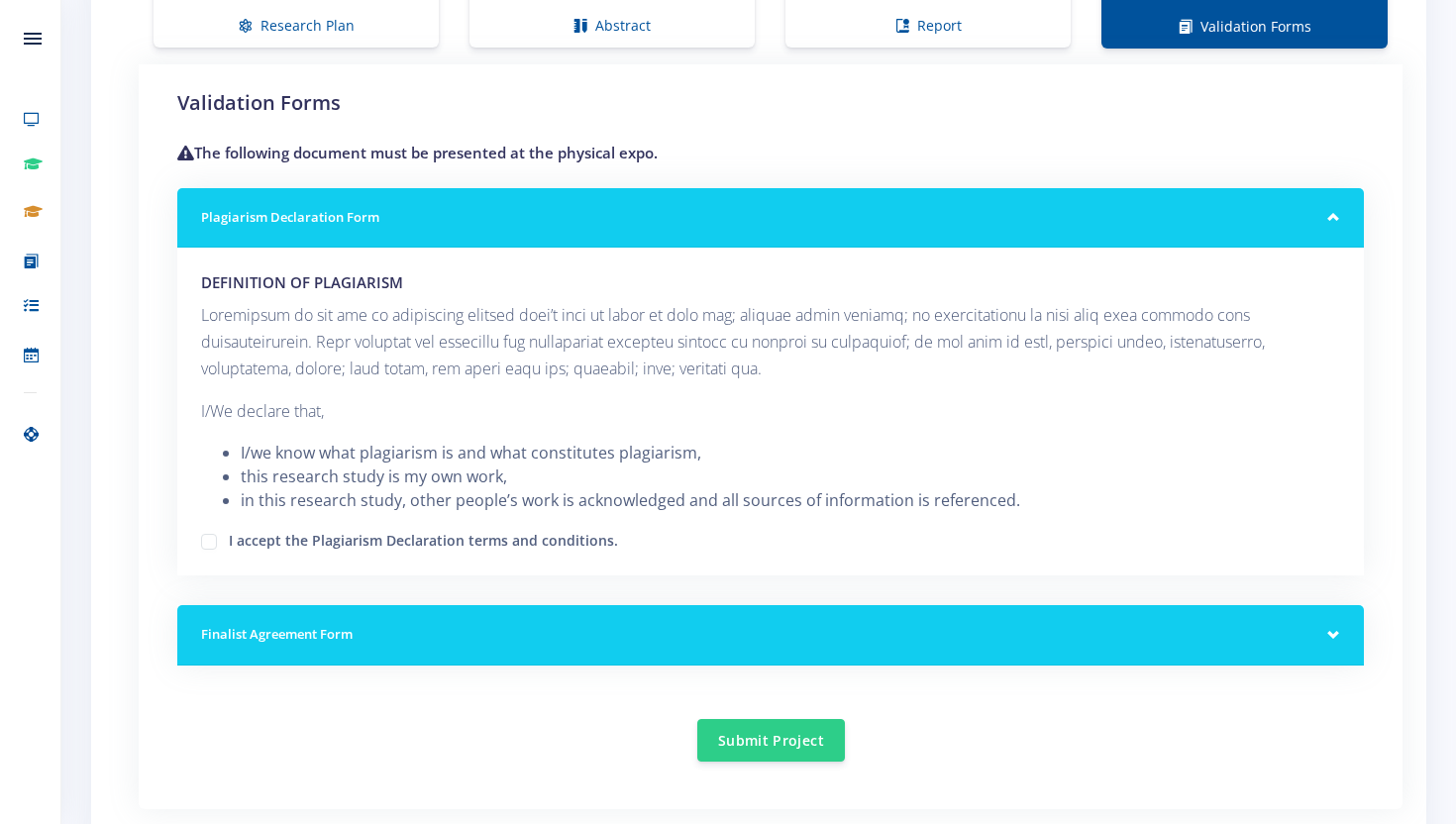 scroll, scrollTop: 1706, scrollLeft: 0, axis: vertical 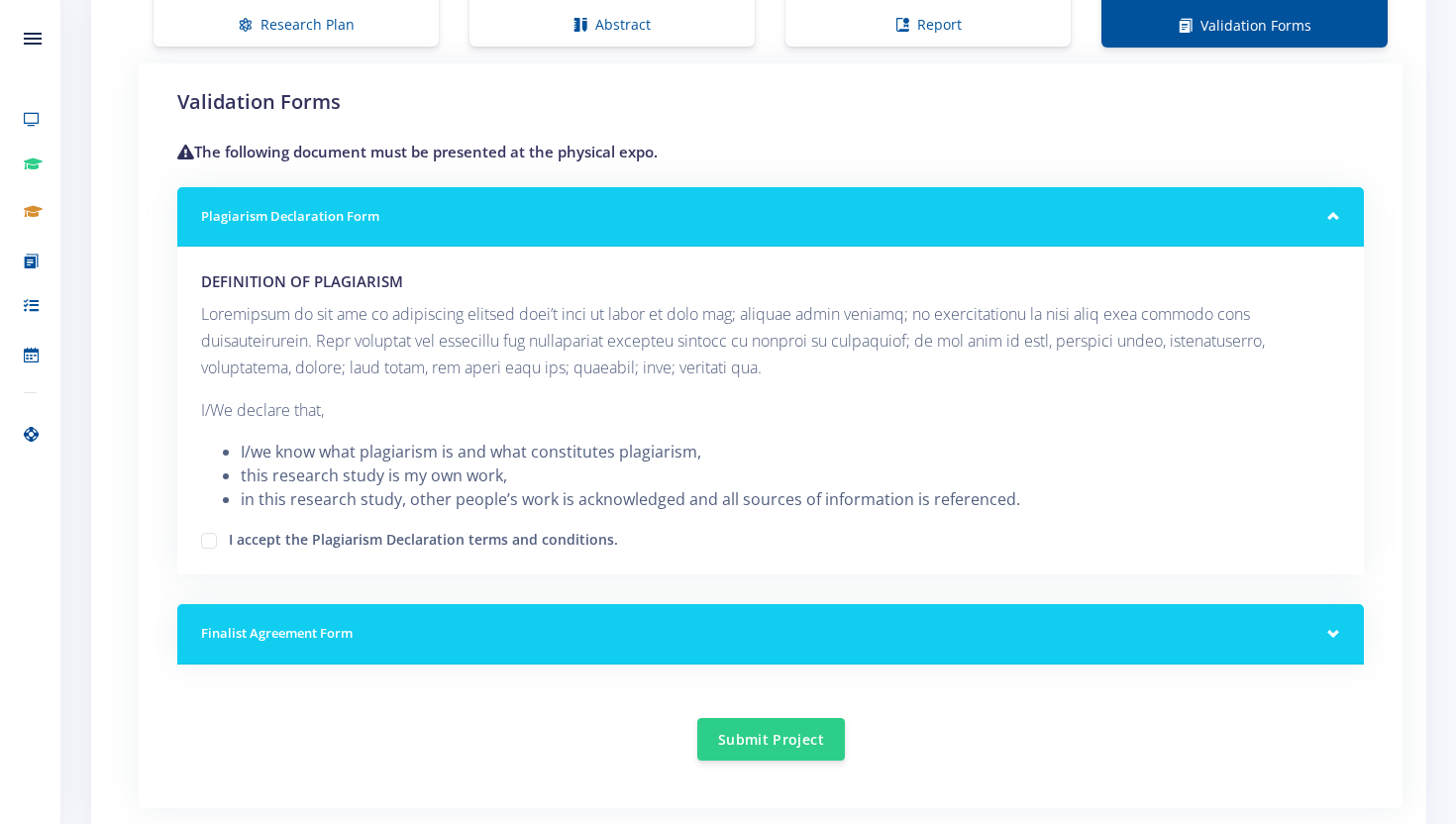 click on "I accept the
Plagiarism
Declaration terms and
conditions." at bounding box center [423, 537] 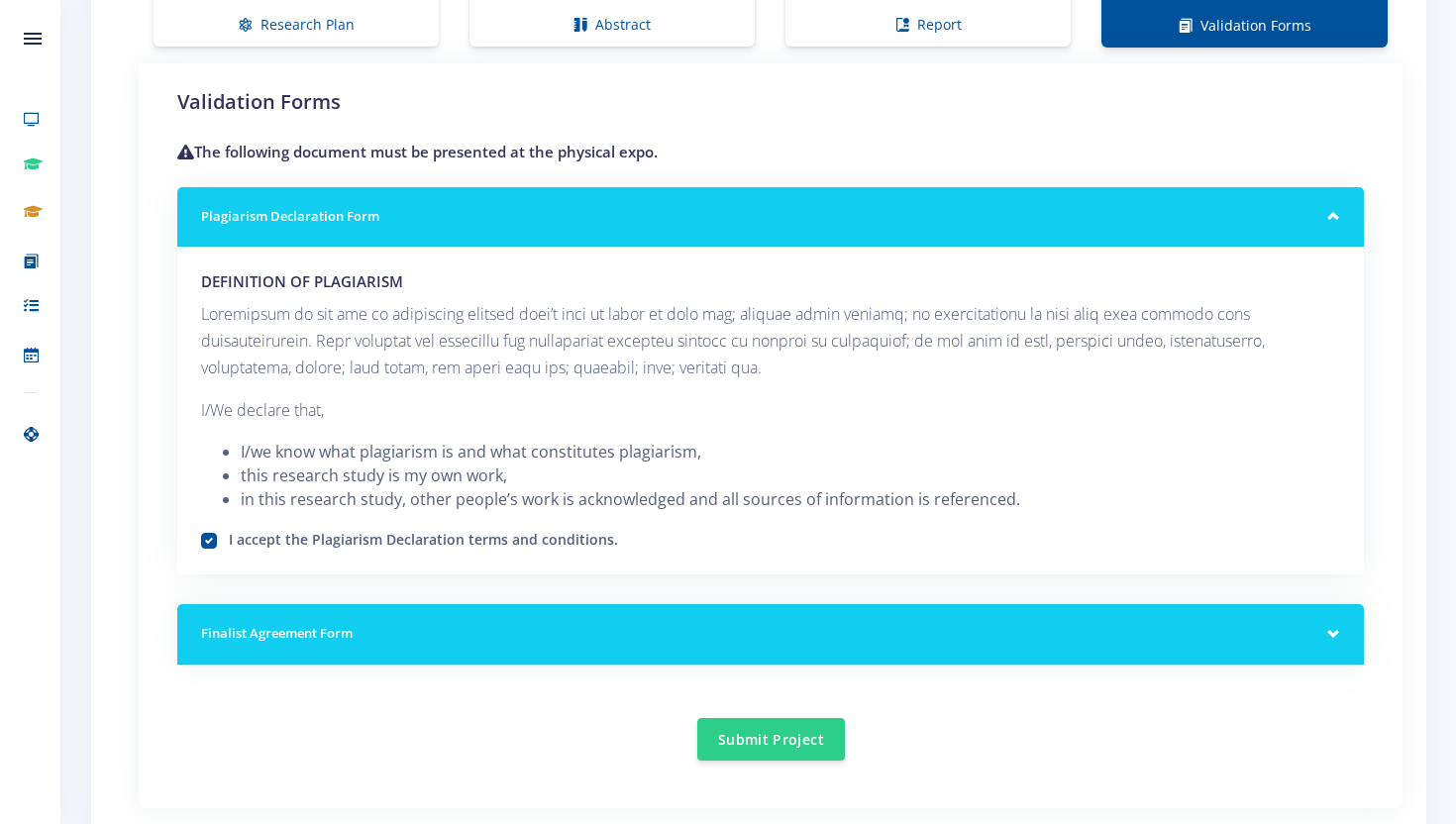 click on "Finalist Agreement
Form" at bounding box center [771, 634] 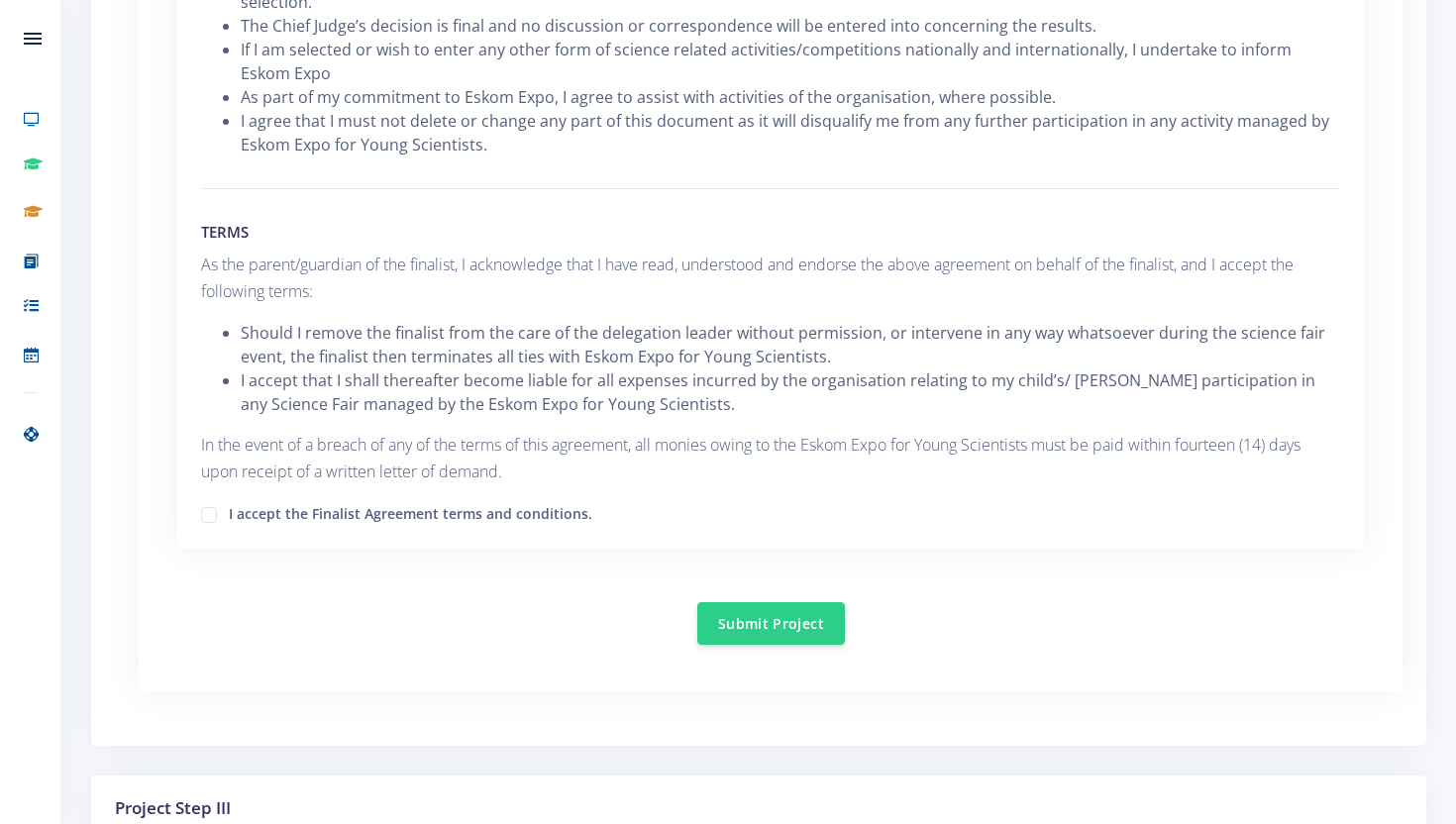 scroll, scrollTop: 2962, scrollLeft: 0, axis: vertical 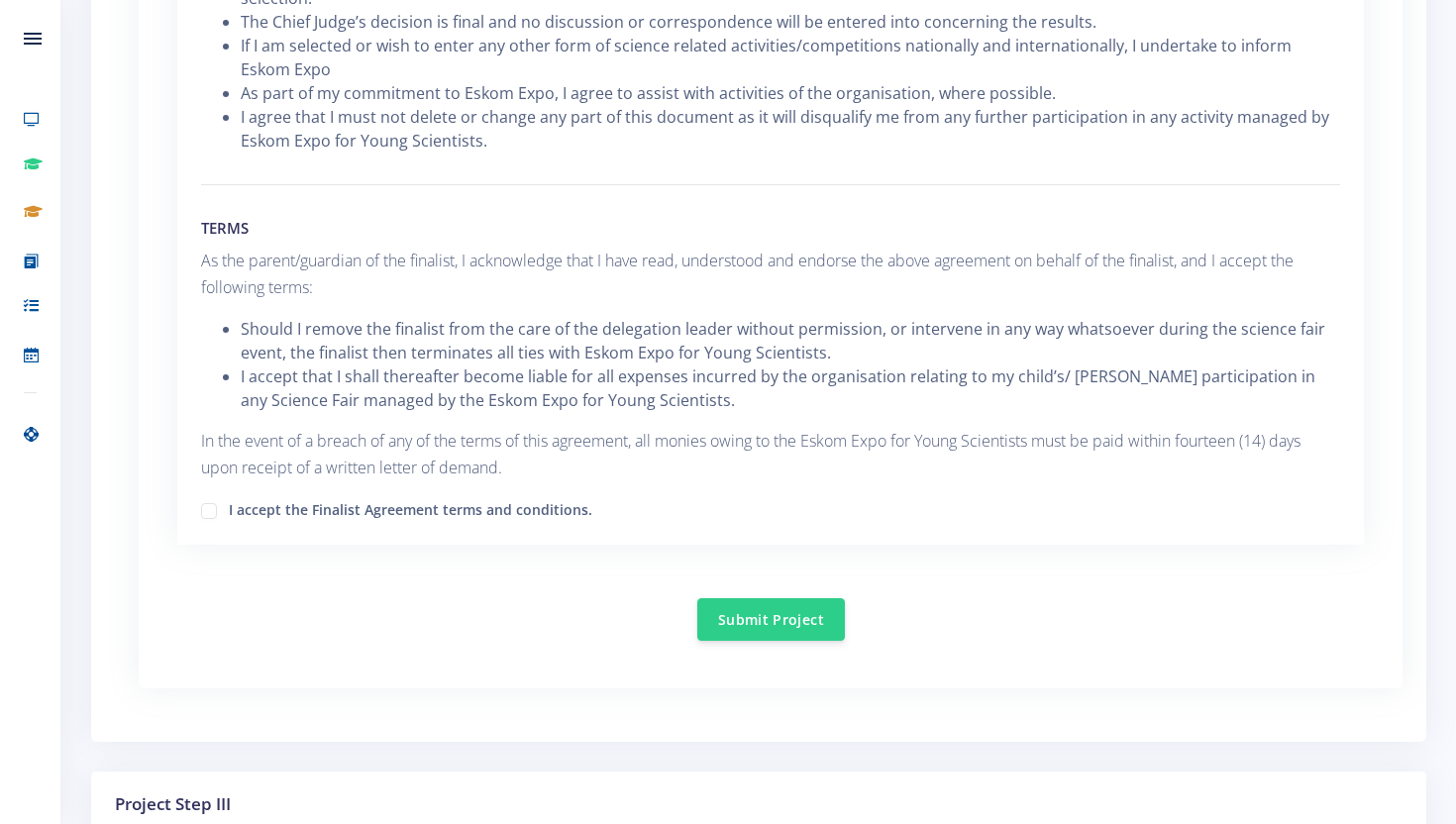 click on "I accept the
Finalist Agreement
terms and conditions." at bounding box center (410, 507) 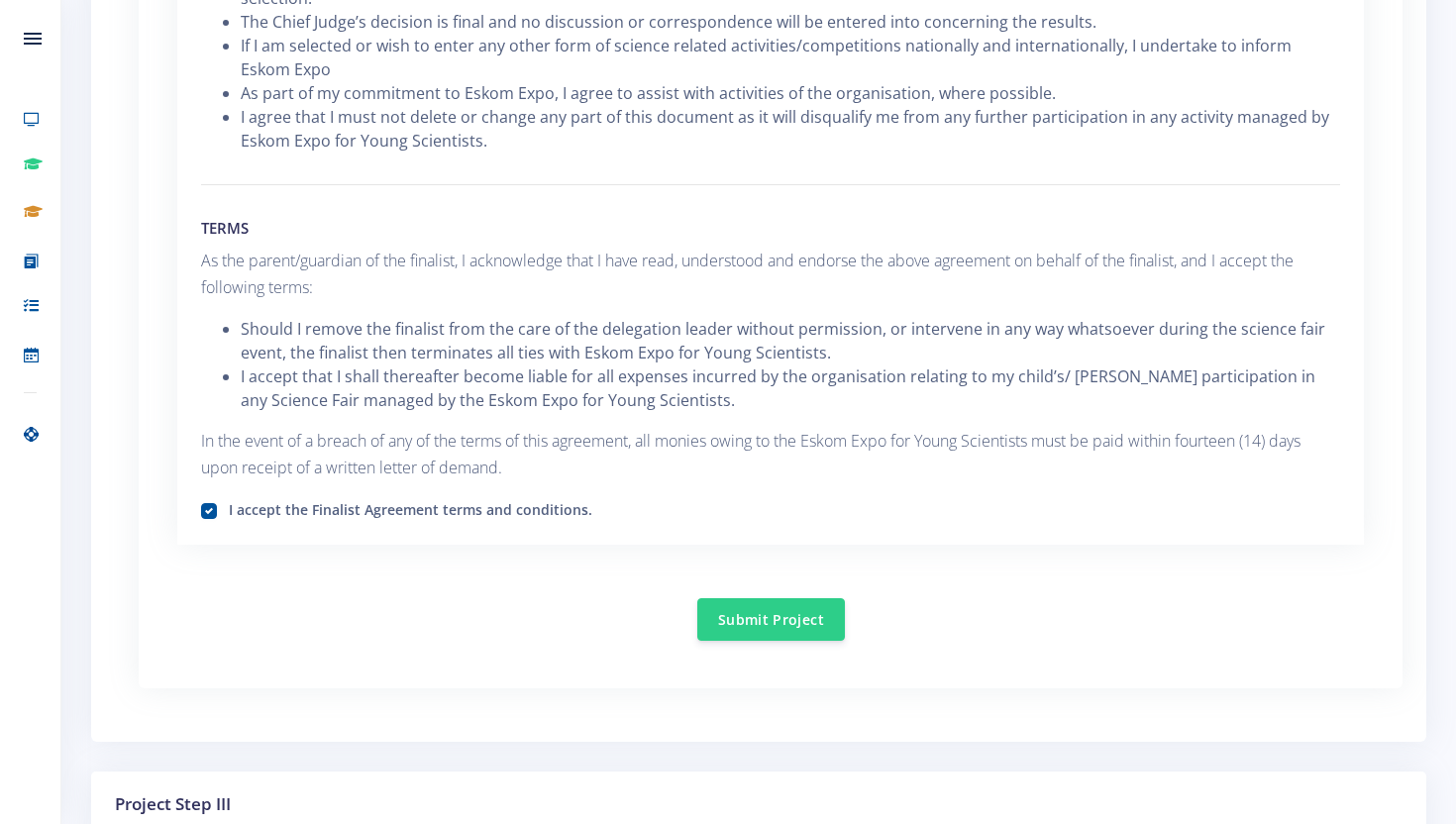 click on "Validation Forms
The following document must be presented at the physical
expo.
Plagiarism
Declaration
Form
I/We declare that, TERMS" at bounding box center (771, -264) 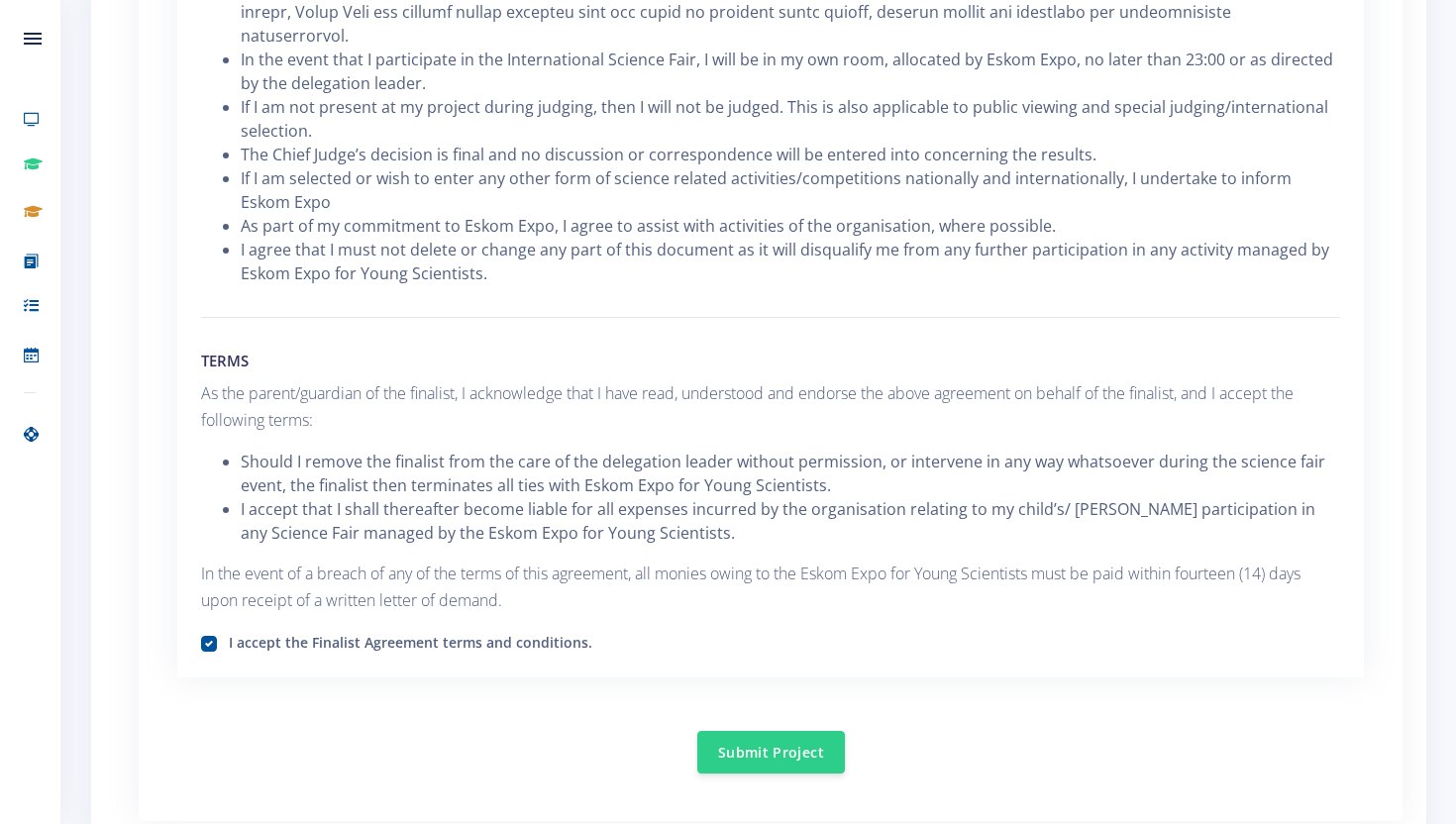 scroll, scrollTop: 2840, scrollLeft: 0, axis: vertical 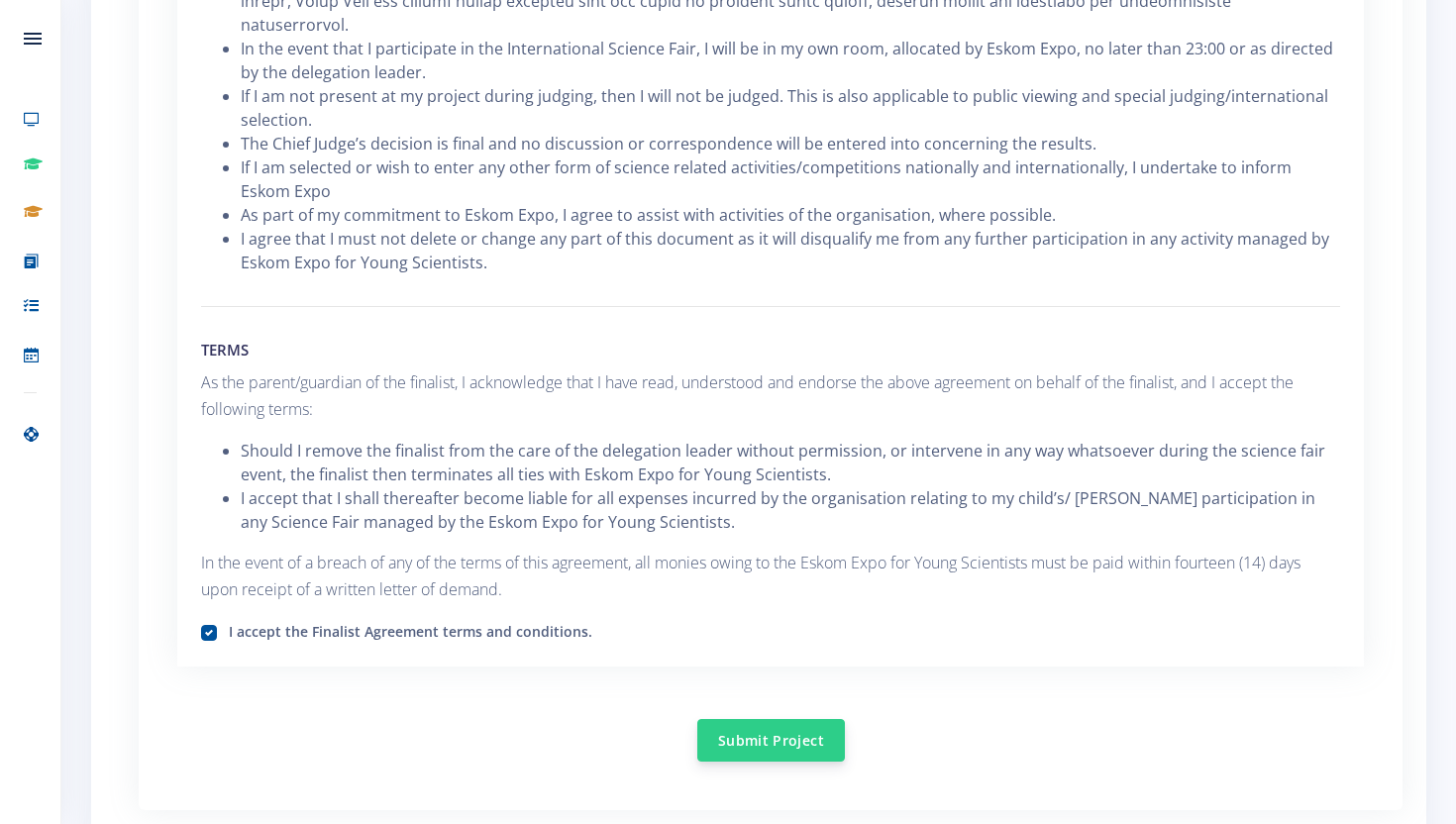 click on "Submit Project" at bounding box center (771, 740) 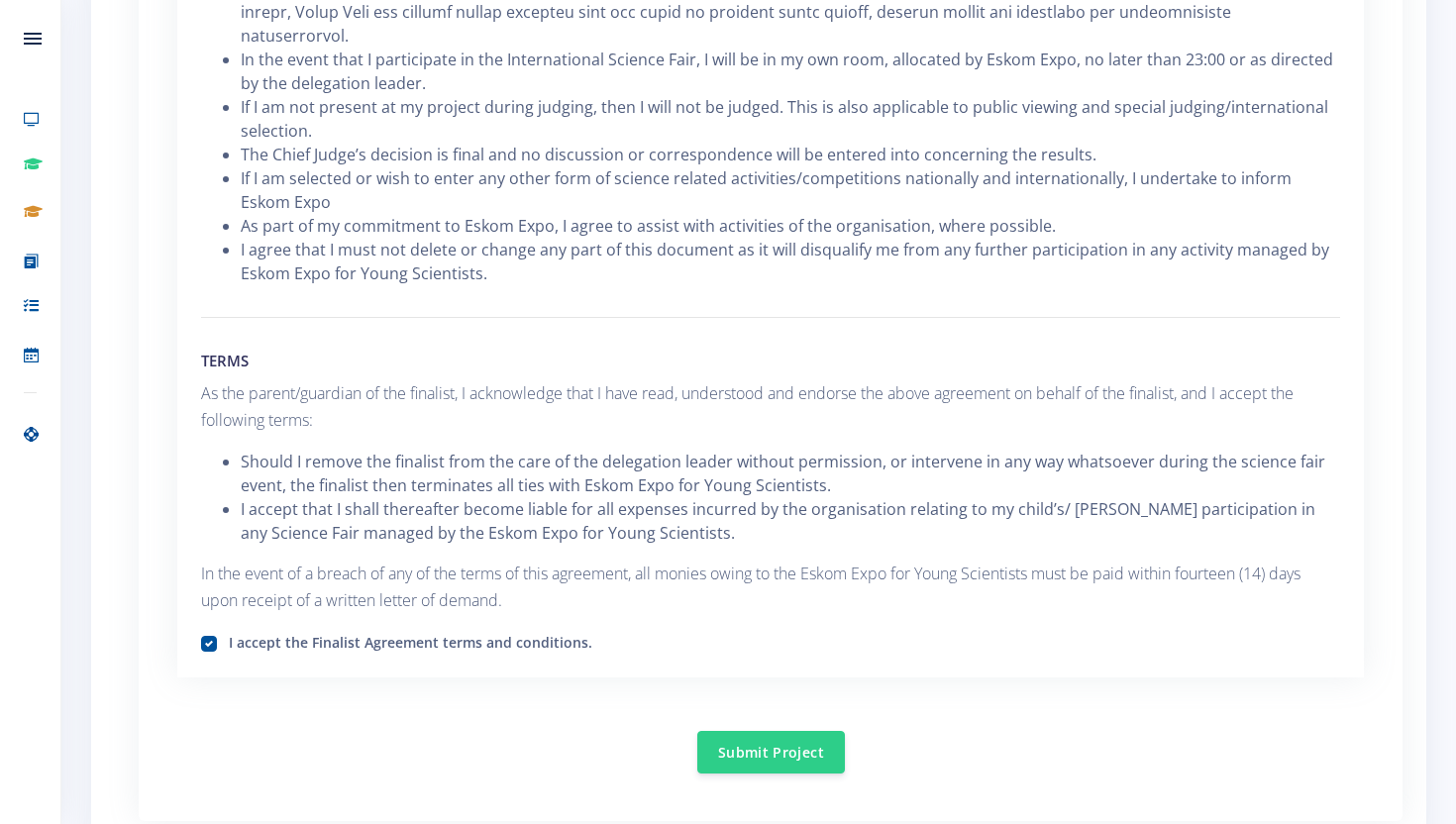 scroll, scrollTop: 2820, scrollLeft: 0, axis: vertical 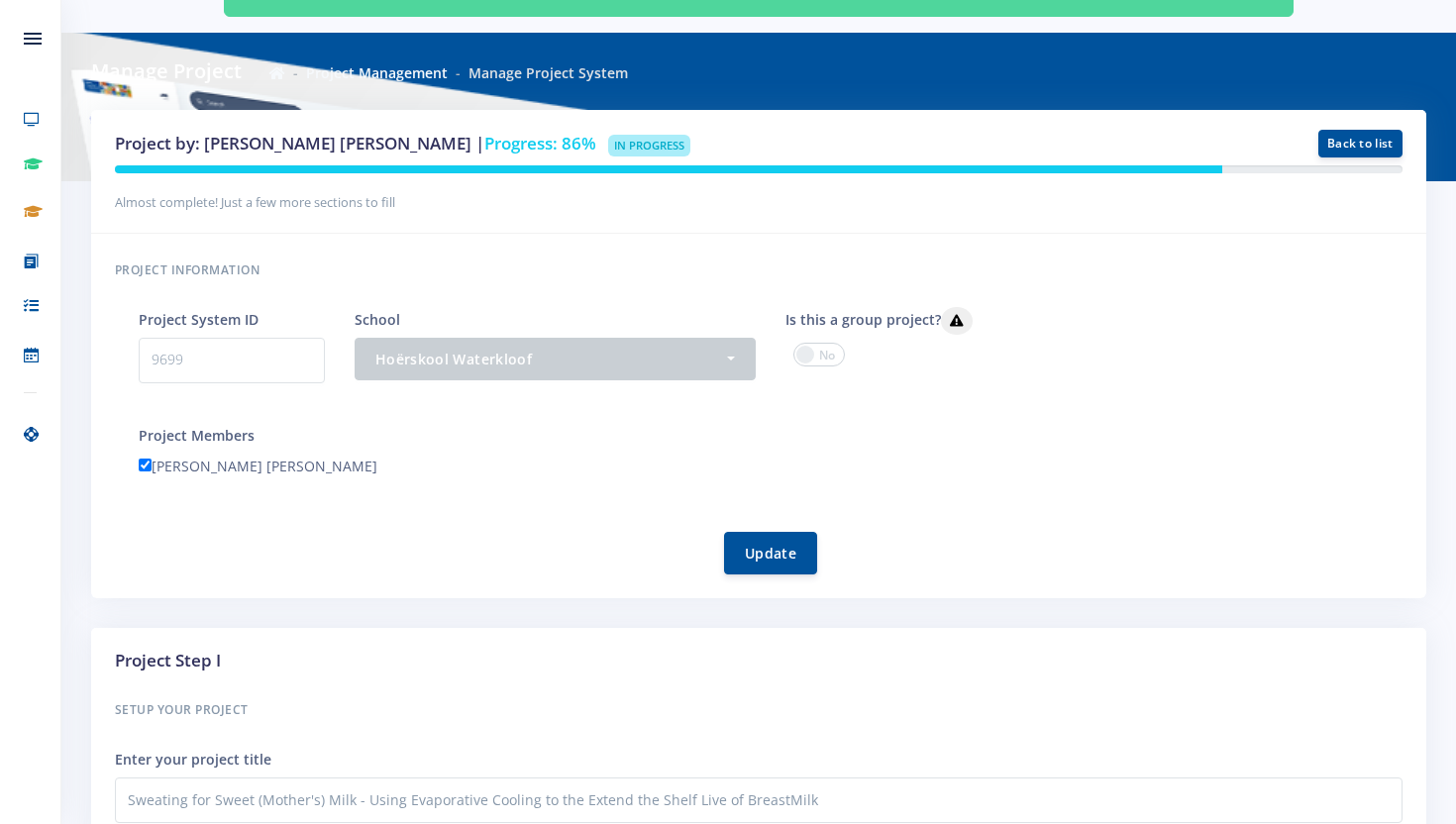 click on "Update" at bounding box center (771, 541) 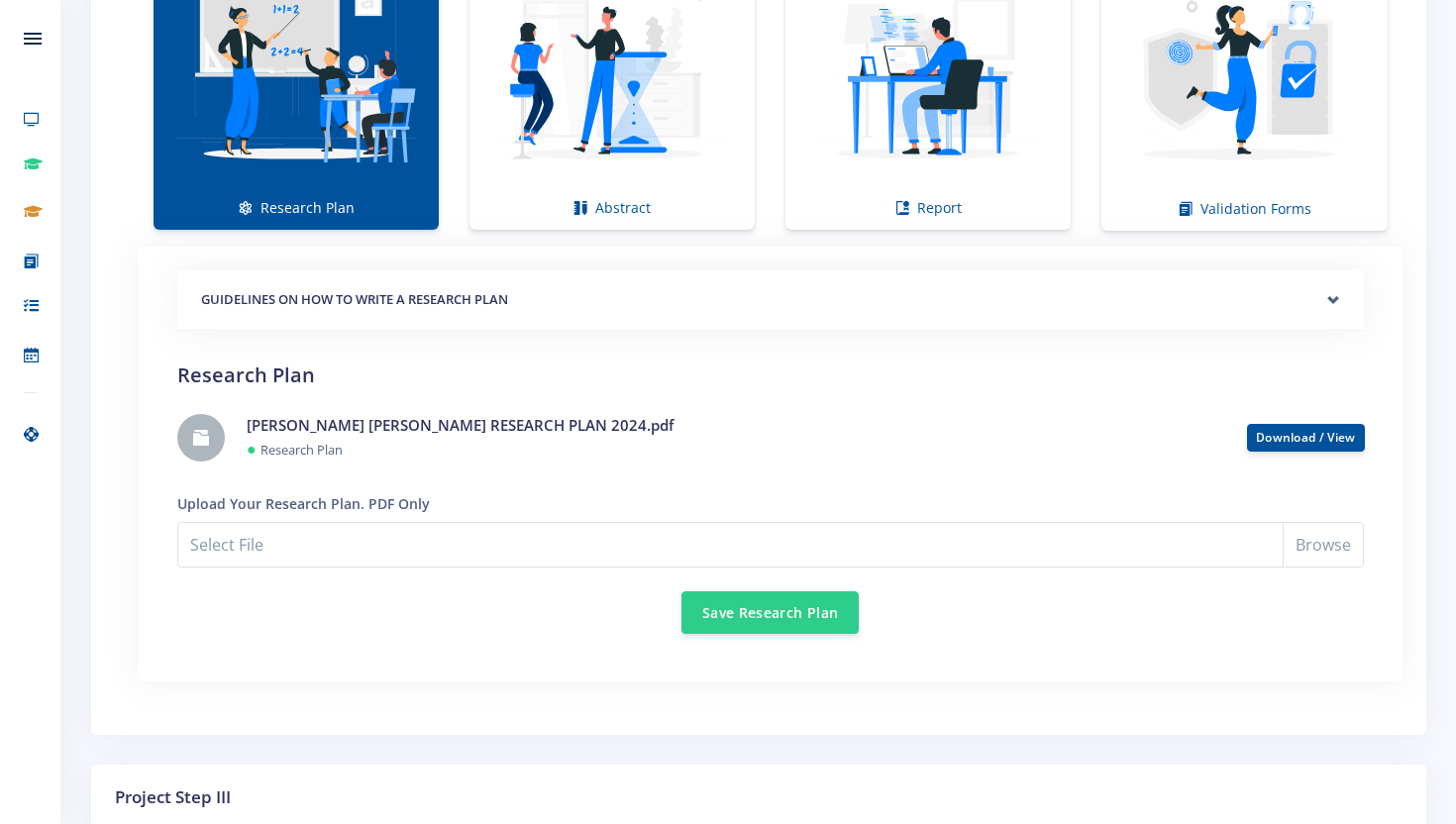 scroll, scrollTop: 1469, scrollLeft: 0, axis: vertical 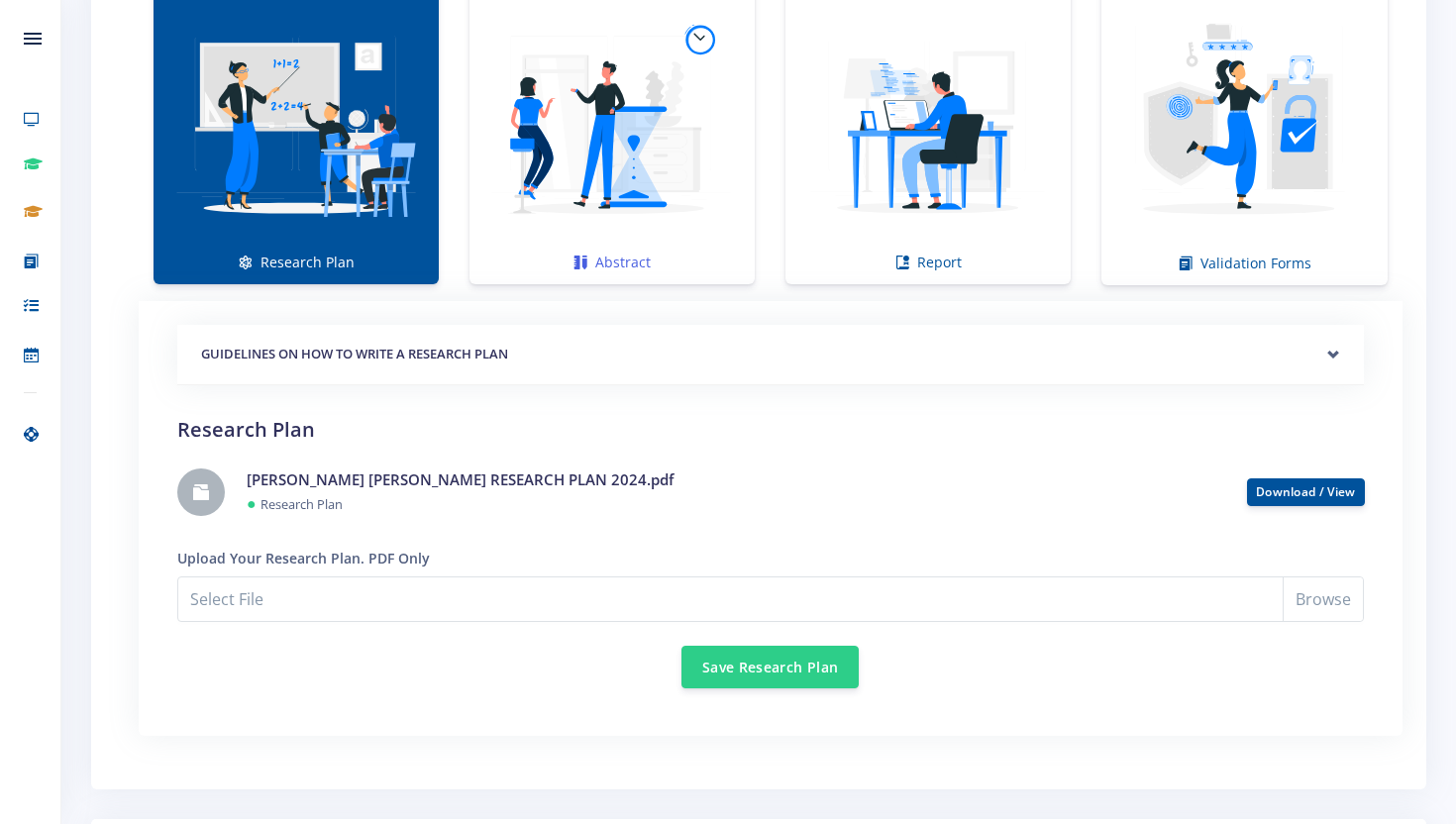 click at bounding box center (612, 125) 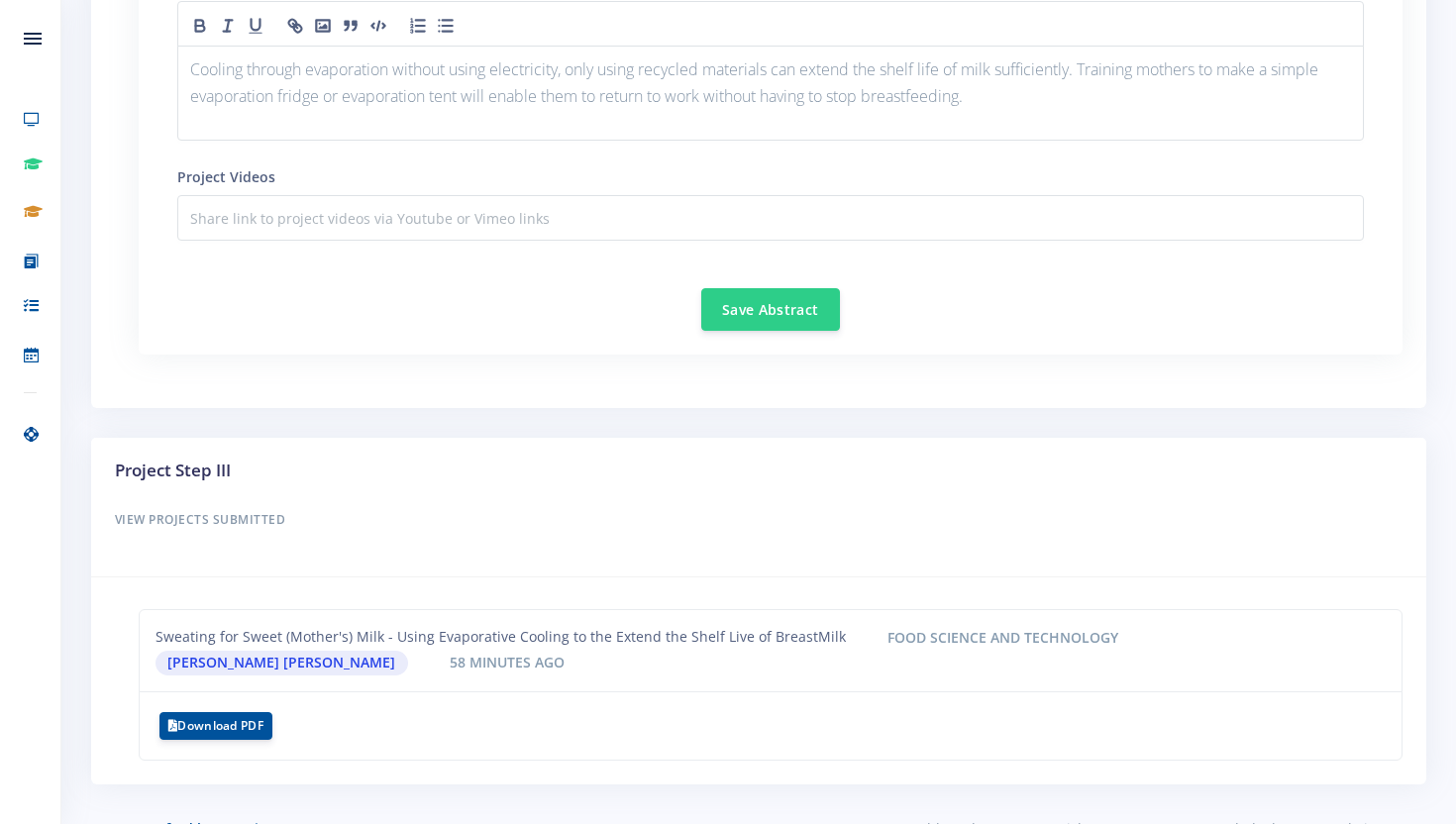 scroll, scrollTop: 3337, scrollLeft: 0, axis: vertical 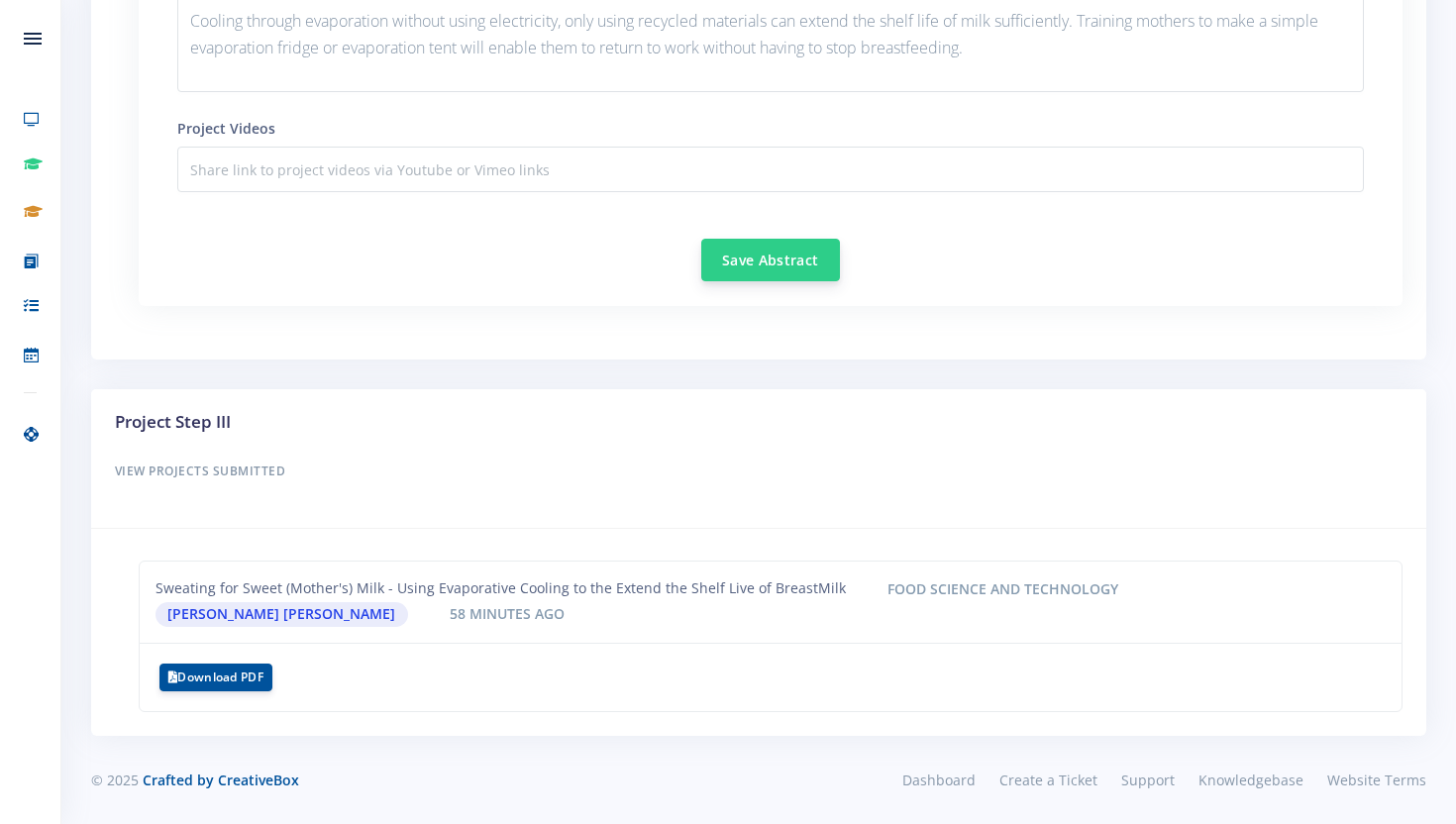 click on "Save Abstract" at bounding box center (771, 259) 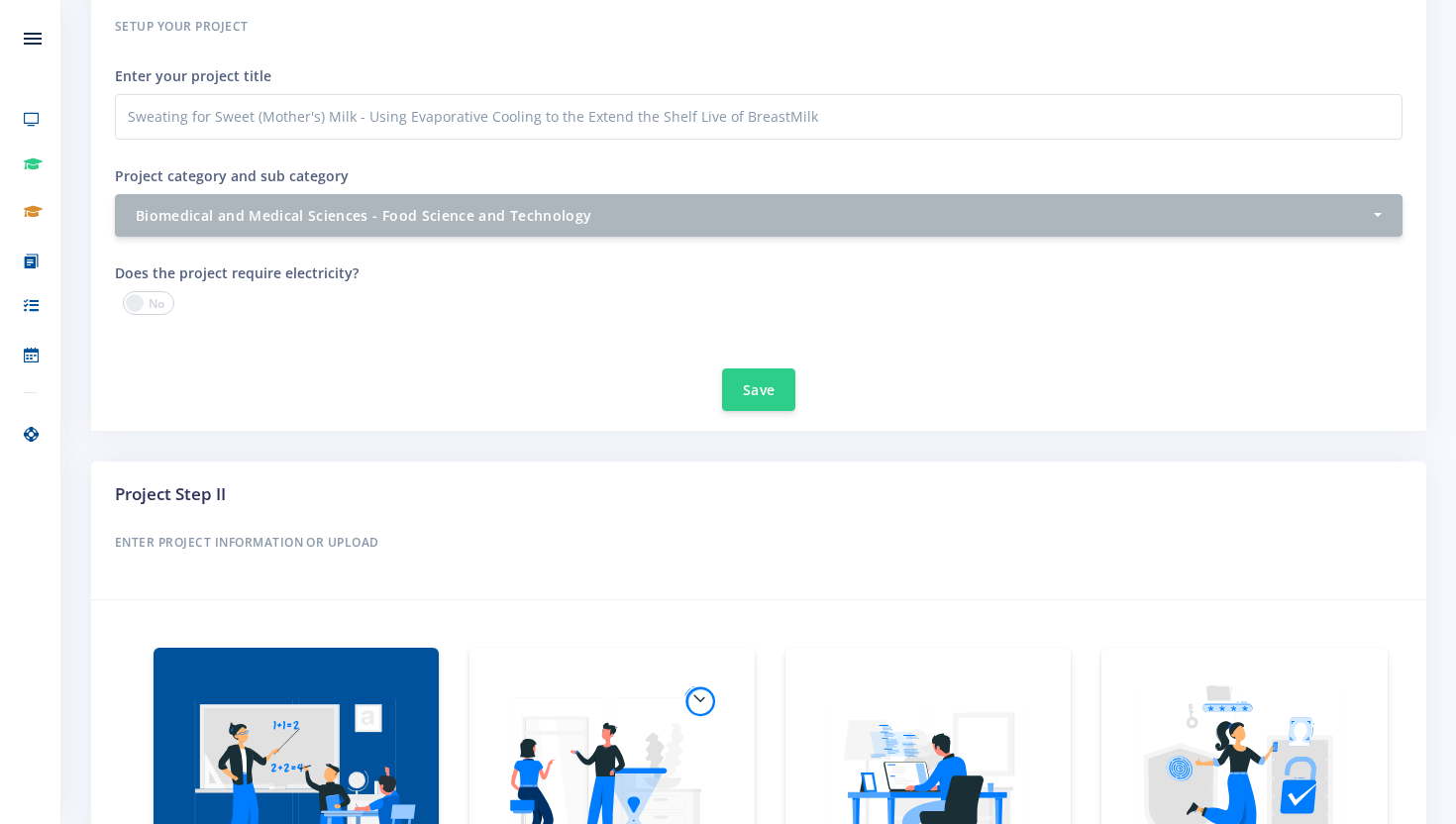 scroll, scrollTop: 1180, scrollLeft: 0, axis: vertical 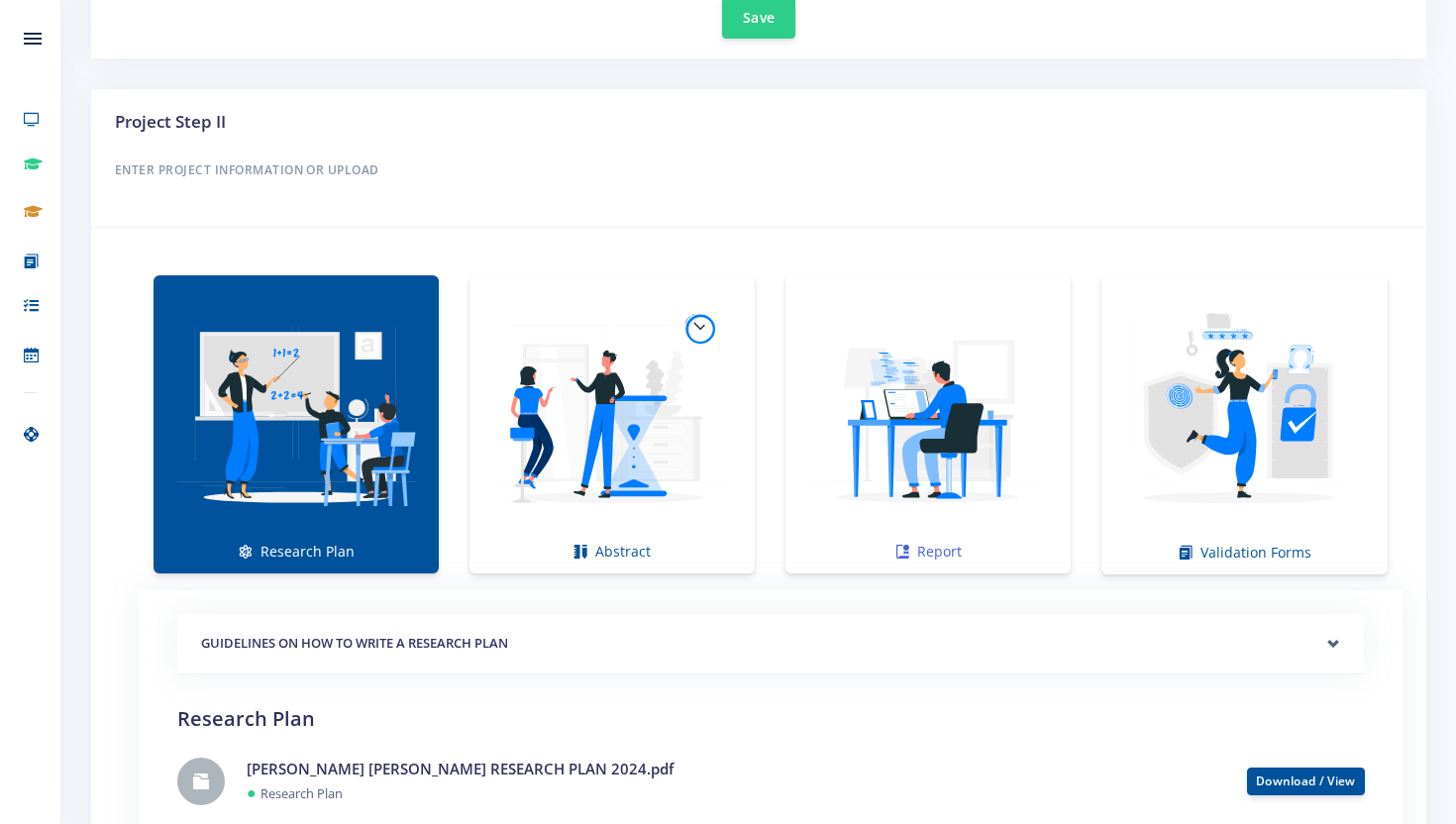 click at bounding box center [928, 414] 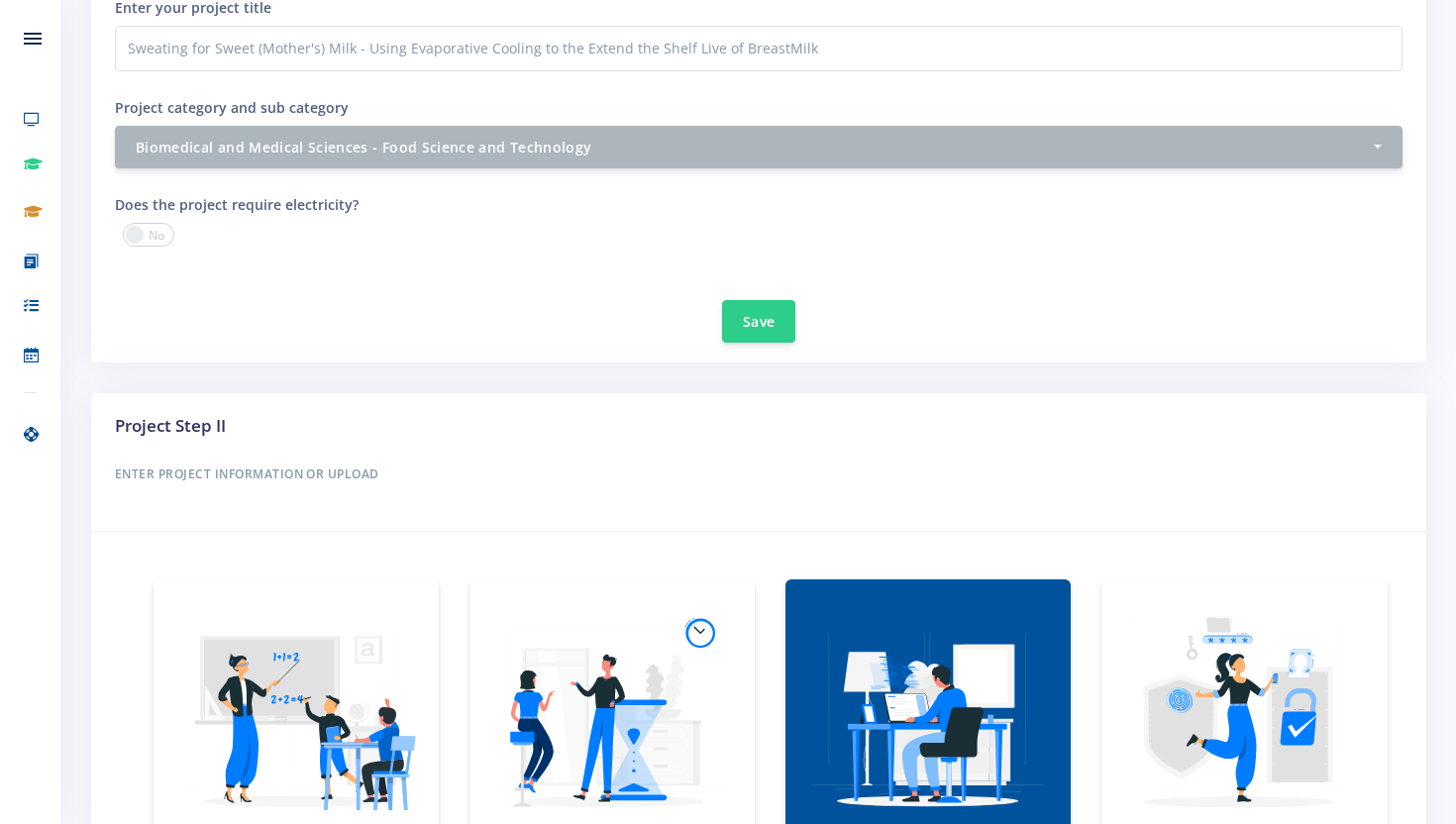 scroll, scrollTop: 879, scrollLeft: 0, axis: vertical 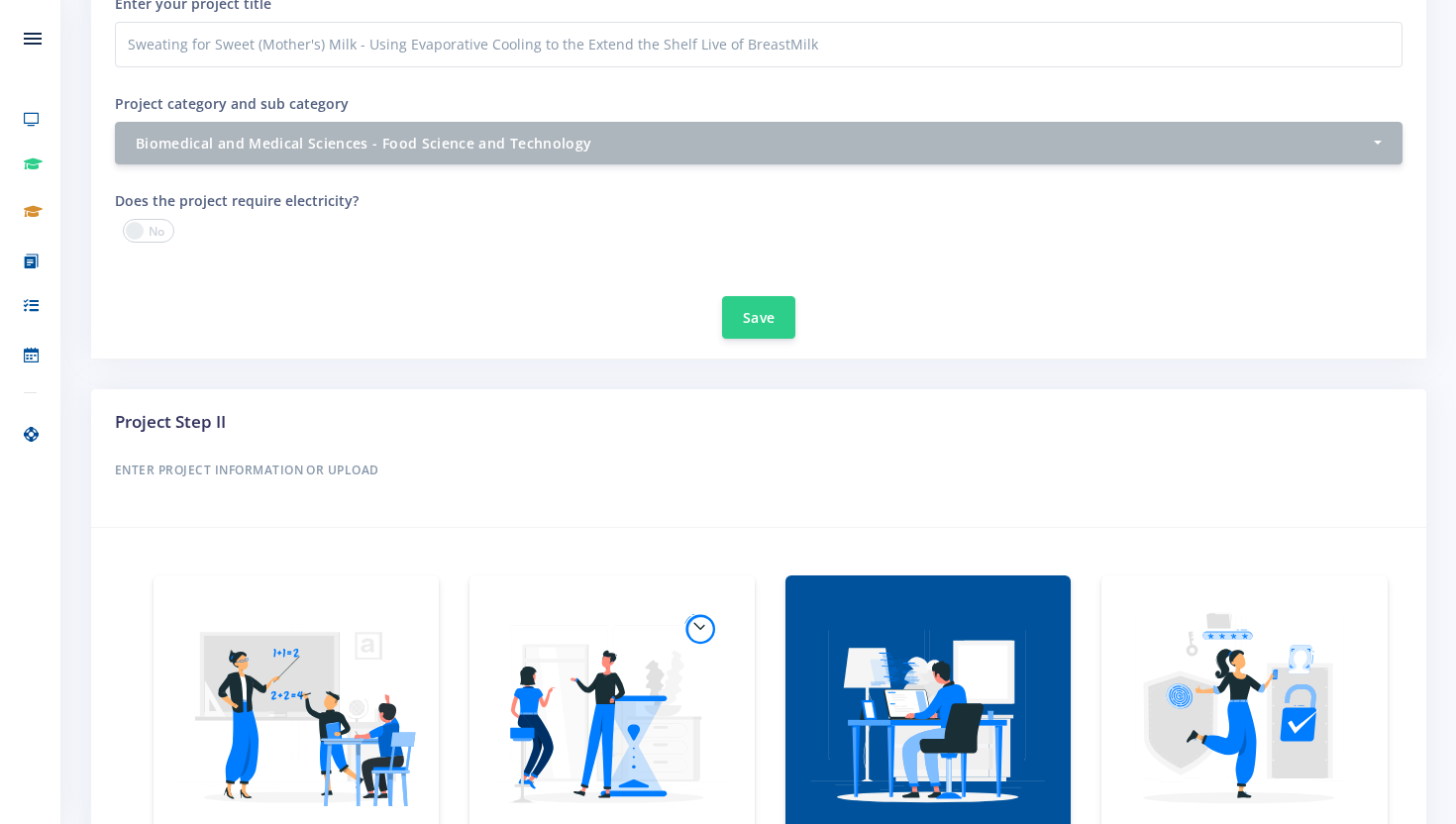 click at bounding box center (1244, 714) 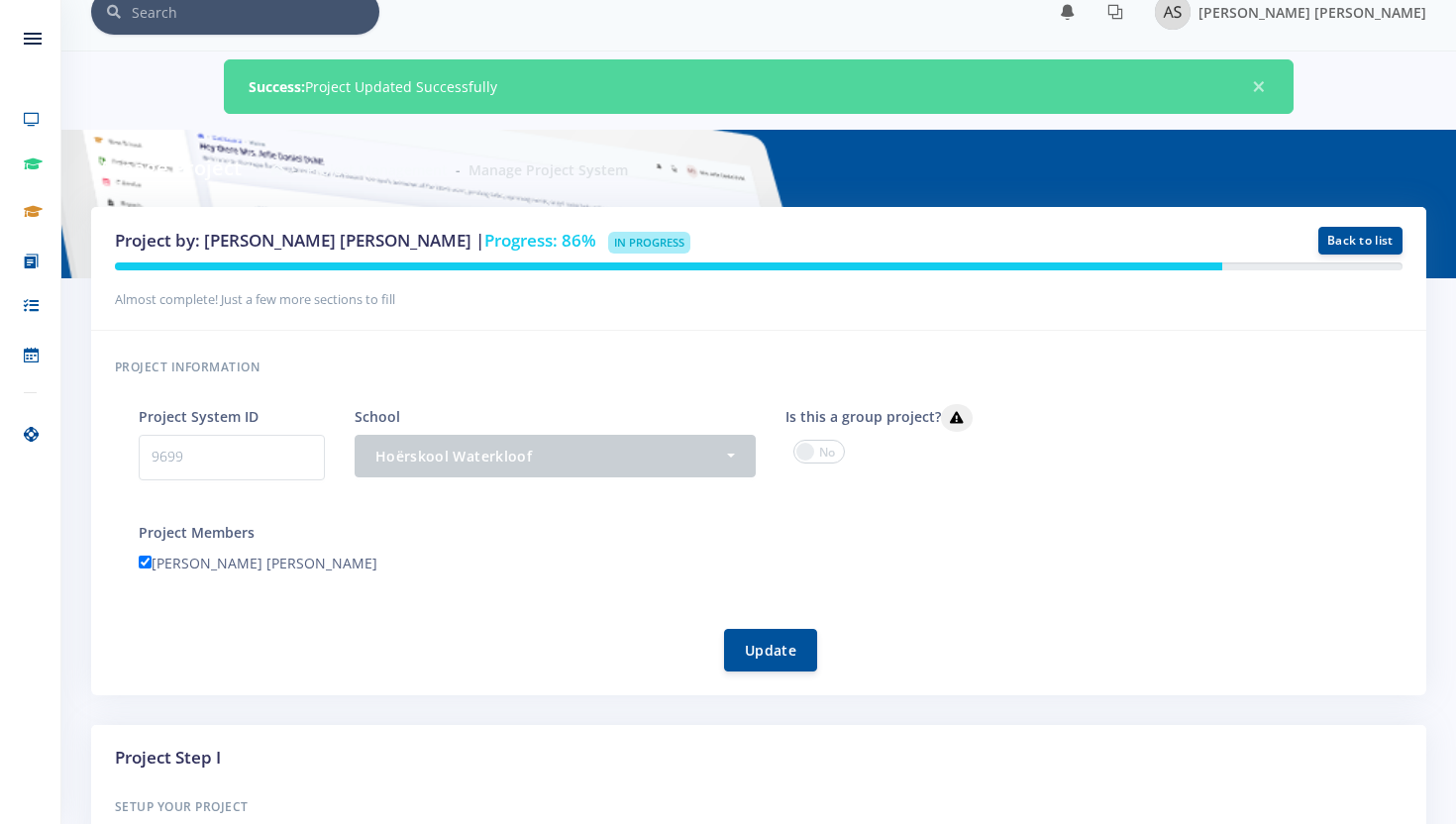 scroll, scrollTop: 0, scrollLeft: 0, axis: both 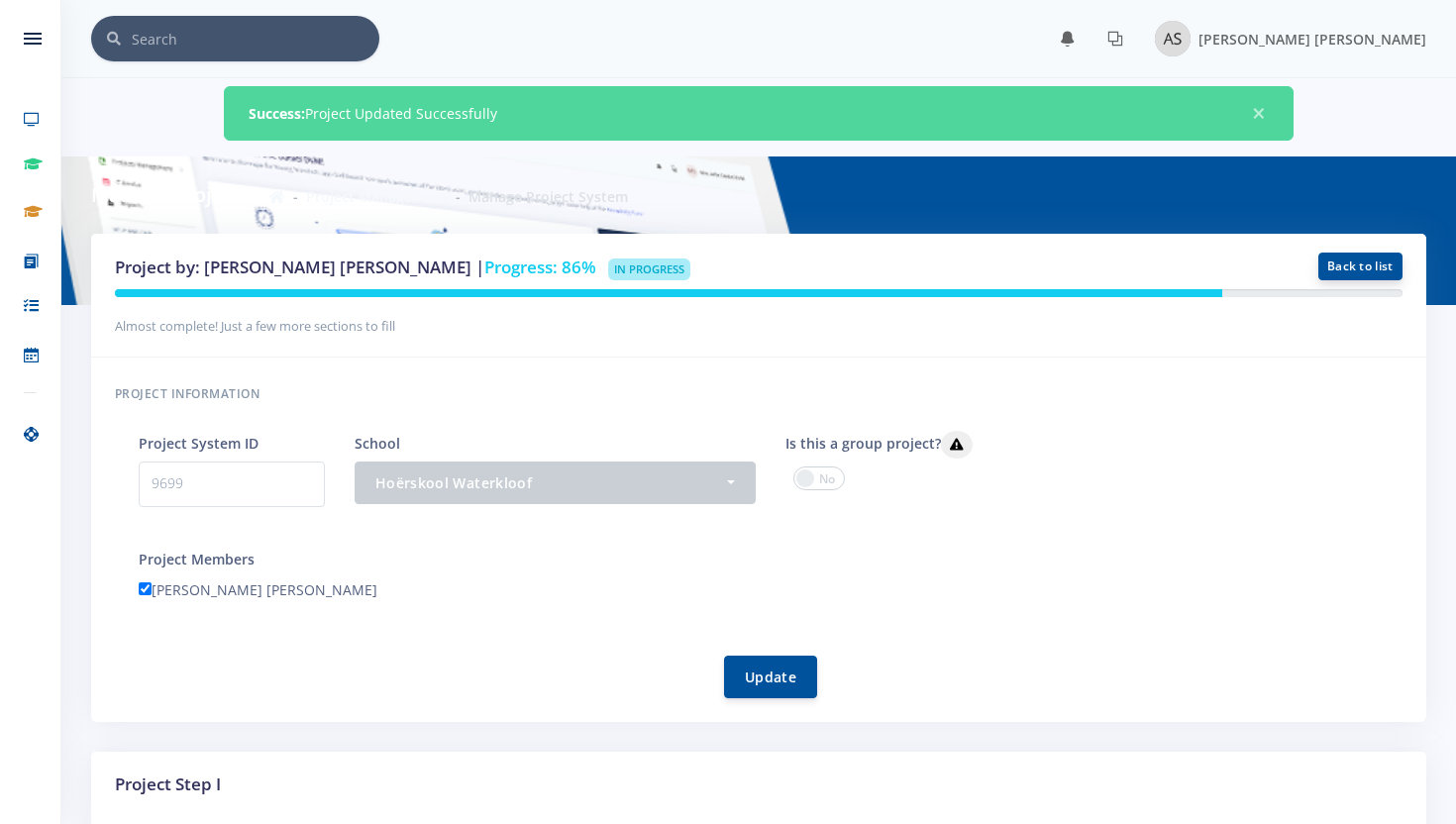 click on "Back to list" at bounding box center [1360, 266] 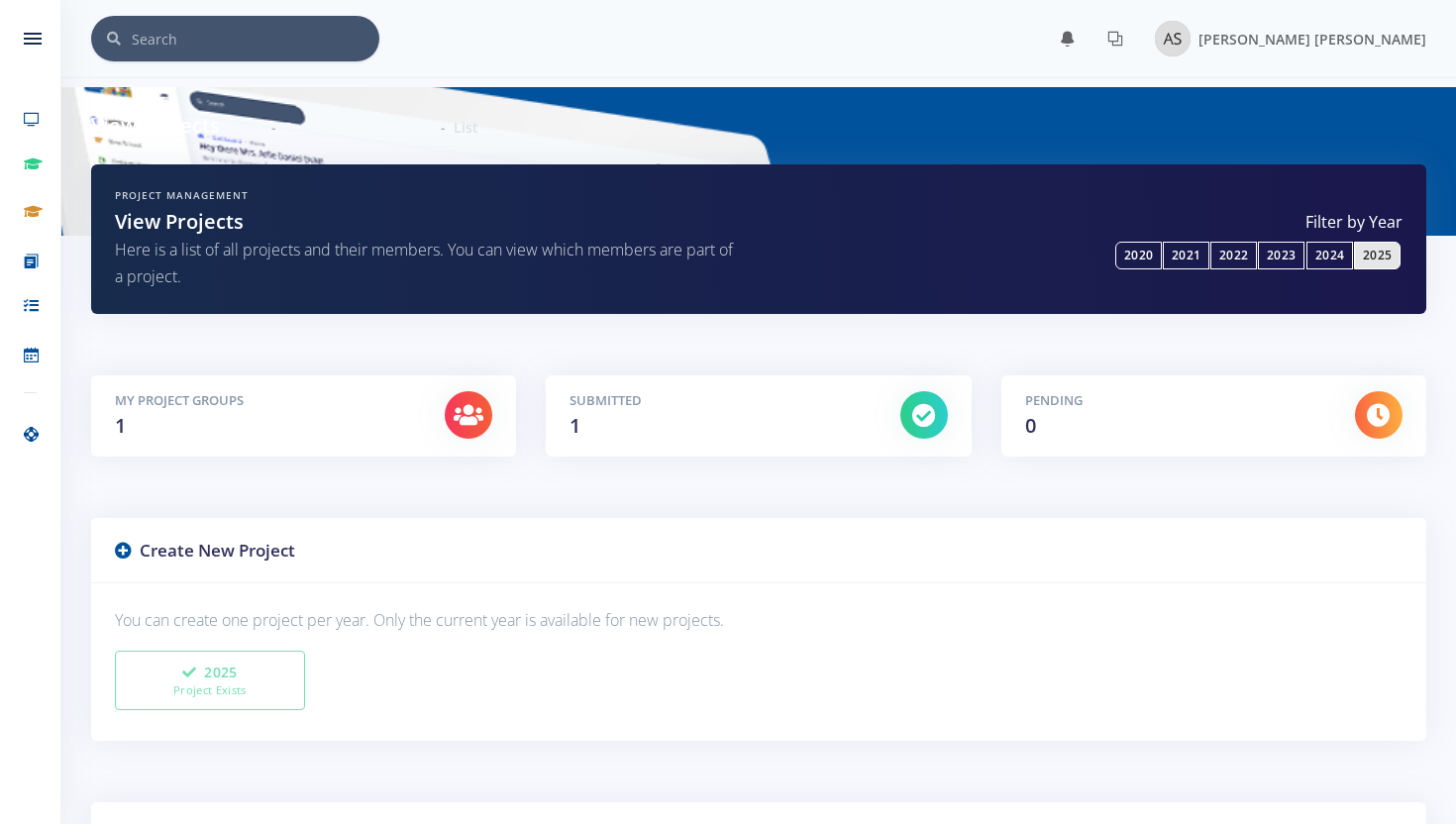 scroll, scrollTop: 0, scrollLeft: 0, axis: both 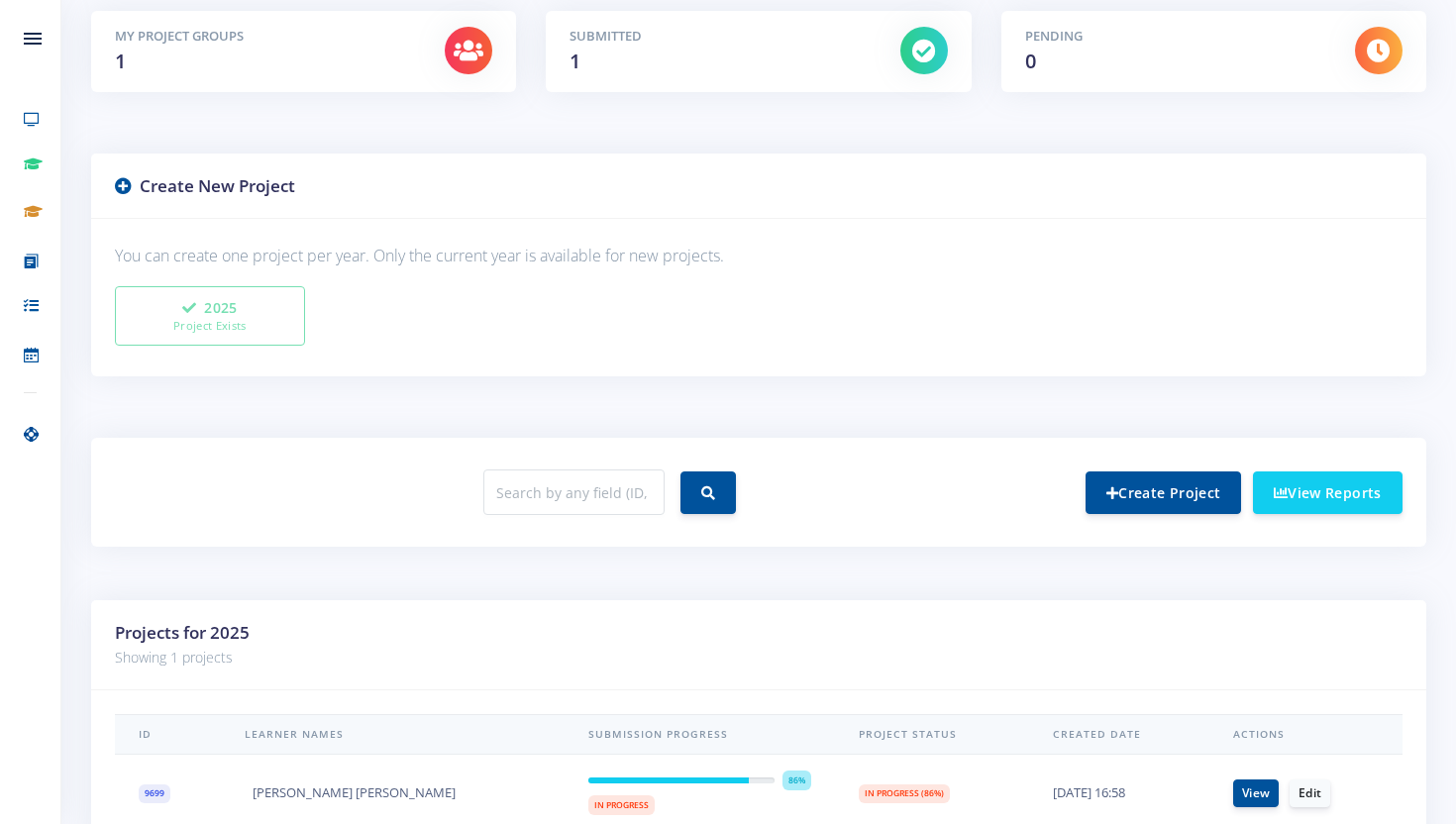 click on "Create Project
View Reports" at bounding box center [759, 507] 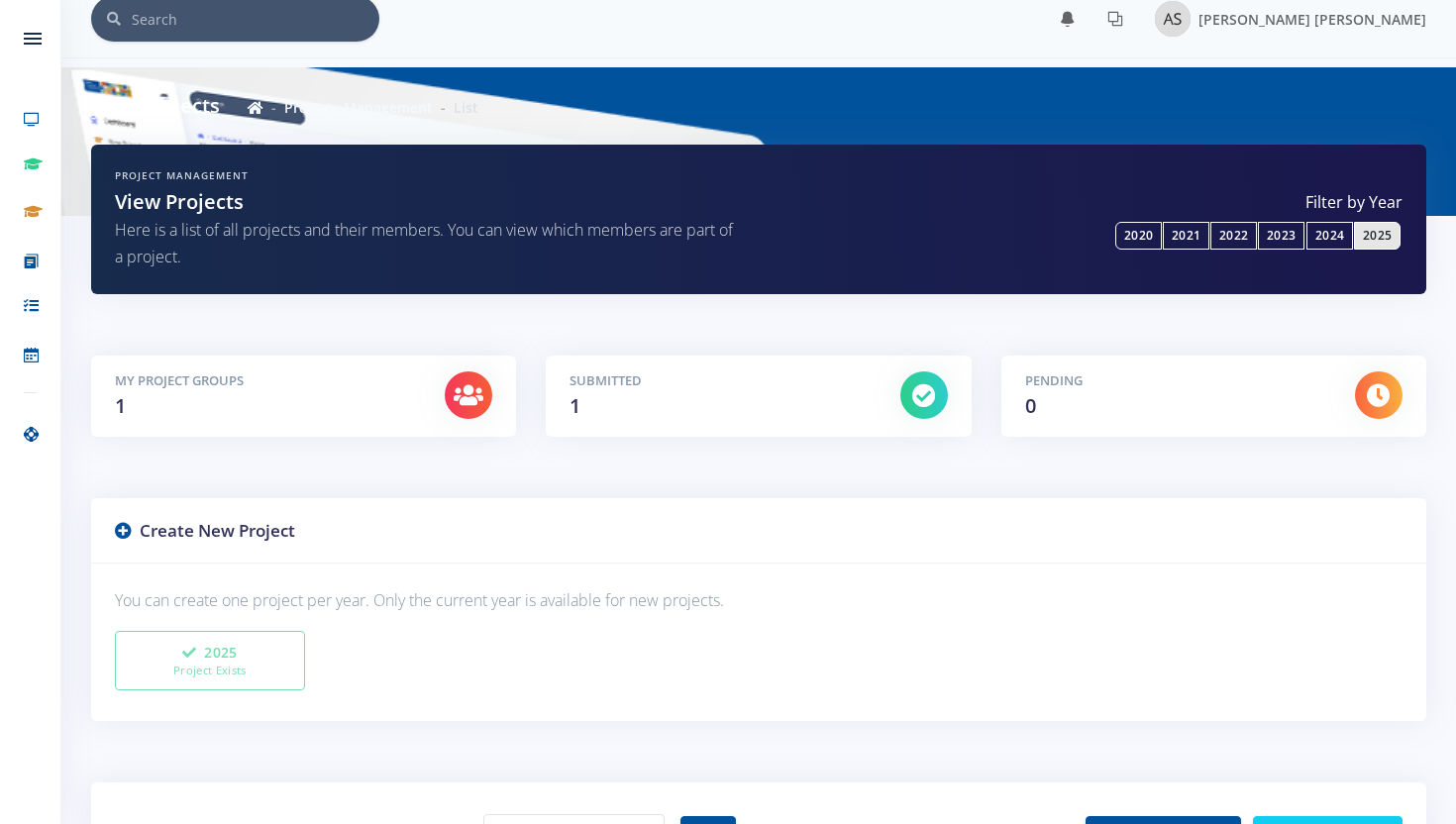 scroll, scrollTop: 0, scrollLeft: 0, axis: both 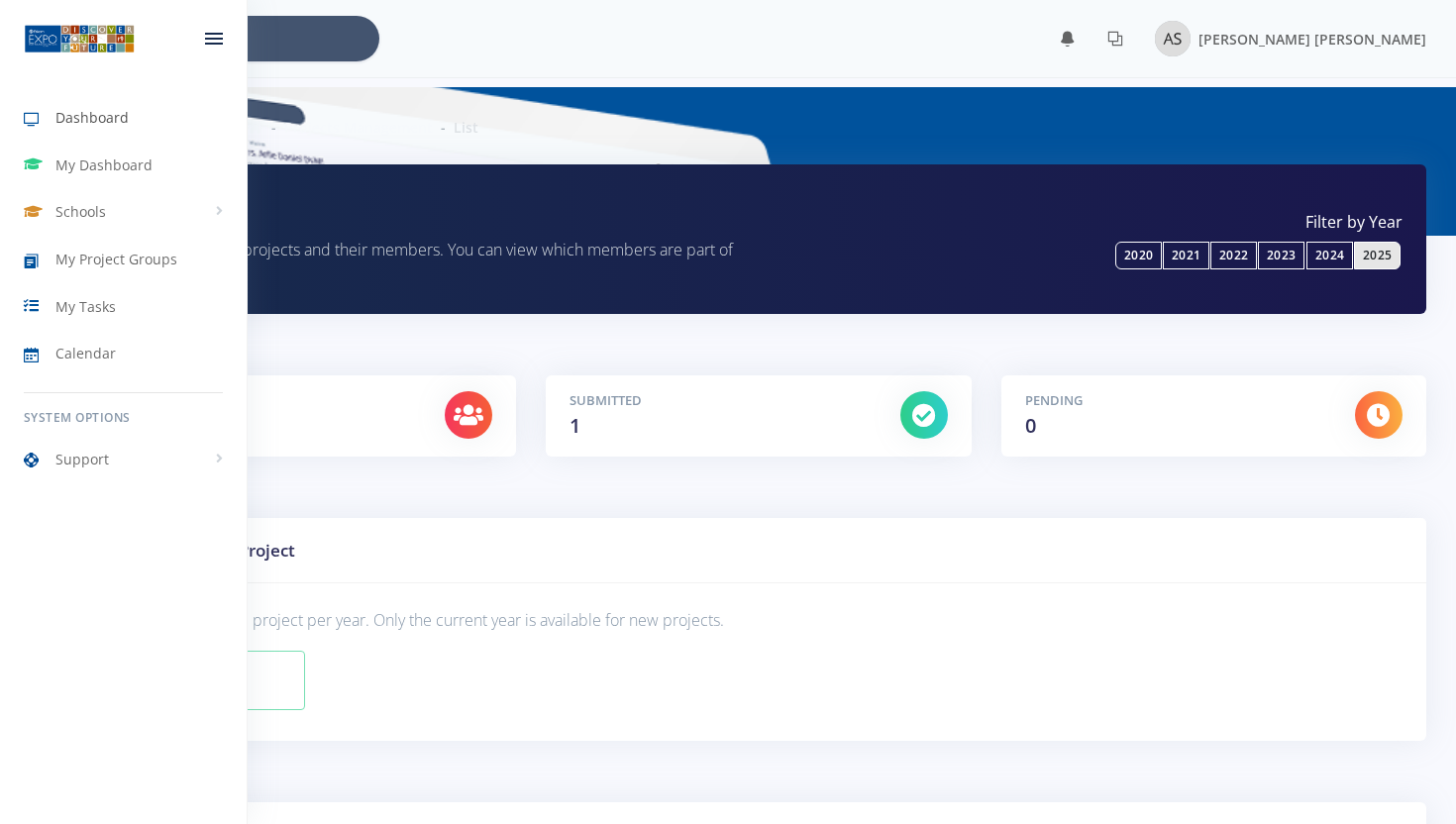 click on "Dashboard" at bounding box center [92, 117] 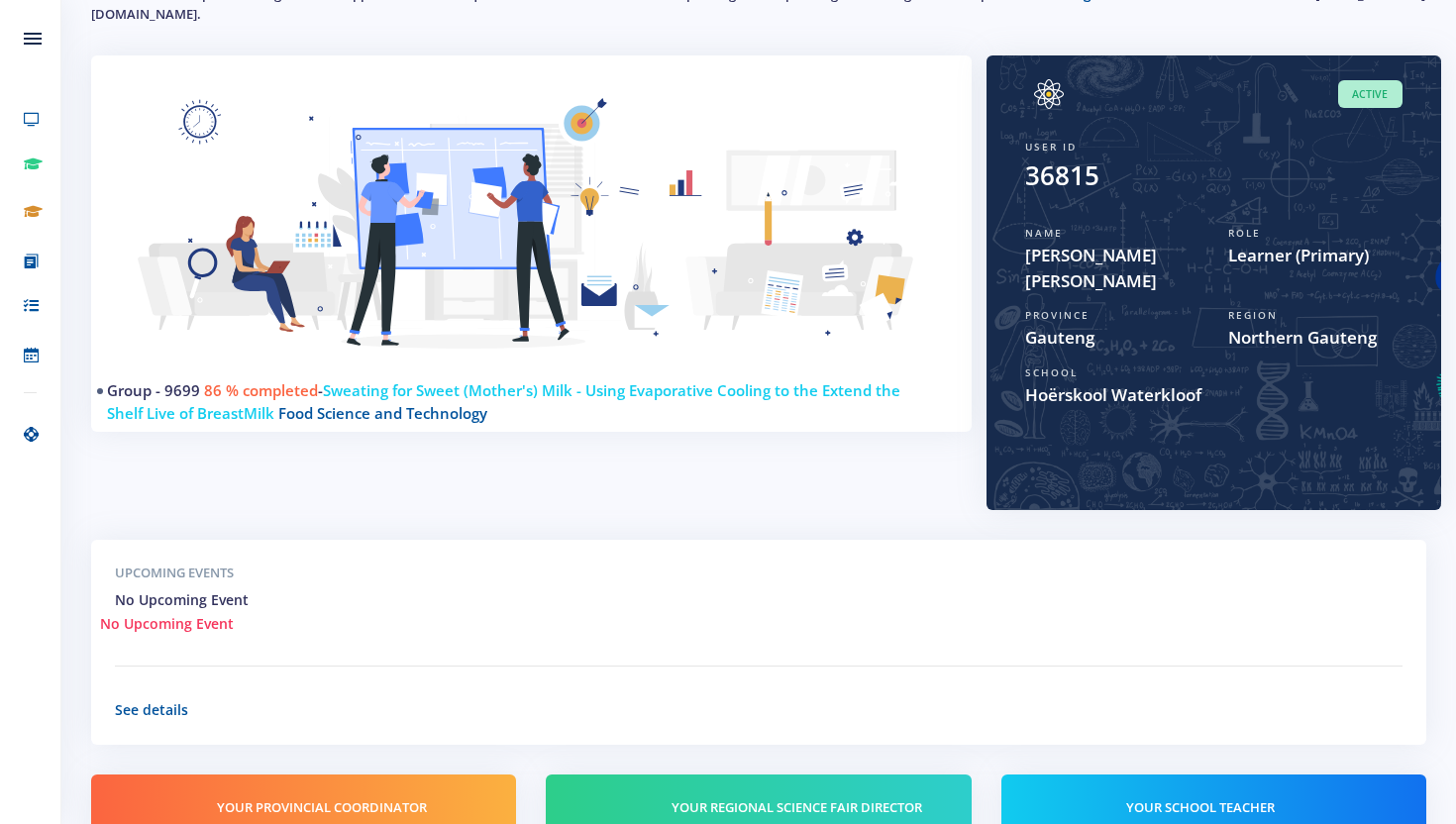 scroll, scrollTop: 0, scrollLeft: 0, axis: both 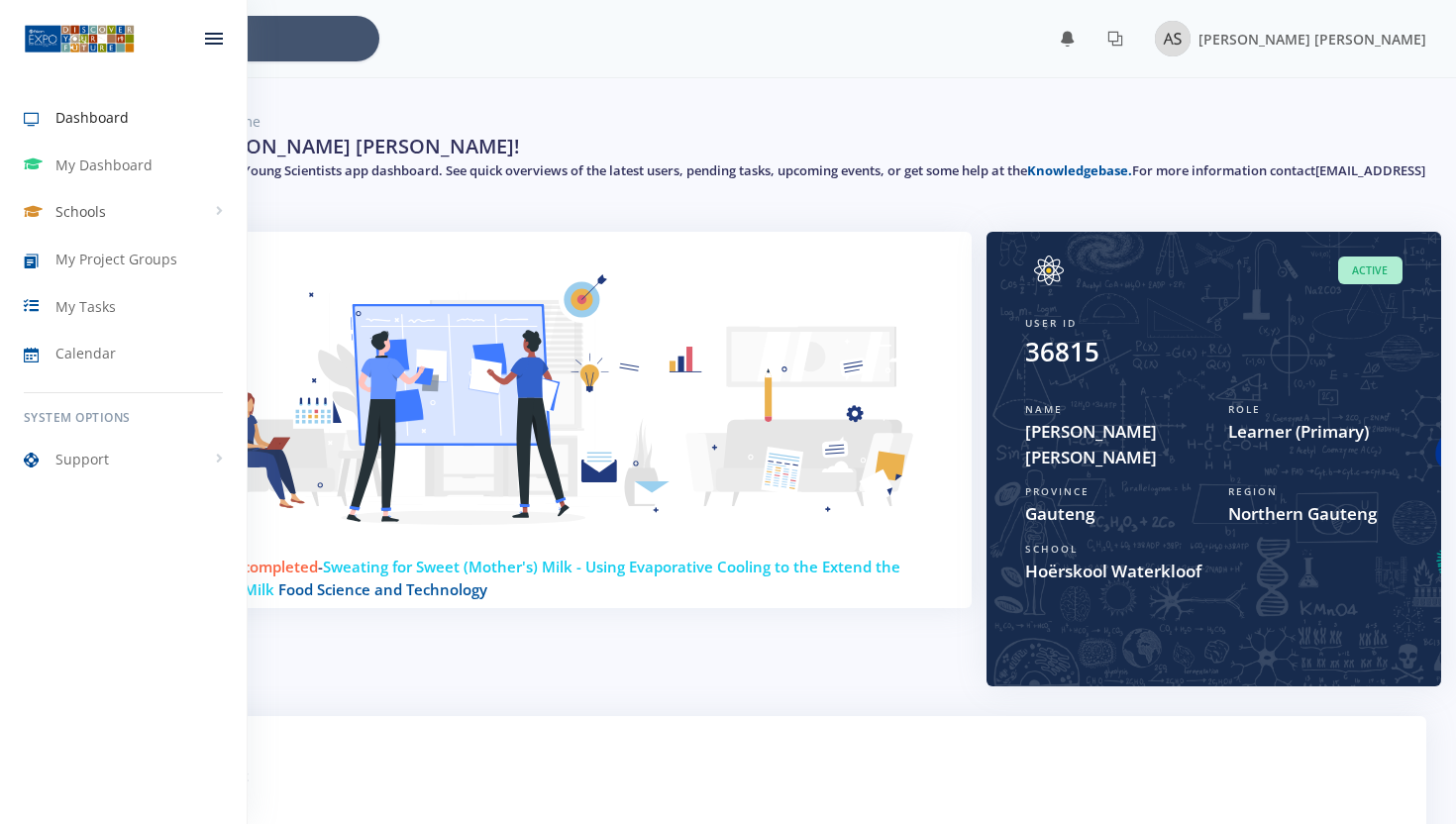 click on "Schools" at bounding box center [80, 211] 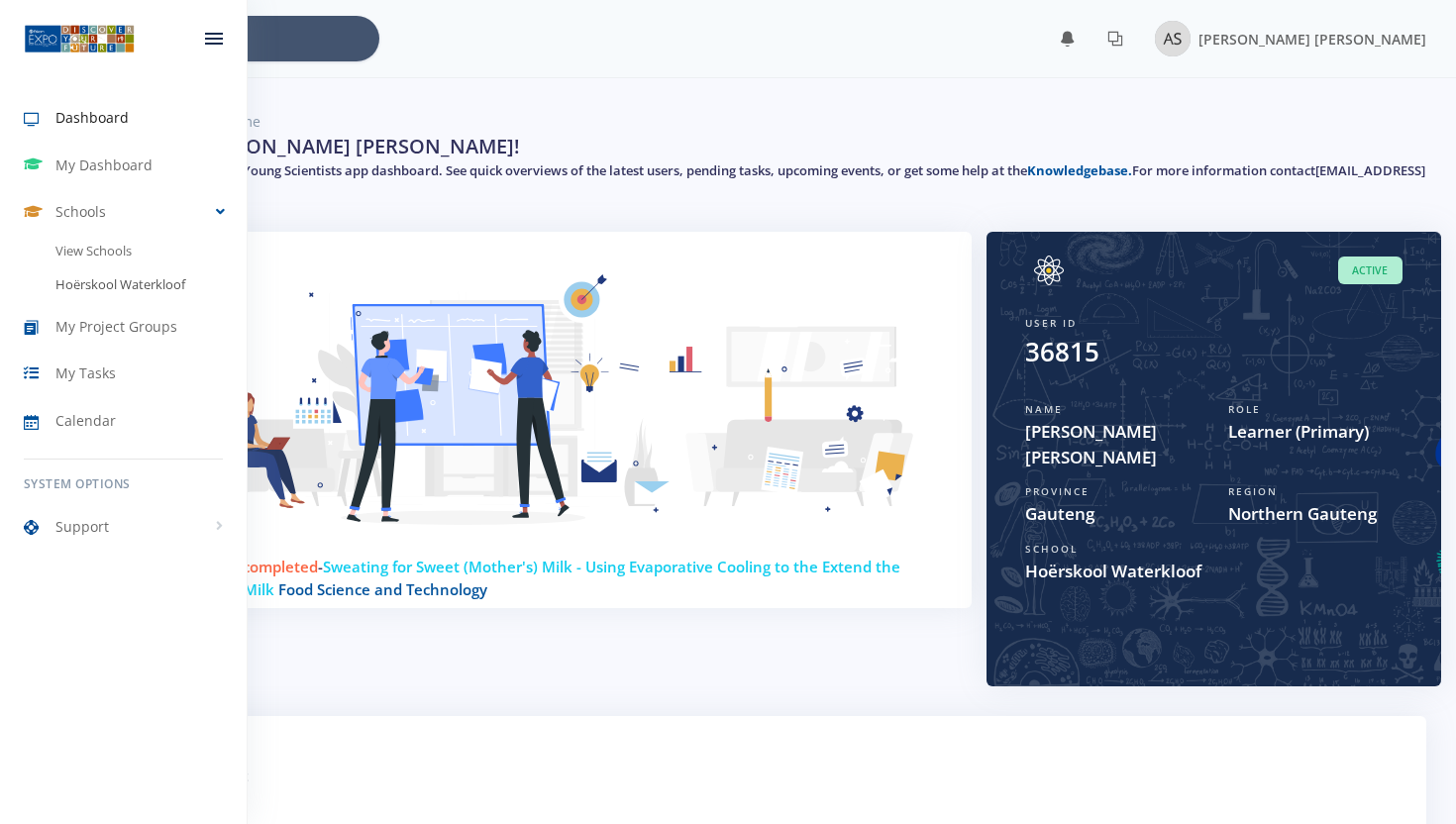 click on "Hoërskool Waterkloof" at bounding box center [123, 285] 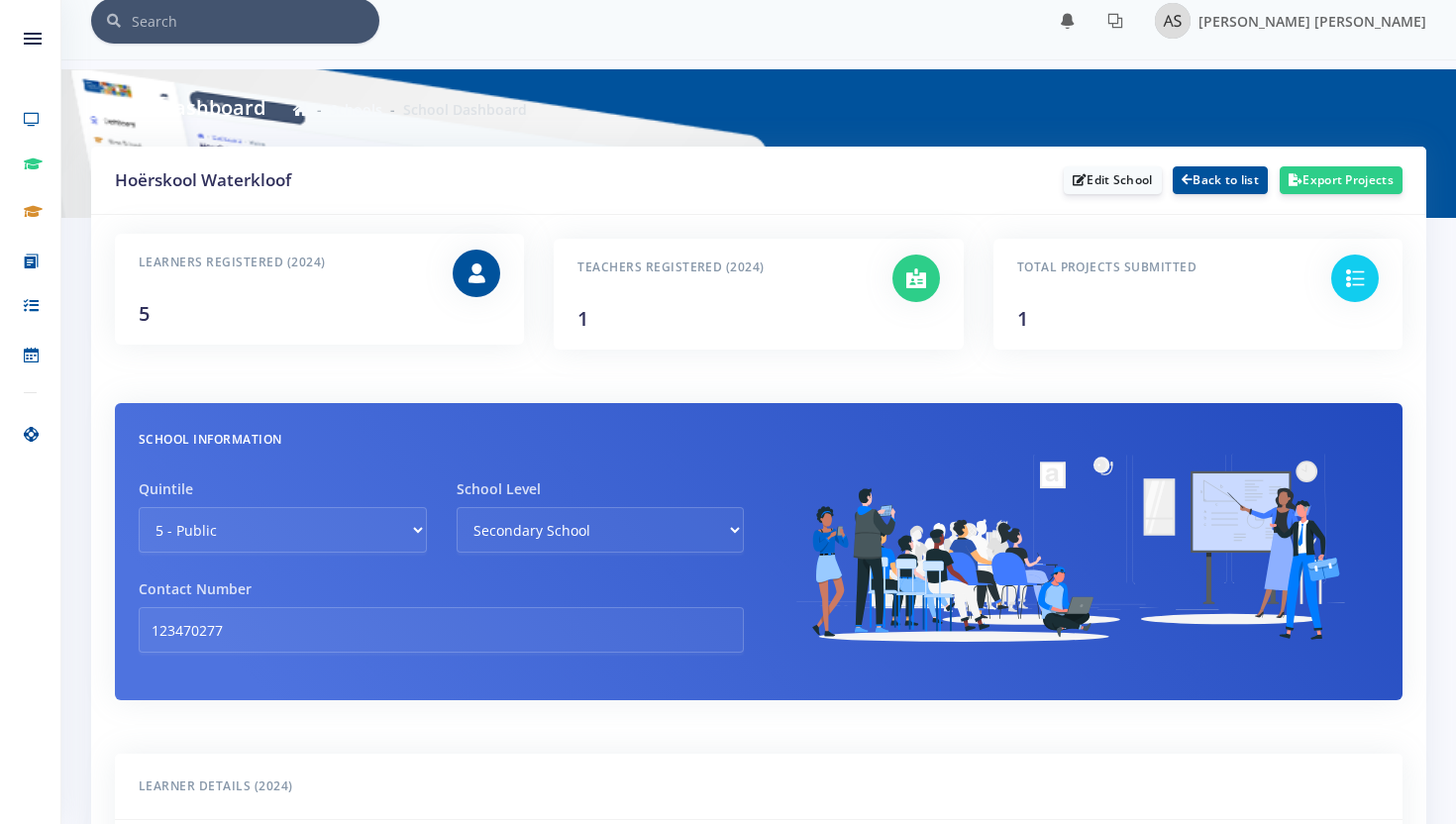 scroll, scrollTop: 27, scrollLeft: 0, axis: vertical 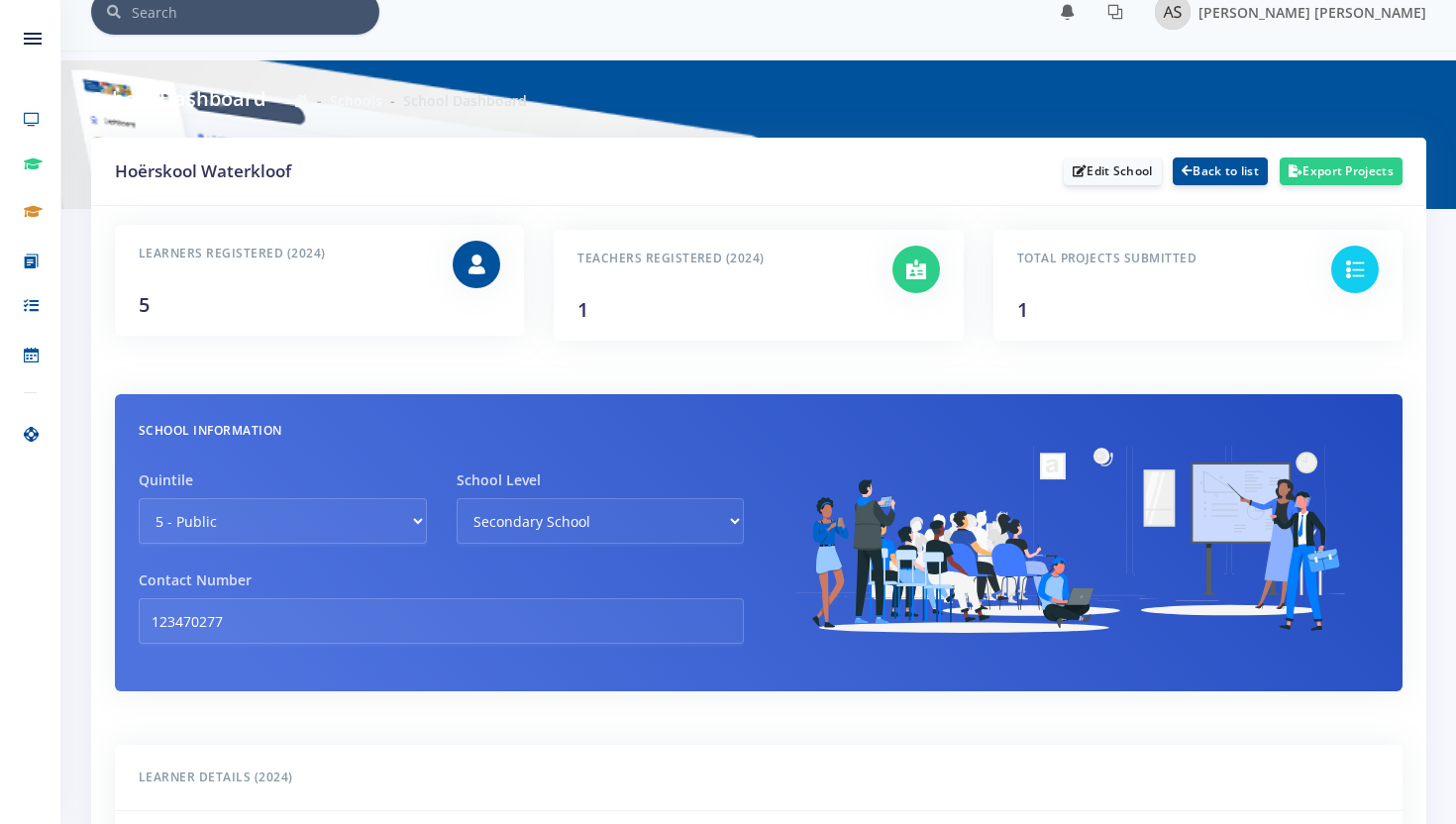 click on "Learners Registered (2024)
5" at bounding box center [280, 280] 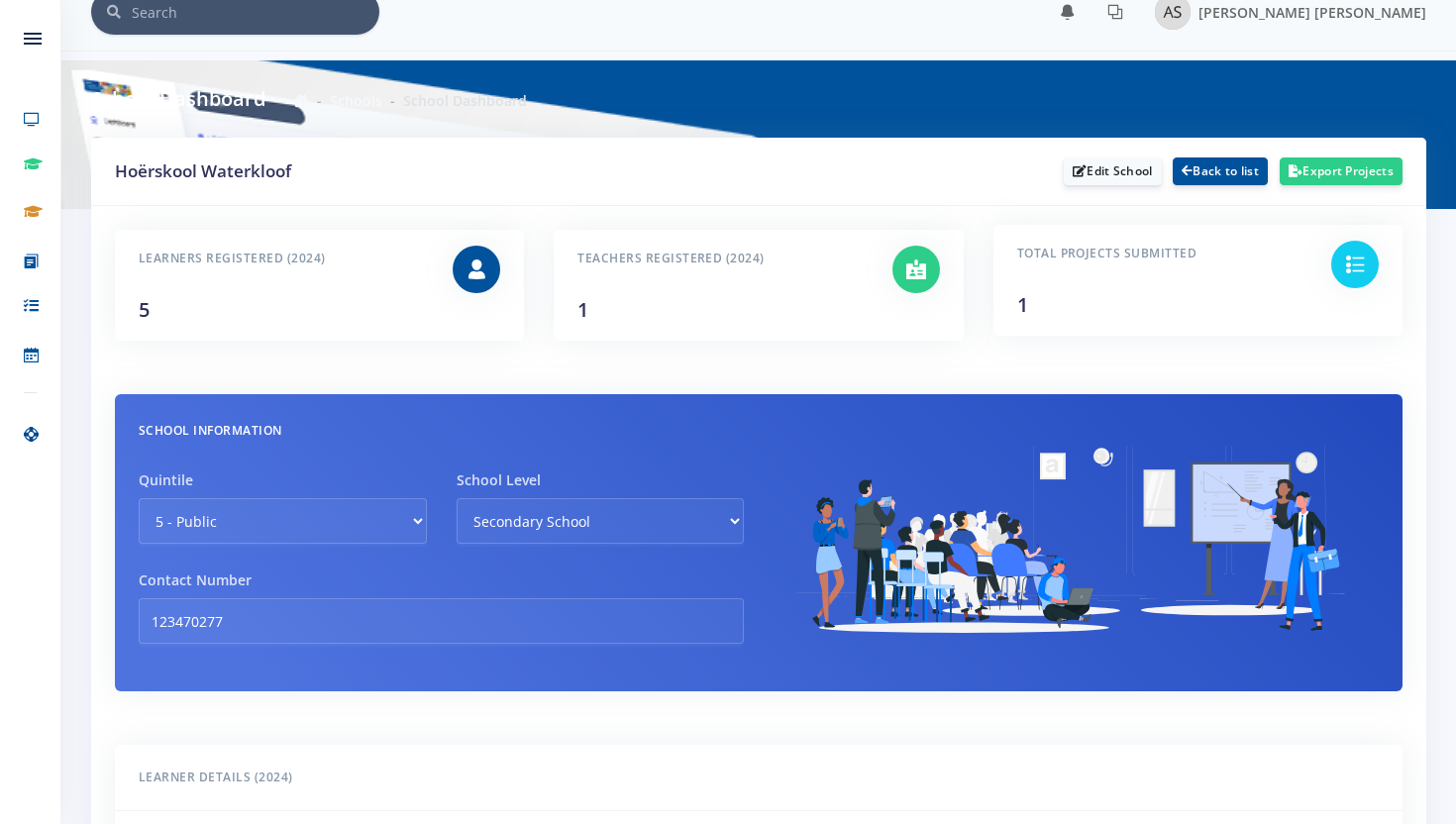 click on "Total Projects Submitted
1" at bounding box center (1159, 280) 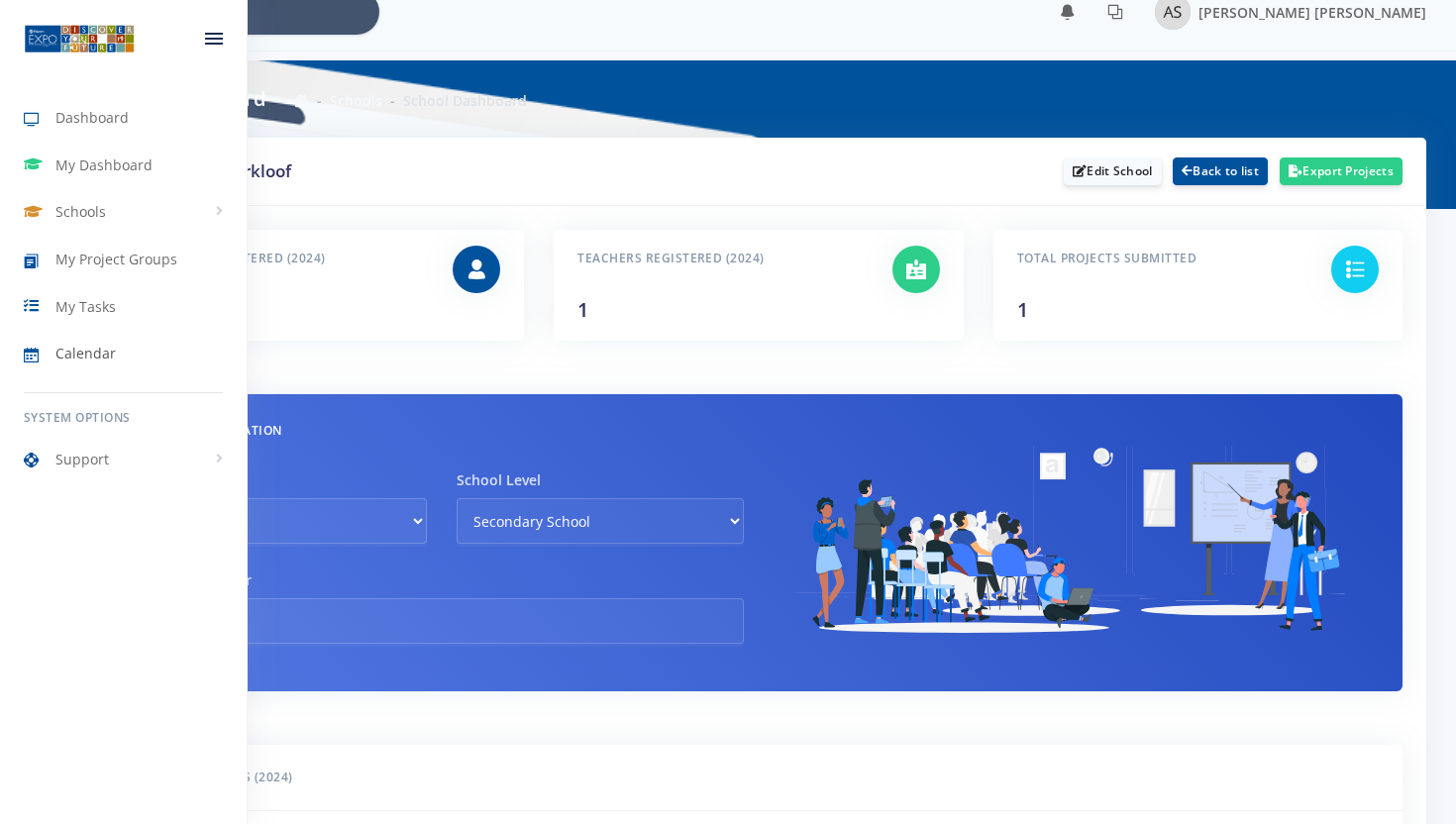 click on "Calendar" at bounding box center [123, 354] 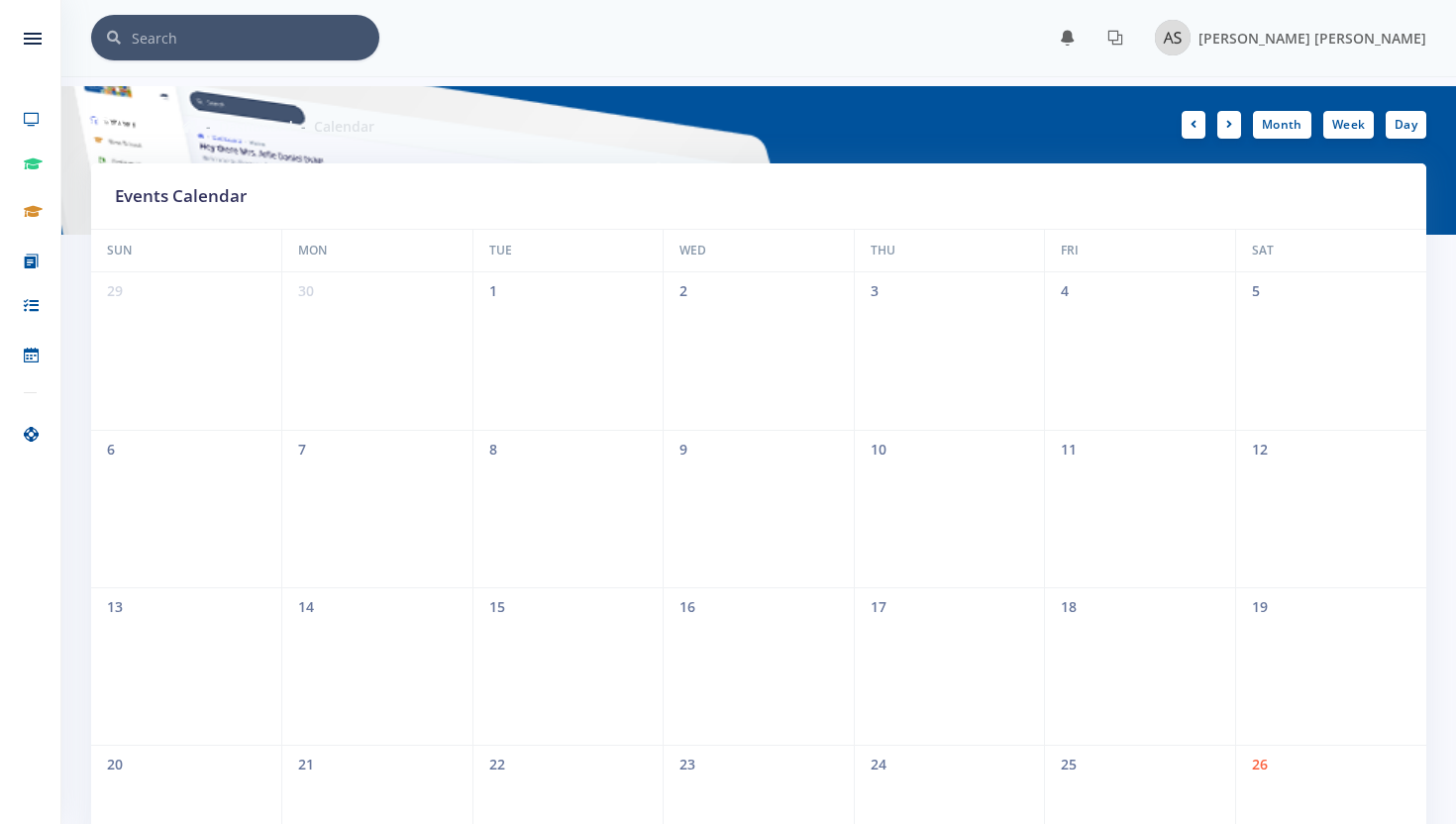 scroll, scrollTop: 0, scrollLeft: 0, axis: both 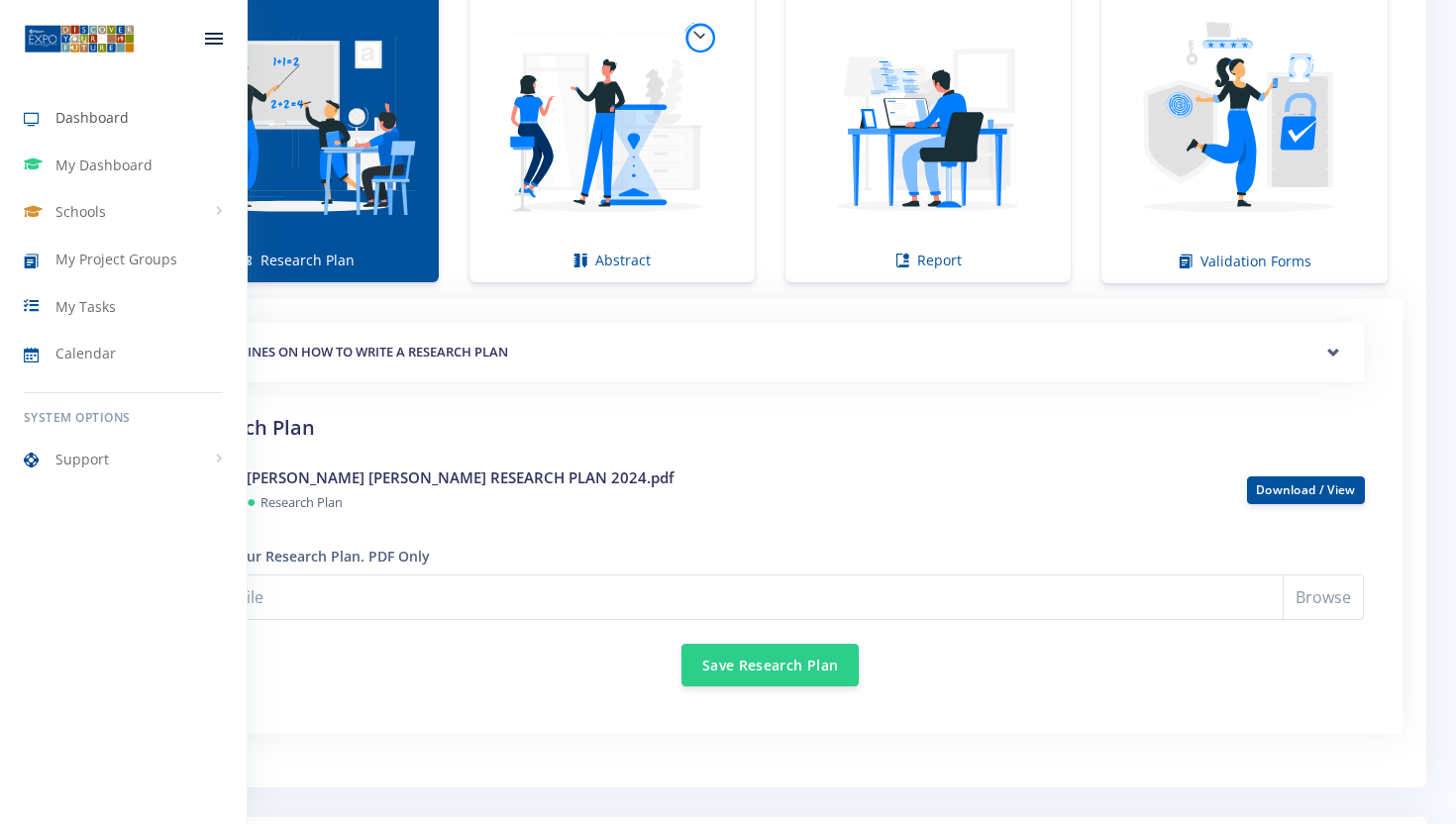 click on "Dashboard" at bounding box center [92, 117] 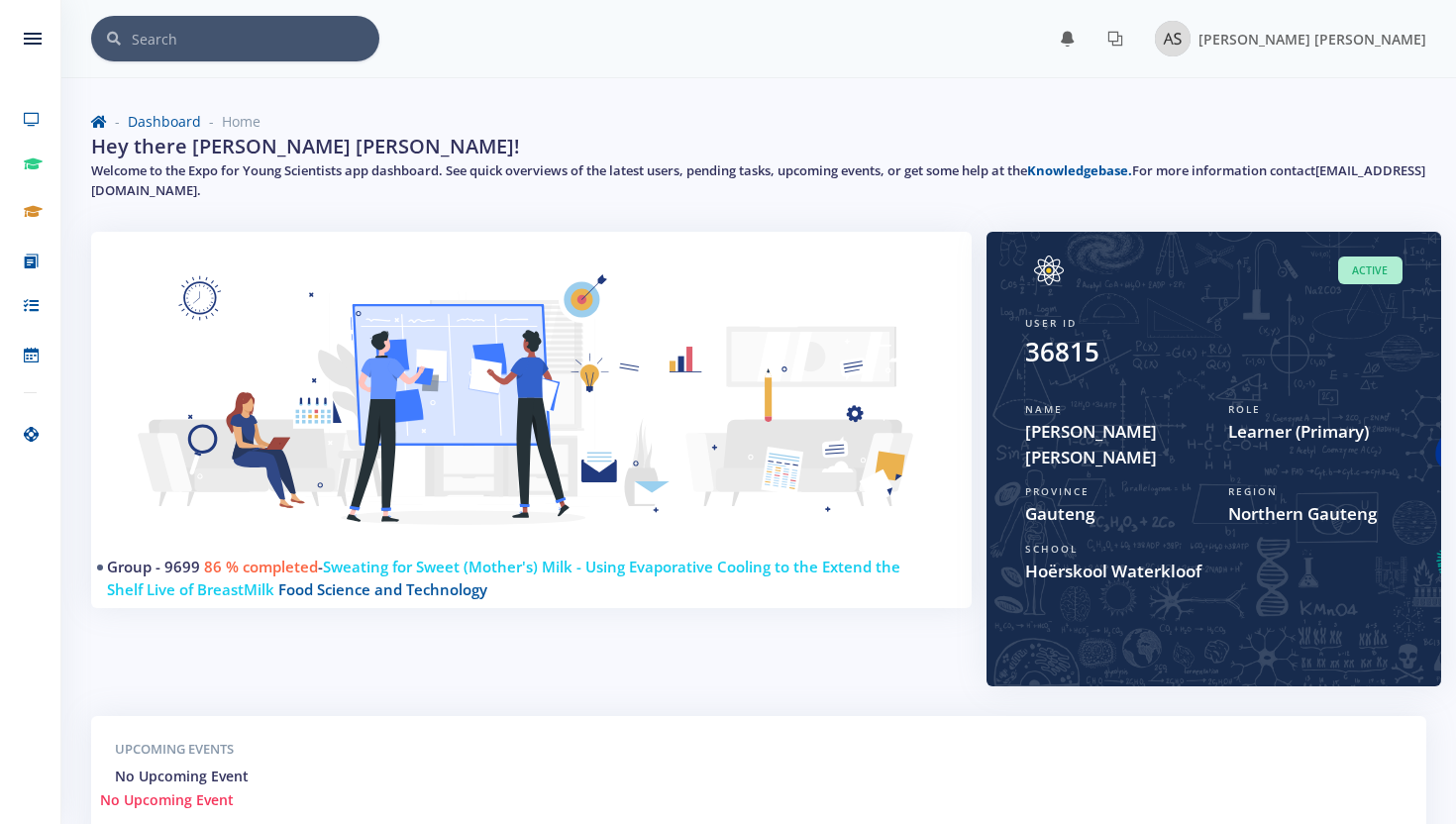scroll, scrollTop: 0, scrollLeft: 0, axis: both 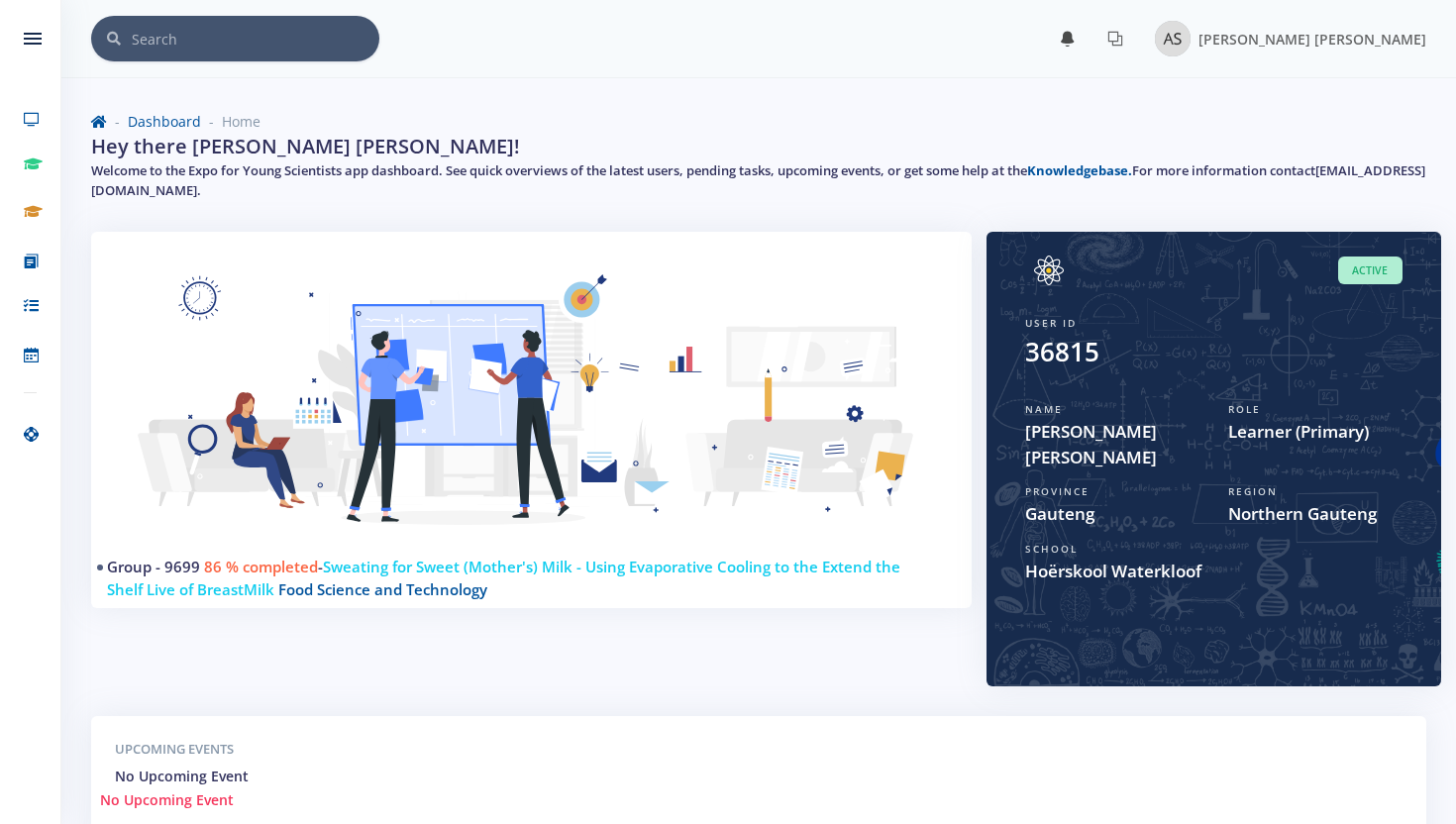 click at bounding box center [1068, 39] 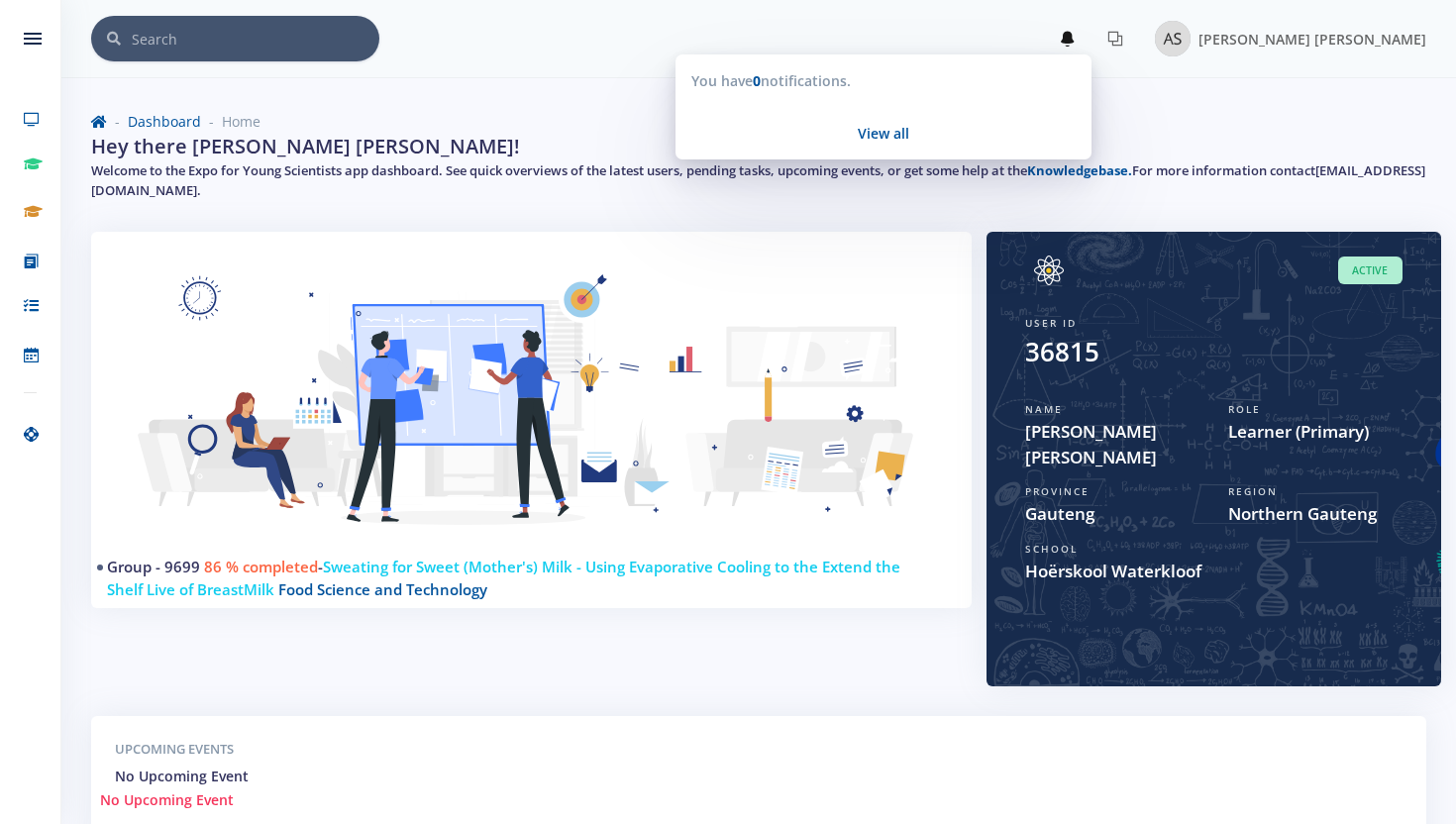 click on "×
You have  0
notifications." at bounding box center (759, 39) 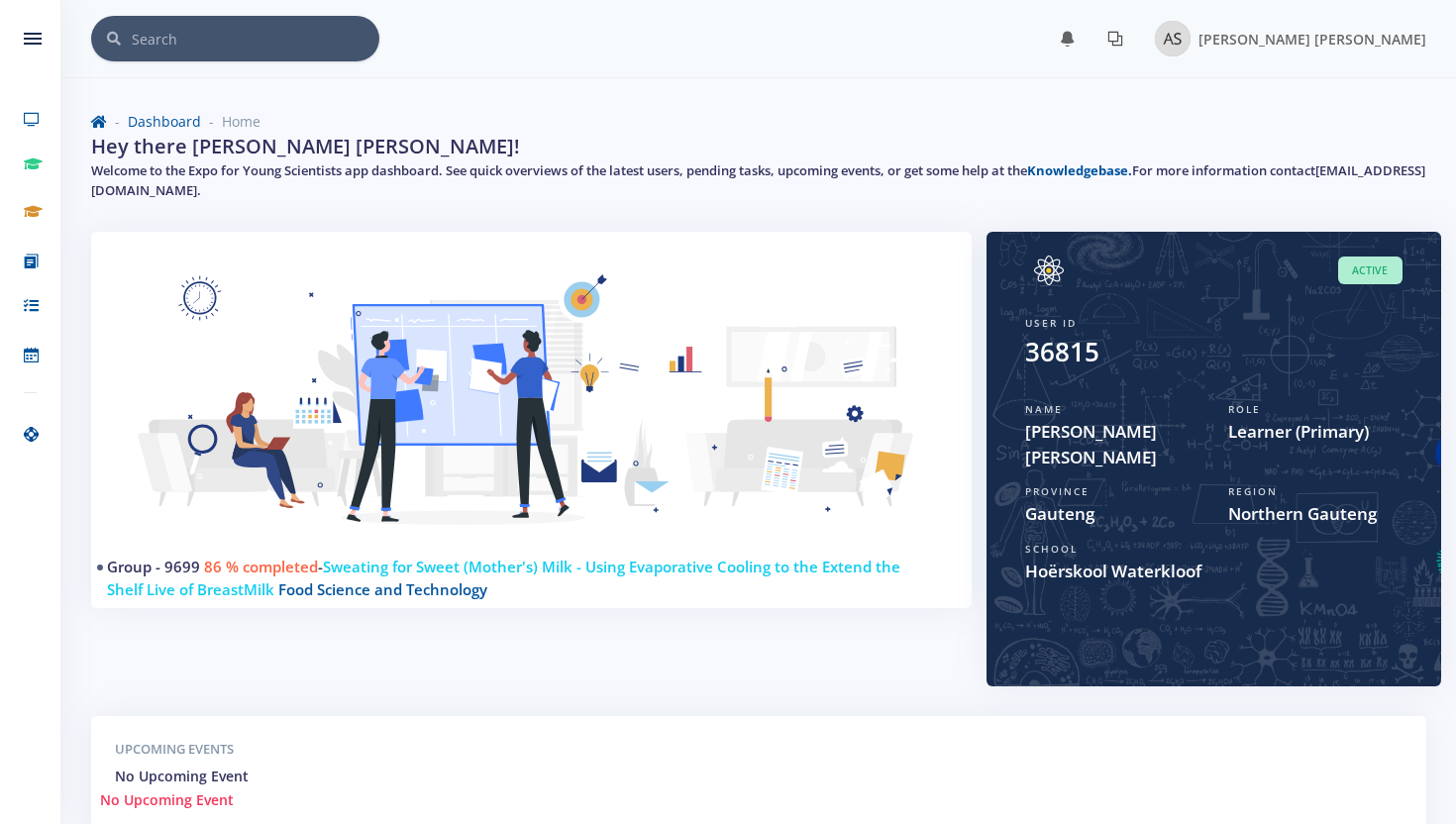 click at bounding box center [1115, 39] 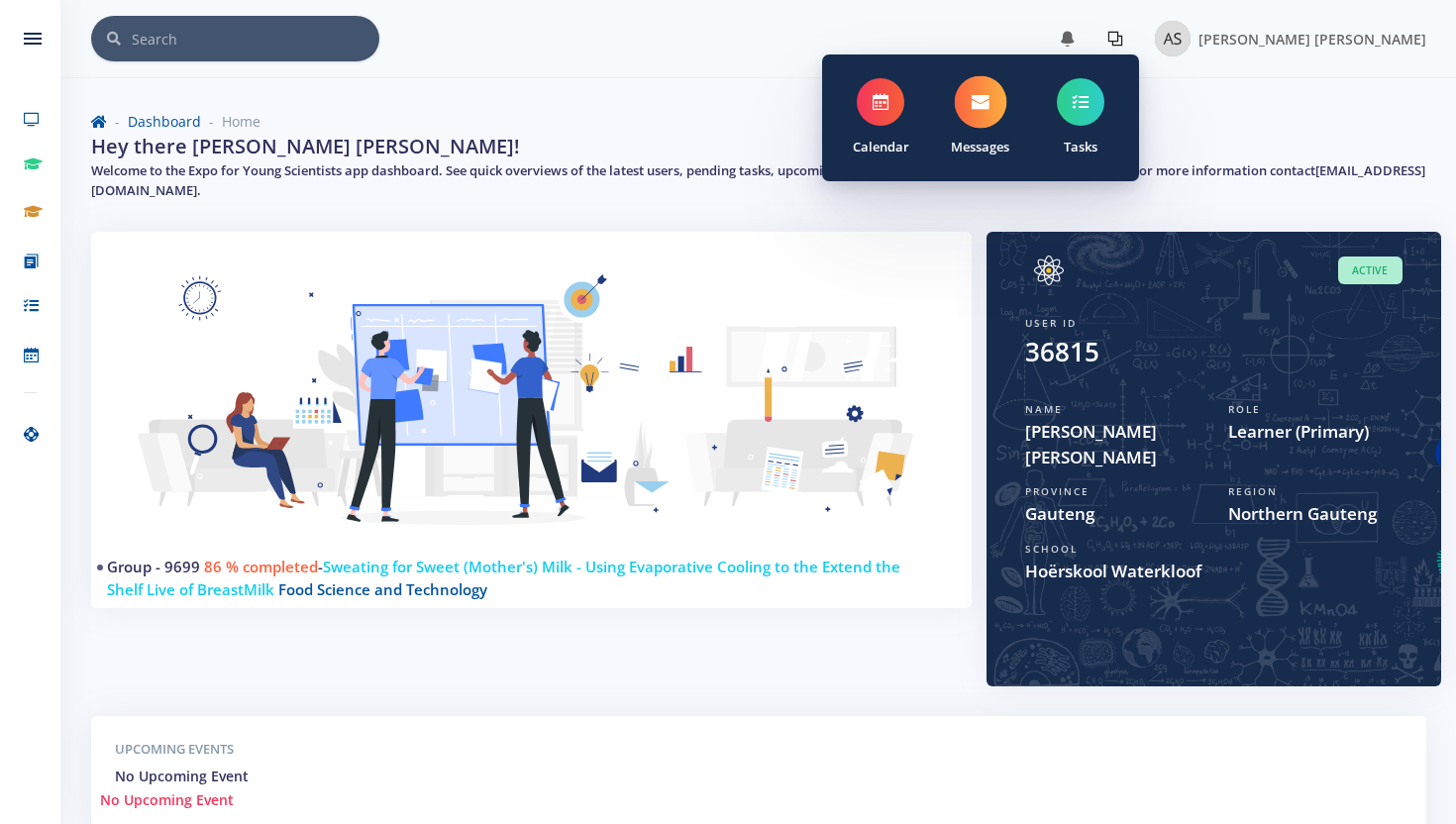 click at bounding box center (981, 102) 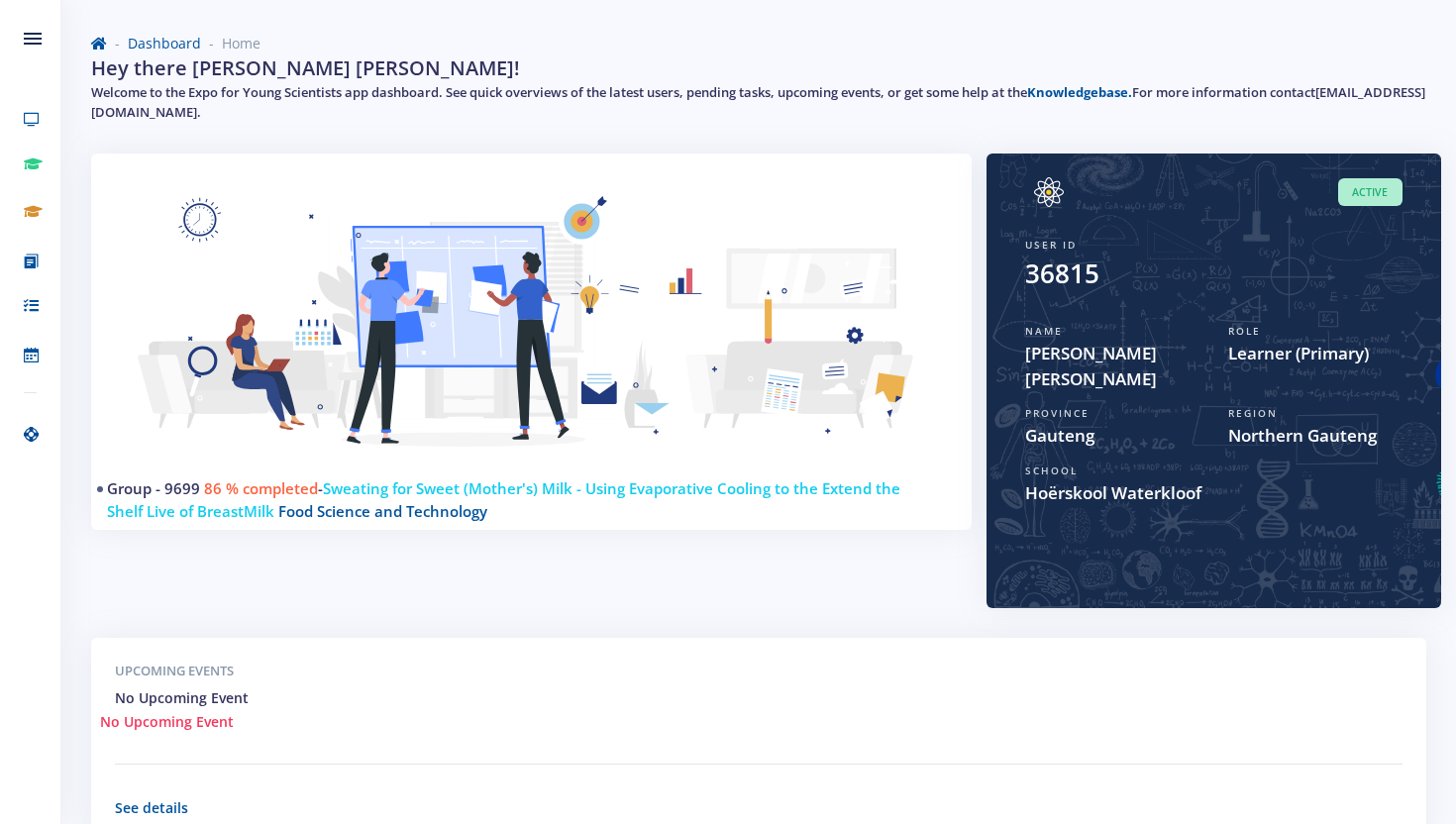 scroll, scrollTop: 0, scrollLeft: 0, axis: both 